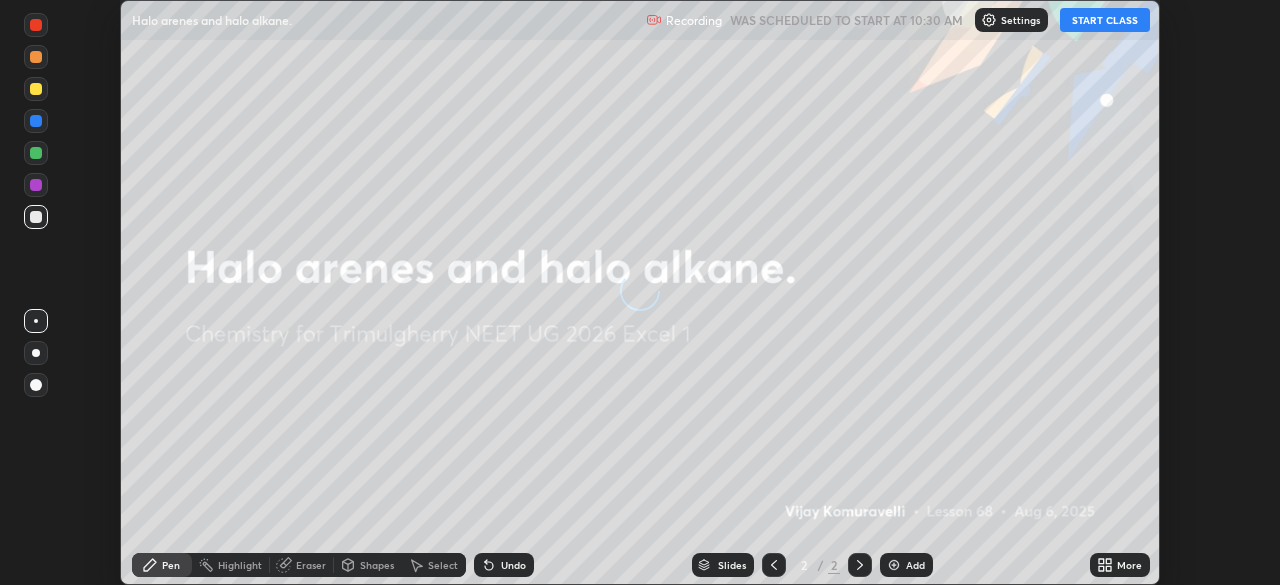 scroll, scrollTop: 0, scrollLeft: 0, axis: both 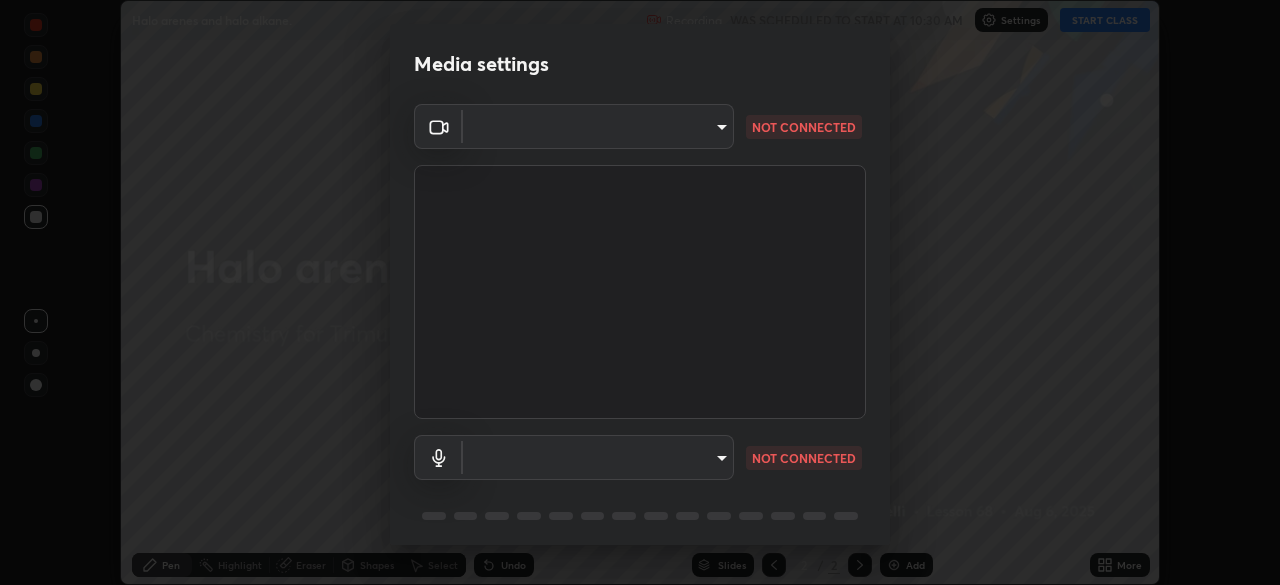 type on "fcf4d0096f443ddc4c8080c08426217f711b91229530393b6898498e20240c5e" 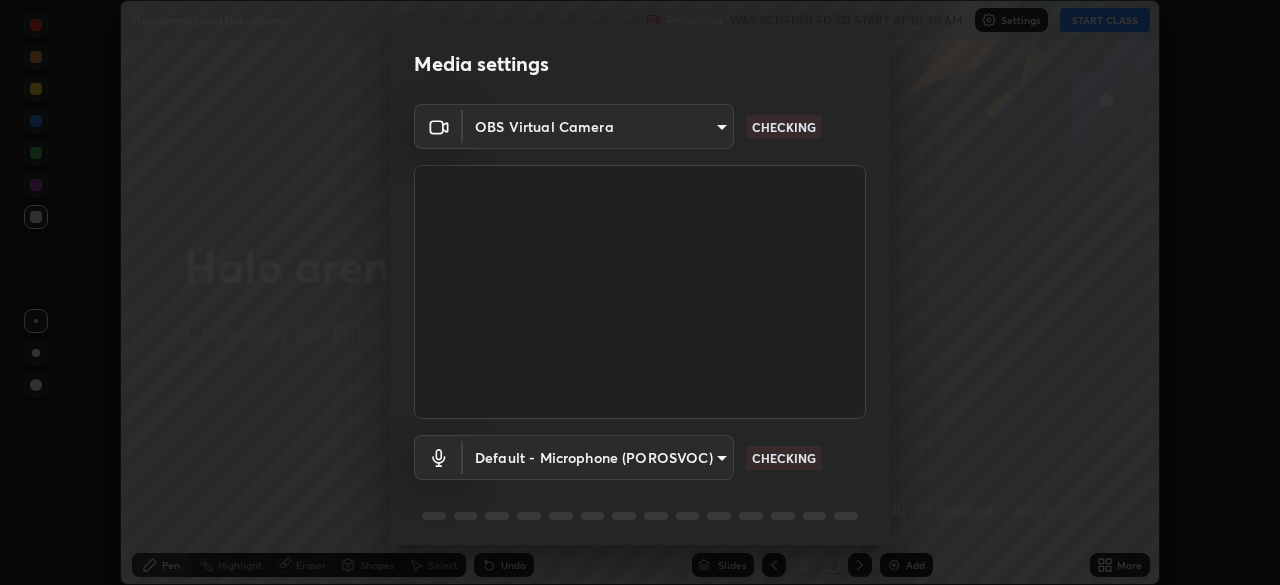 click on "Erase all Halo arenes and halo alkane. Recording WAS SCHEDULED TO START AT  10:30 AM Settings START CLASS Setting up your live class Halo arenes and halo alkane. • L68 of Chemistry for Trimulgherry NEET UG 2026 Excel 1 [FIRST] [LAST] Pen Highlight Eraser Shapes Select Undo Slides 2 / 2 Add More No doubts shared Encourage your learners to ask a doubt for better clarity Report an issue Reason for reporting Buffering Chat not working Audio - Video sync issue Educator video quality low ​ Attach an image Report Media settings OBS Virtual Camera fcf4d0096f443ddc4c8080c08426217f711b91229530393b6898498e20240c5e CHECKING Default - Microphone (POROSVOC) default CHECKING 1 / 5 Next" at bounding box center [640, 292] 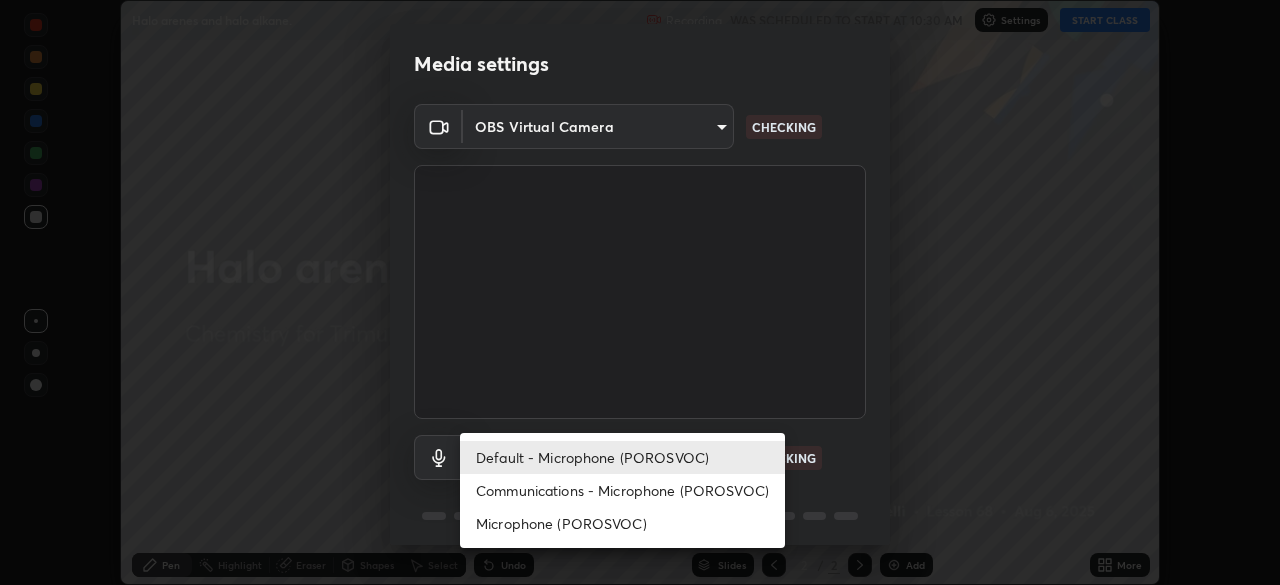 click on "Communications - Microphone (POROSVOC)" at bounding box center (622, 490) 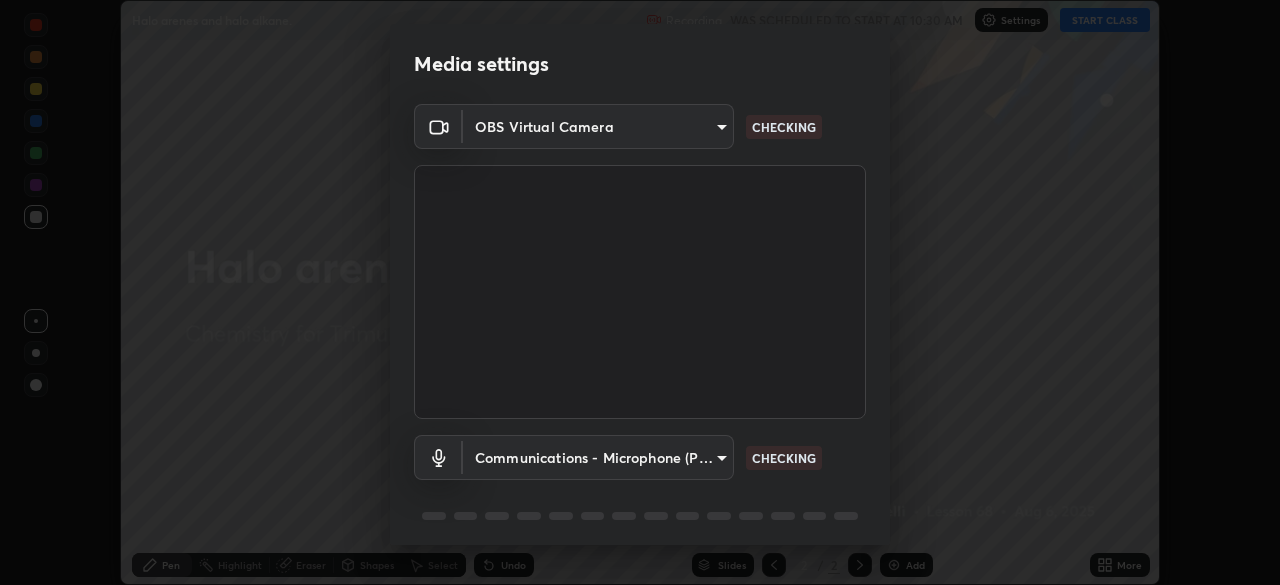 click on "Erase all Halo arenes and halo alkane. Recording WAS SCHEDULED TO START AT  10:30 AM Settings START CLASS Setting up your live class Halo arenes and halo alkane. • L68 of Chemistry for Trimulgherry NEET UG 2026 Excel 1 [FIRST] [LAST] Pen Highlight Eraser Shapes Select Undo Slides 2 / 2 Add More No doubts shared Encourage your learners to ask a doubt for better clarity Report an issue Reason for reporting Buffering Chat not working Audio - Video sync issue Educator video quality low ​ Attach an image Report Media settings OBS Virtual Camera fcf4d0096f443ddc4c8080c08426217f711b91229530393b6898498e20240c5e CHECKING Communications - Microphone (POROSVOC) communications CHECKING 1 / 5 Next" at bounding box center (640, 292) 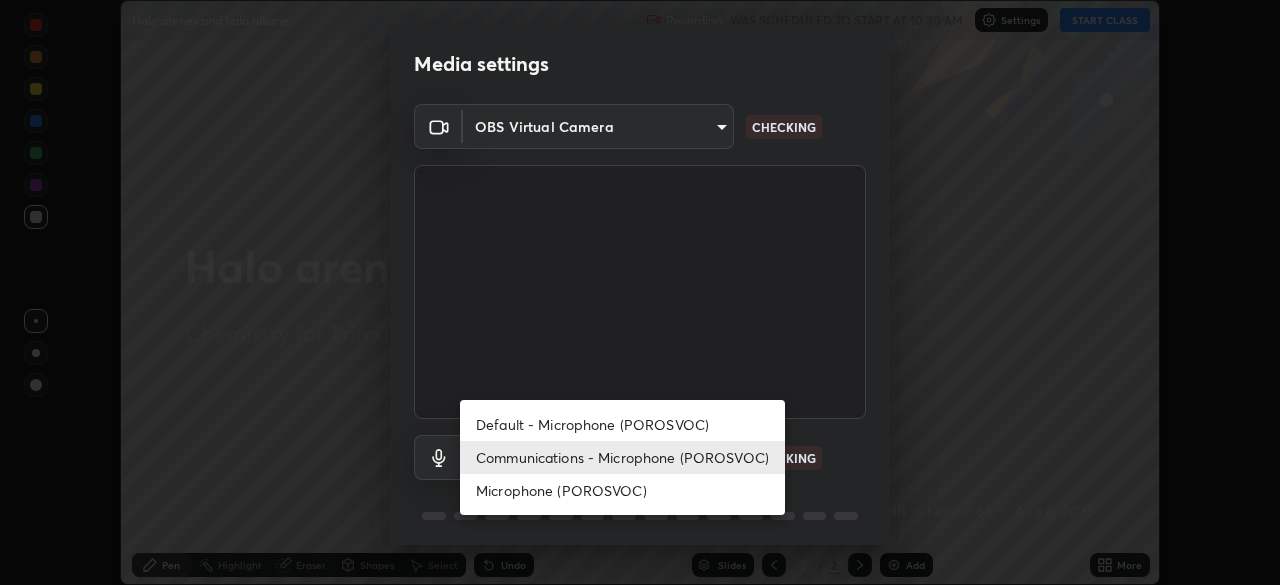 click on "Default - Microphone (POROSVOC)" at bounding box center [622, 424] 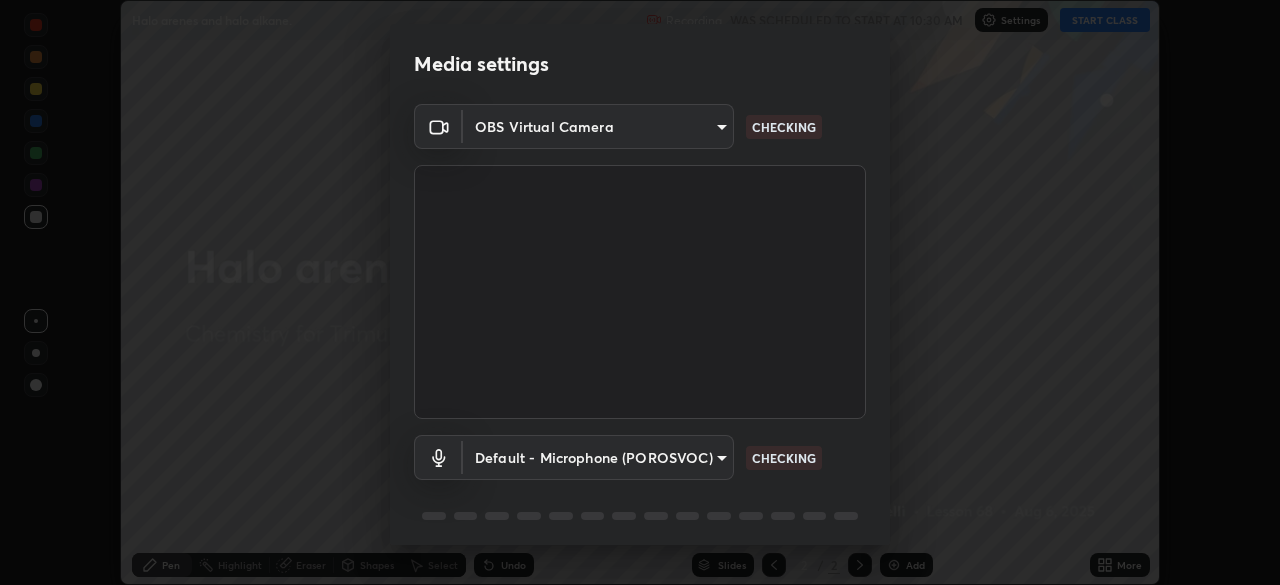 scroll, scrollTop: 71, scrollLeft: 0, axis: vertical 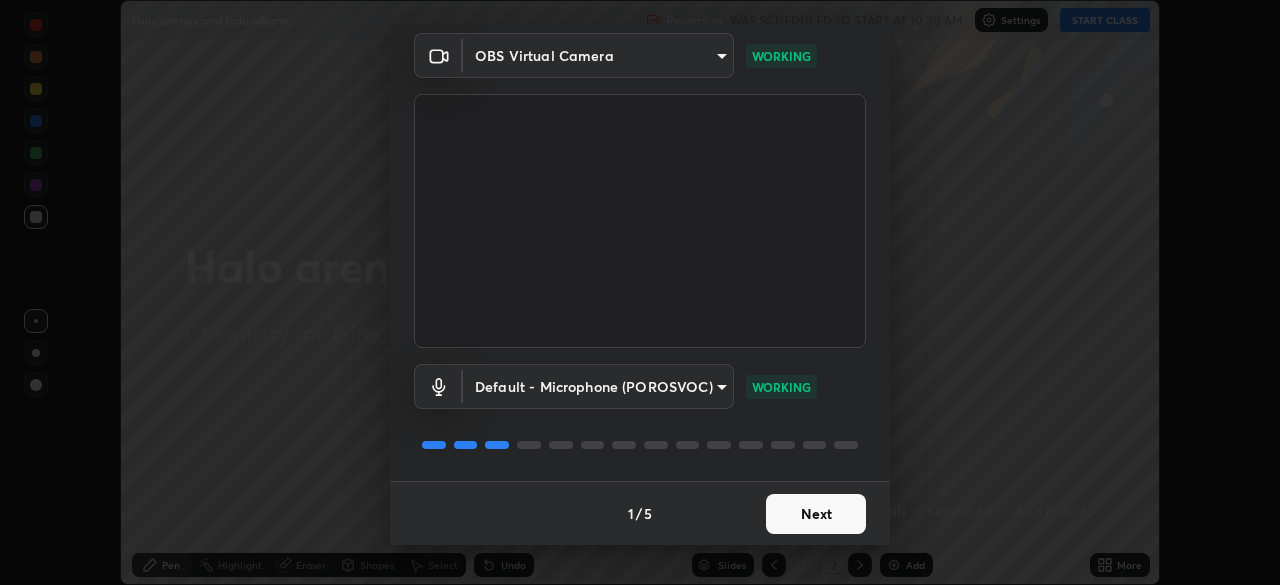 click on "Next" at bounding box center (816, 514) 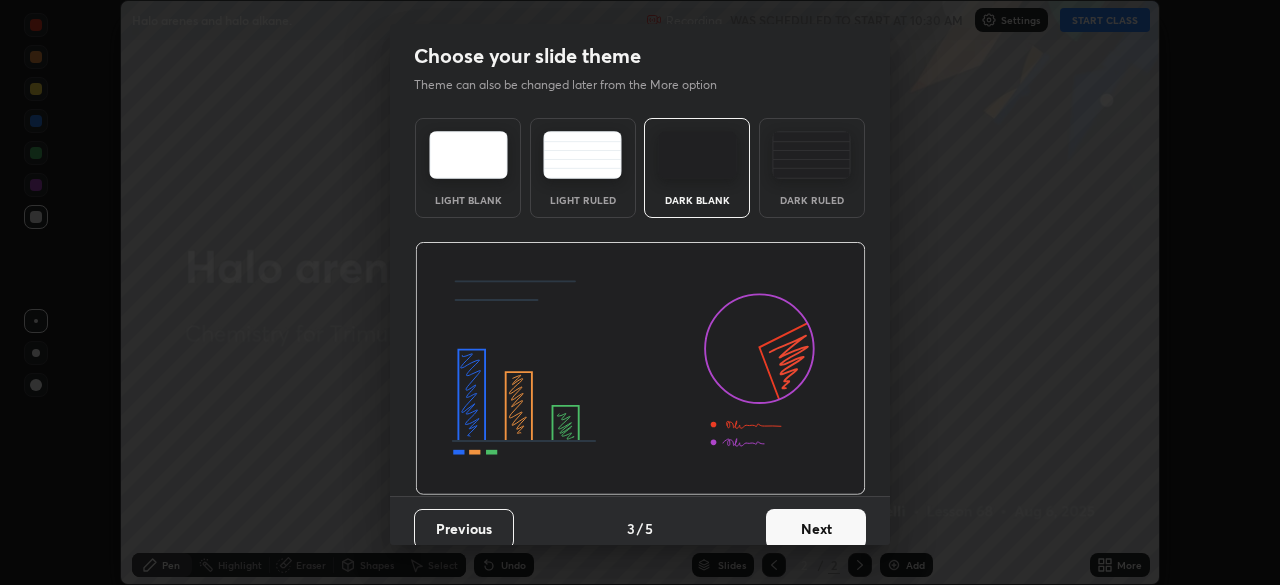 click on "Next" at bounding box center [816, 529] 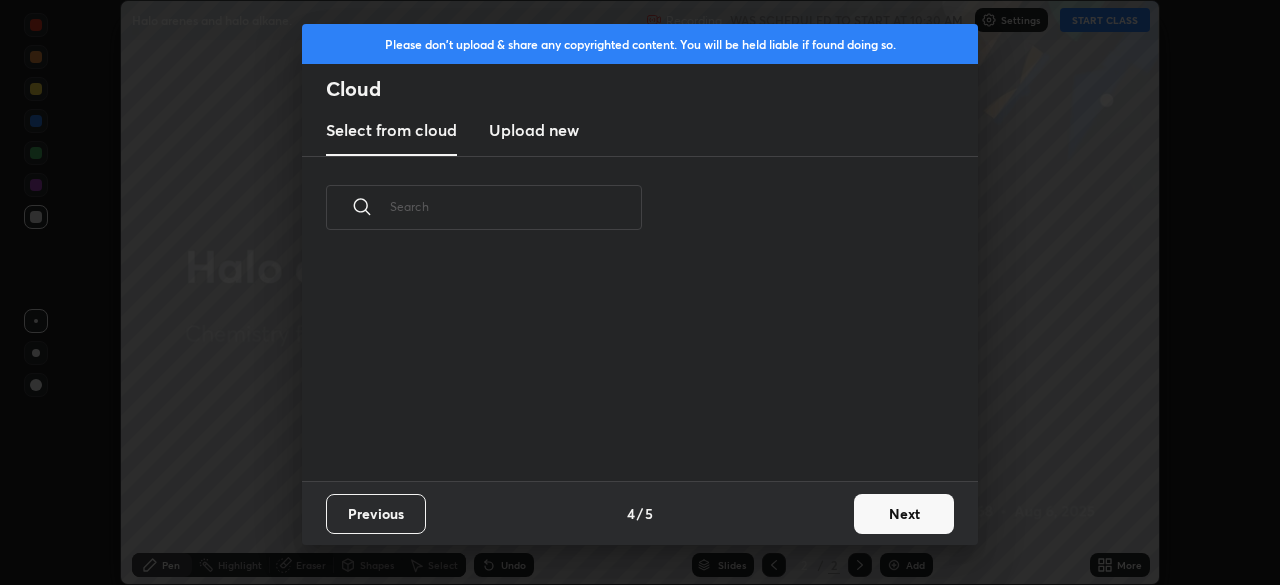 click on "Next" at bounding box center [904, 514] 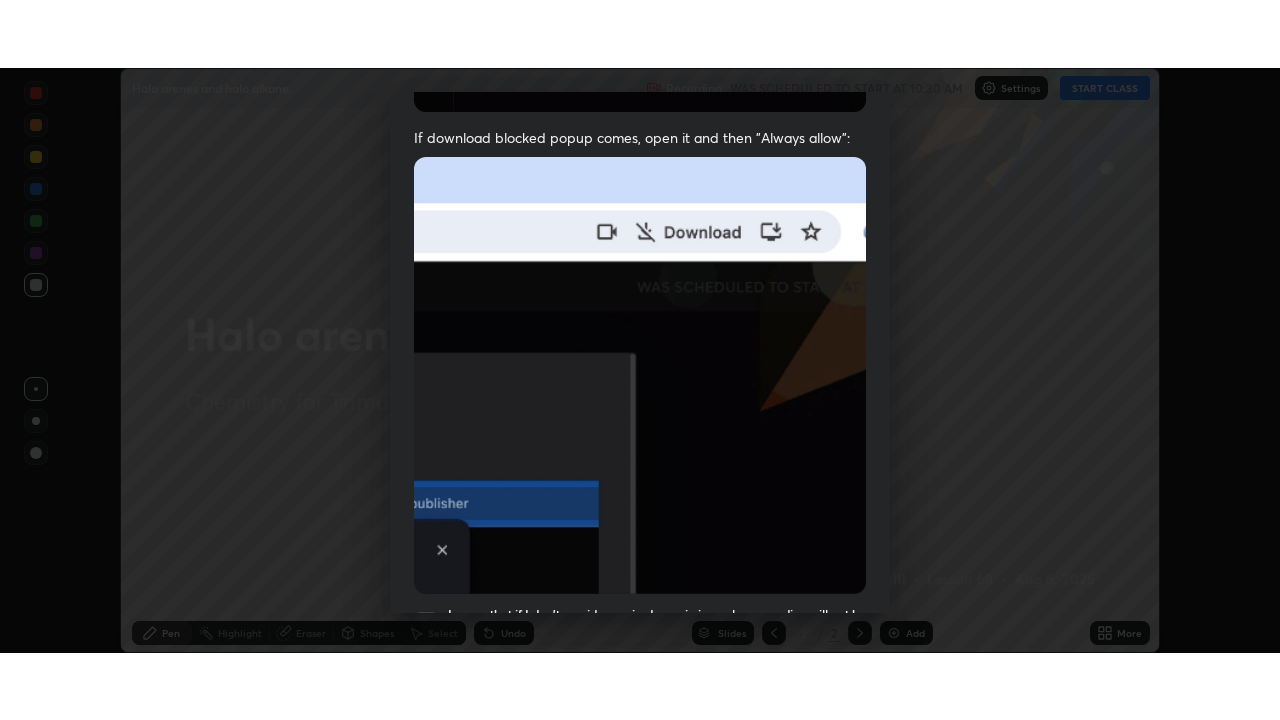 scroll, scrollTop: 479, scrollLeft: 0, axis: vertical 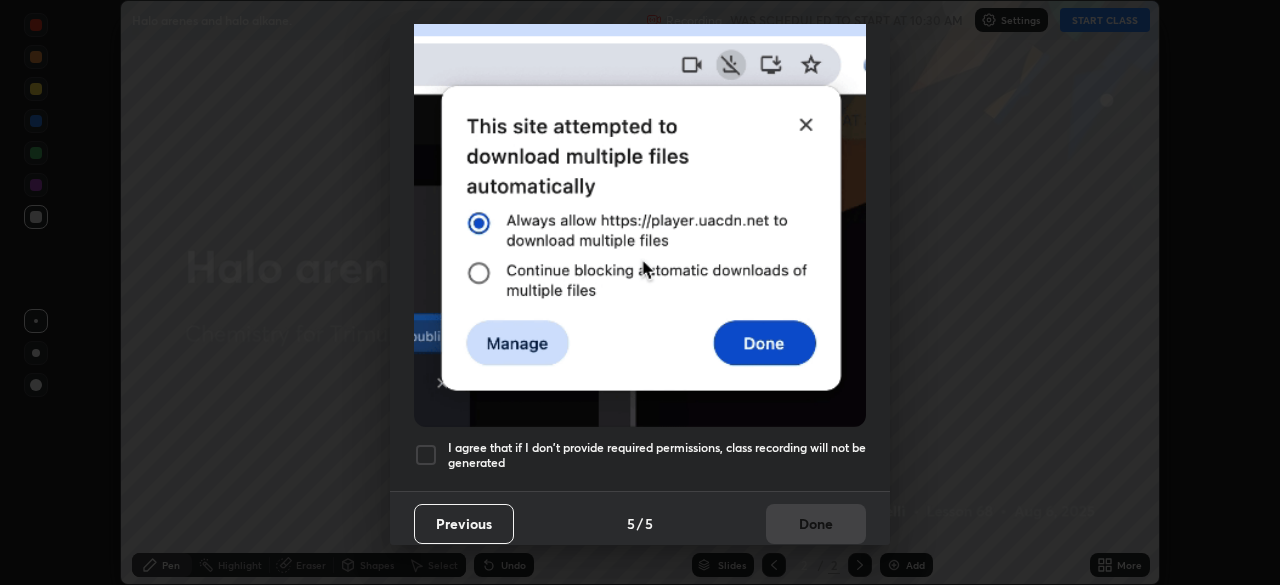 click at bounding box center (426, 455) 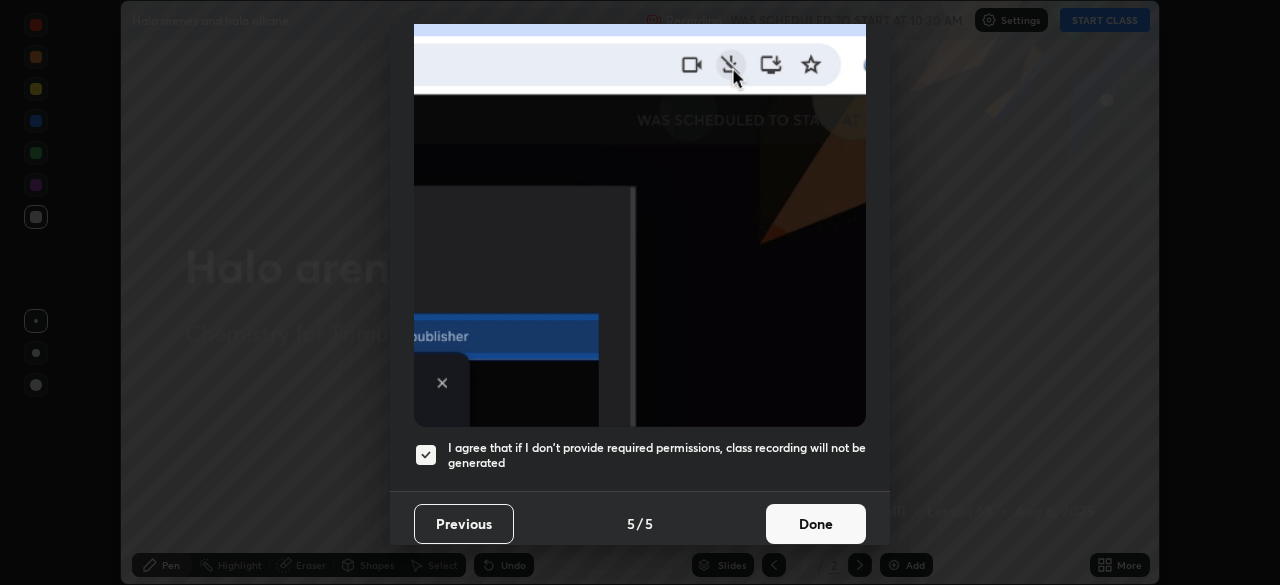 click on "Done" at bounding box center (816, 524) 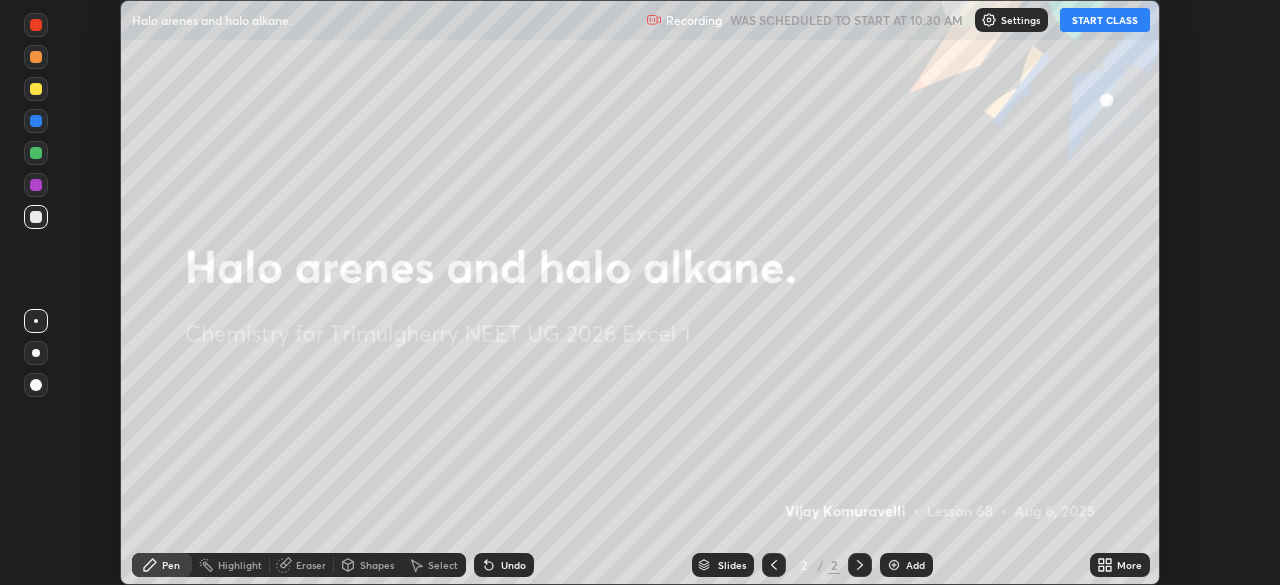 click on "START CLASS" at bounding box center [1105, 20] 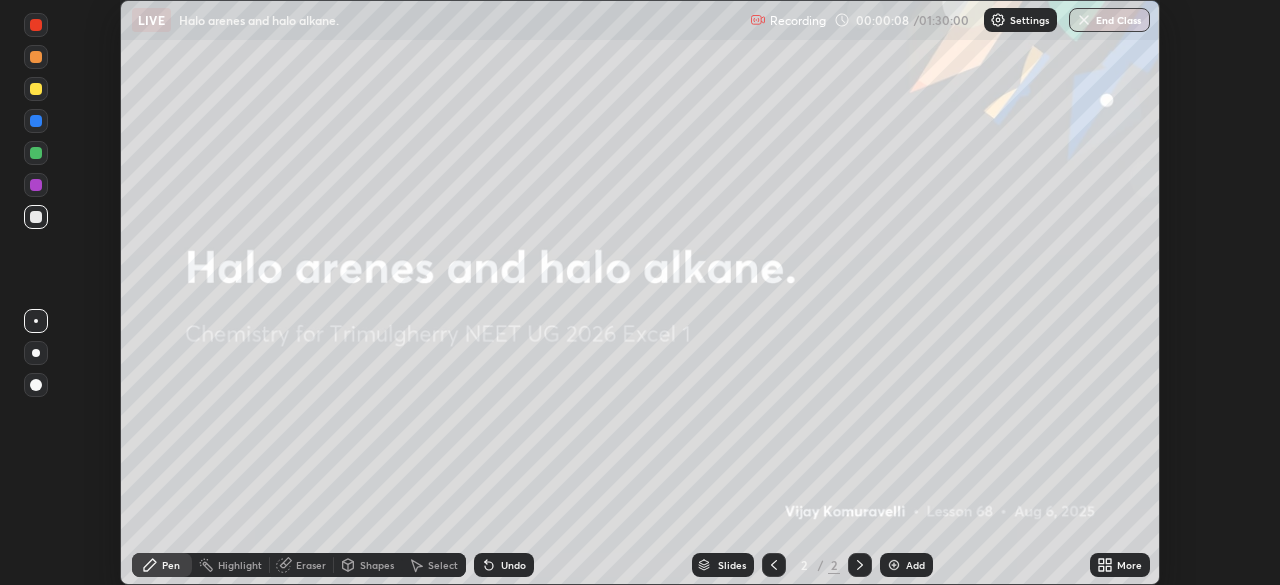 click 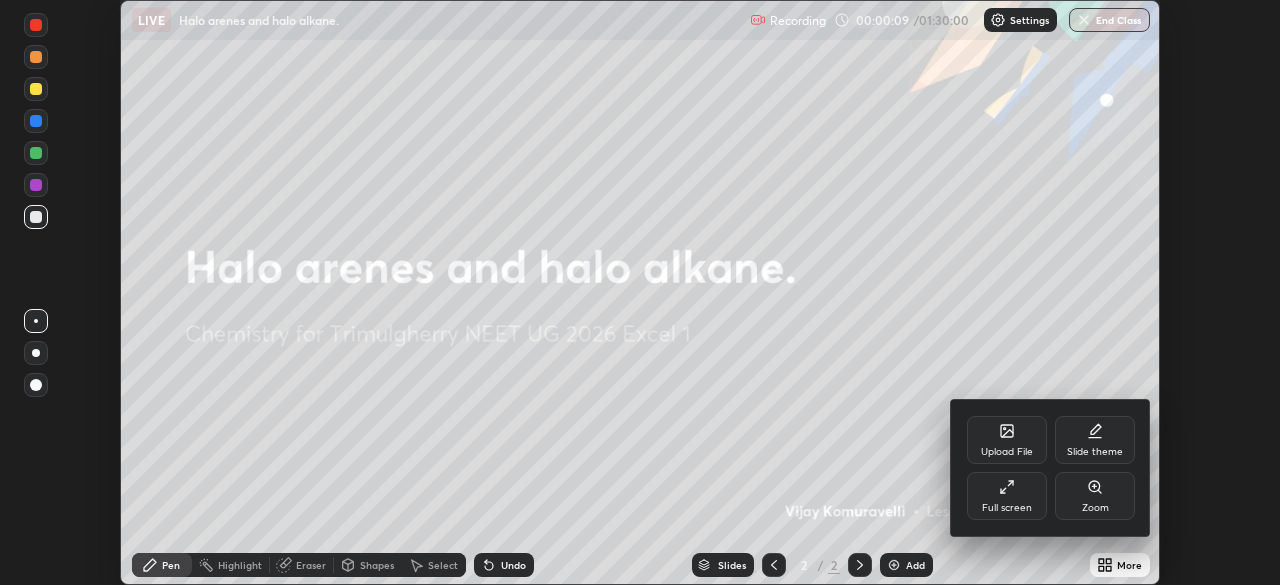 click on "Full screen" at bounding box center (1007, 496) 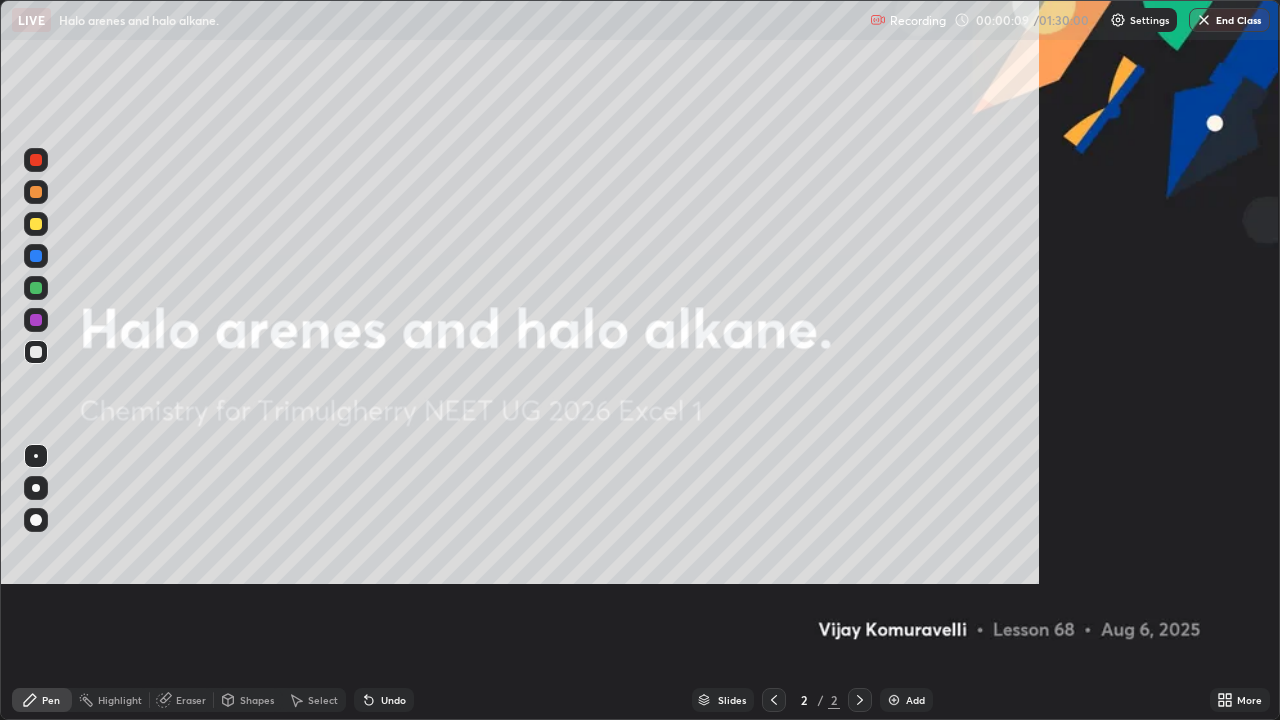 scroll, scrollTop: 99280, scrollLeft: 98720, axis: both 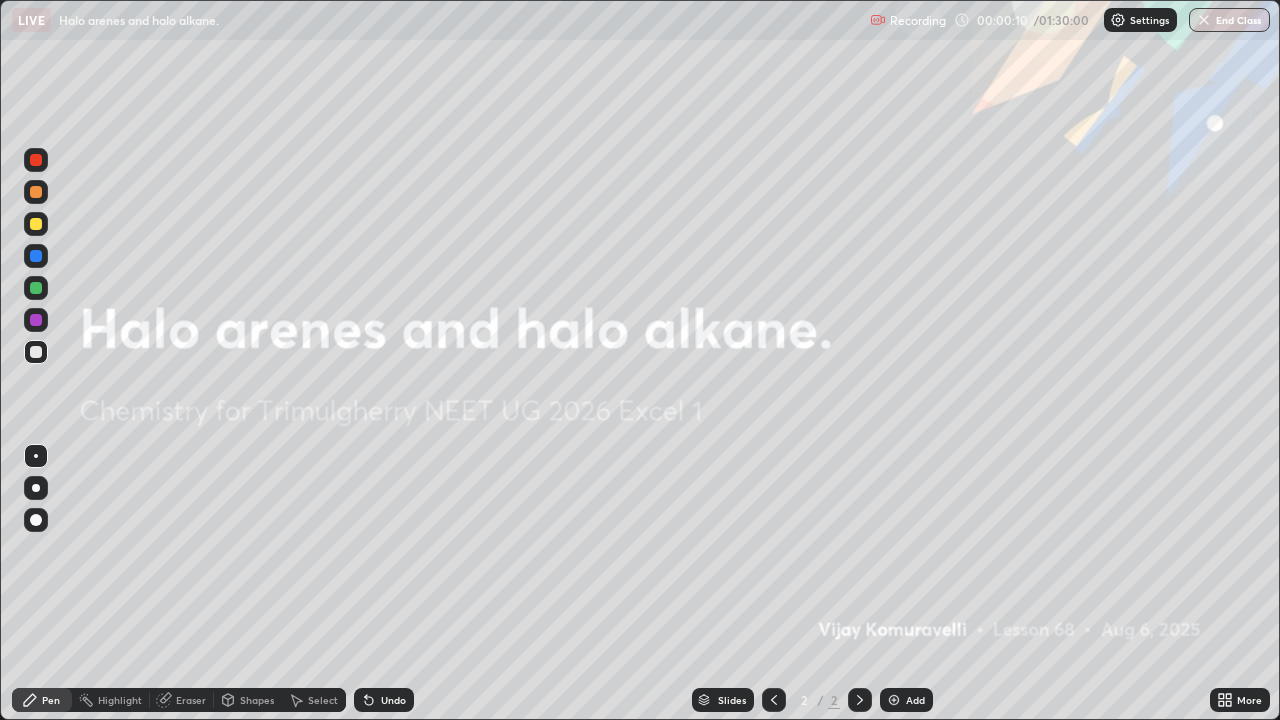 click on "Add" at bounding box center (906, 700) 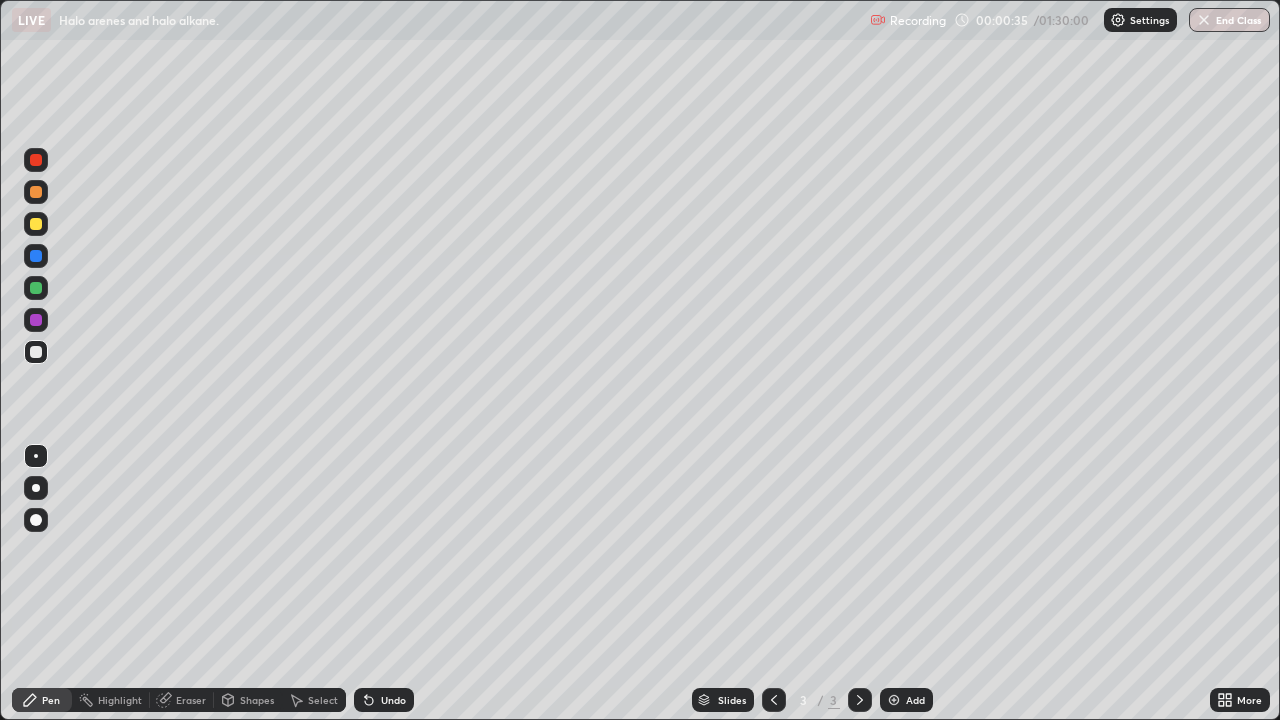click at bounding box center [36, 224] 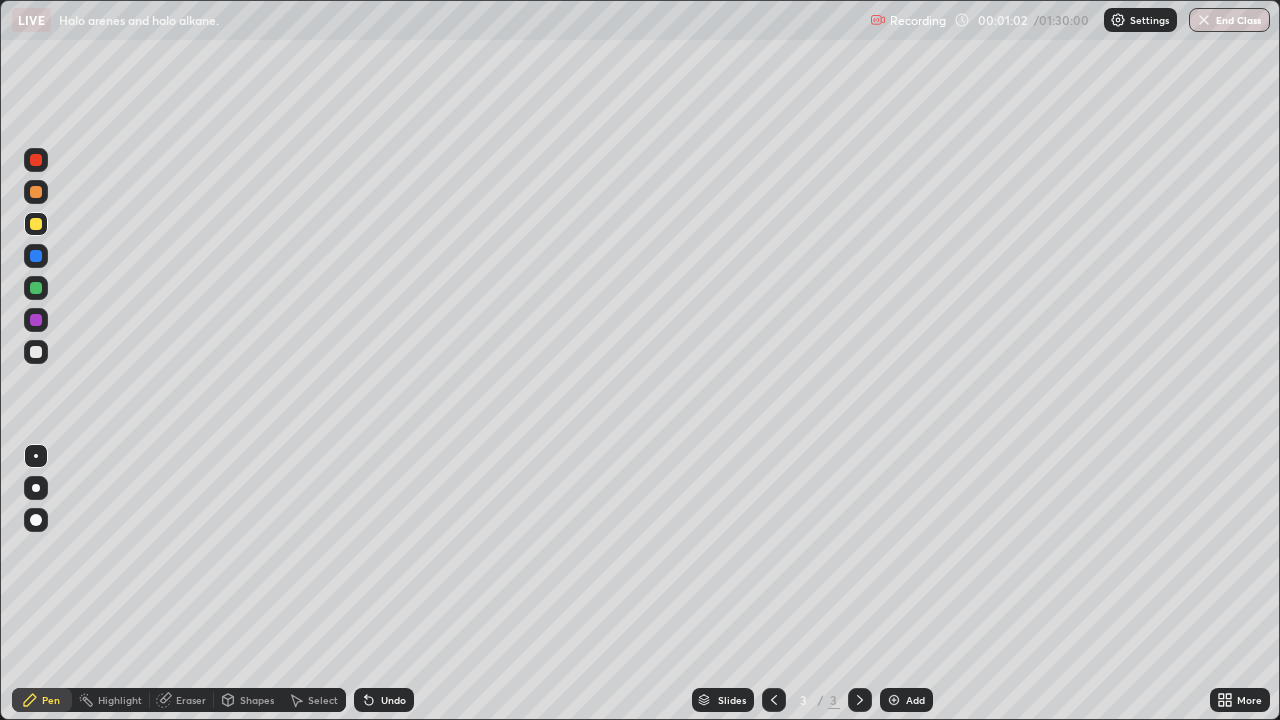 click at bounding box center [36, 352] 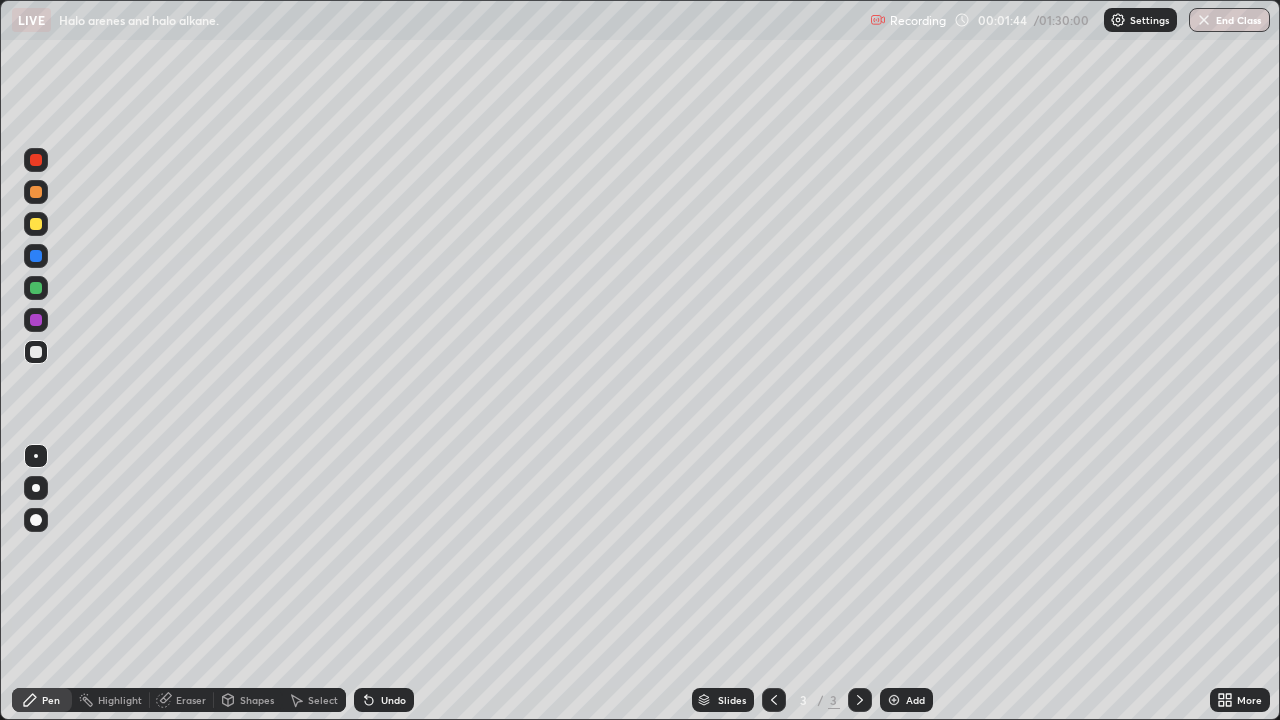 click at bounding box center (36, 224) 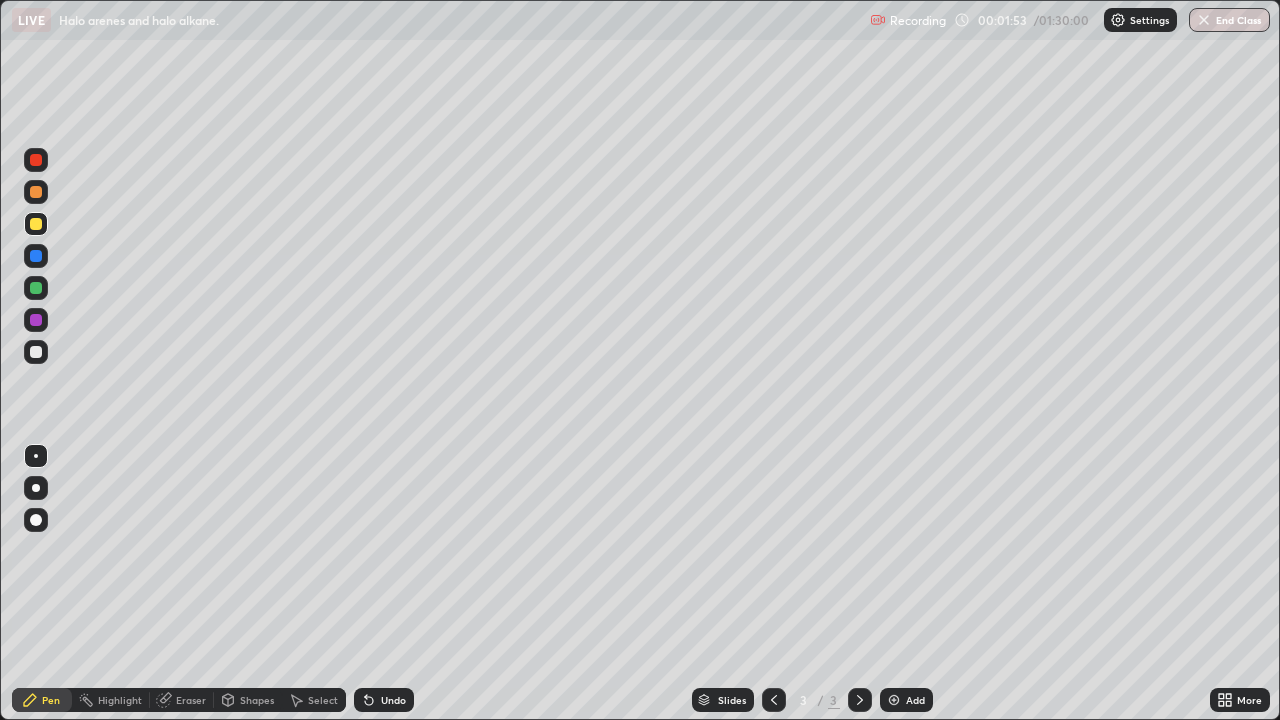 click at bounding box center [36, 352] 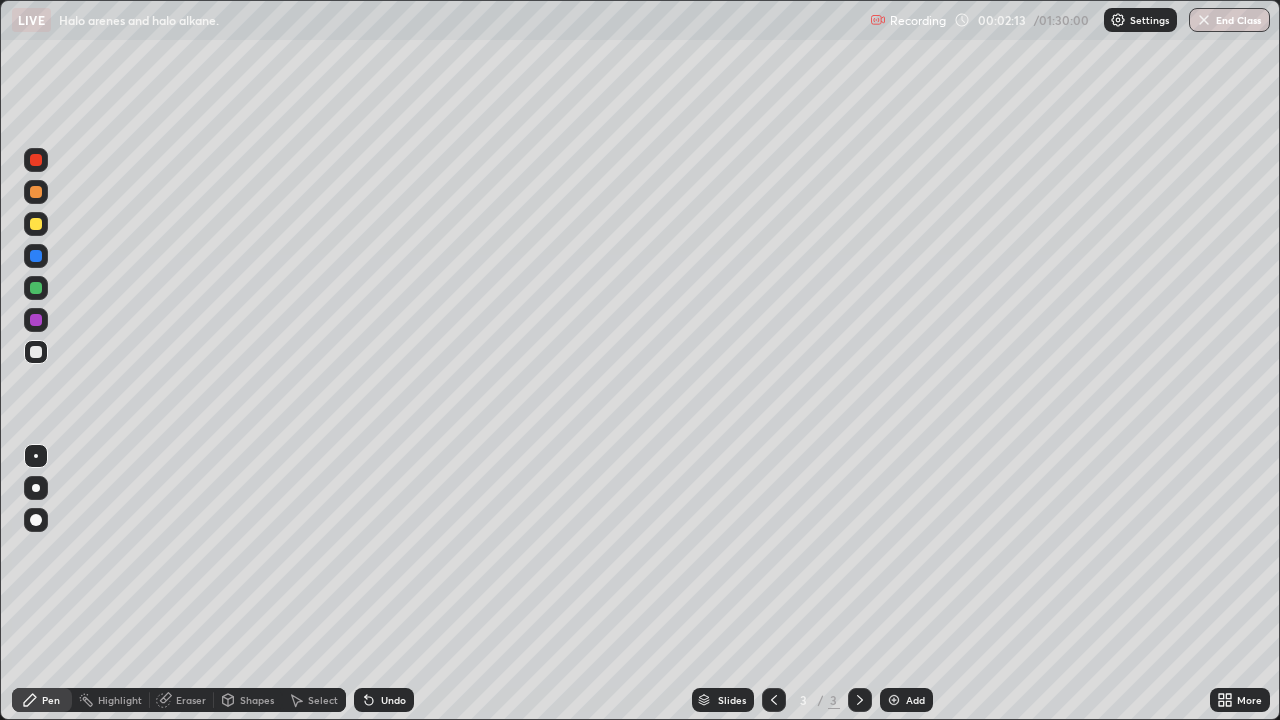 click on "Undo" at bounding box center [384, 700] 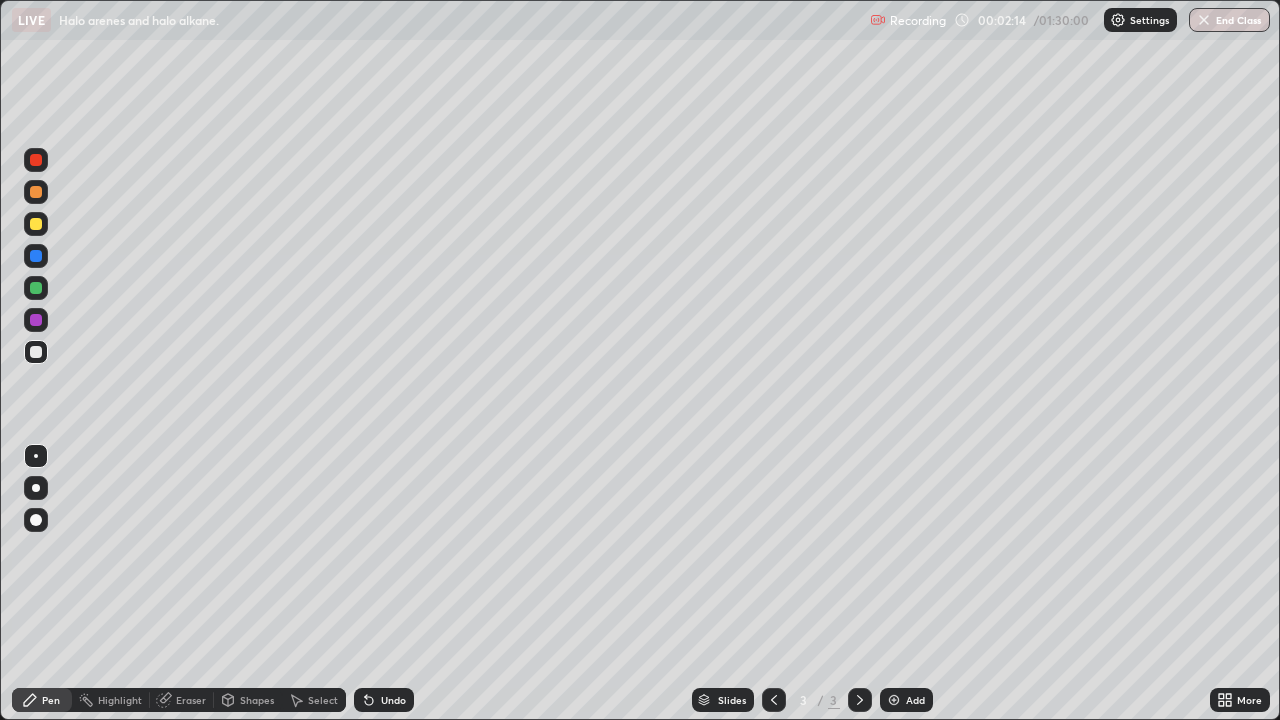 click on "Undo" at bounding box center (384, 700) 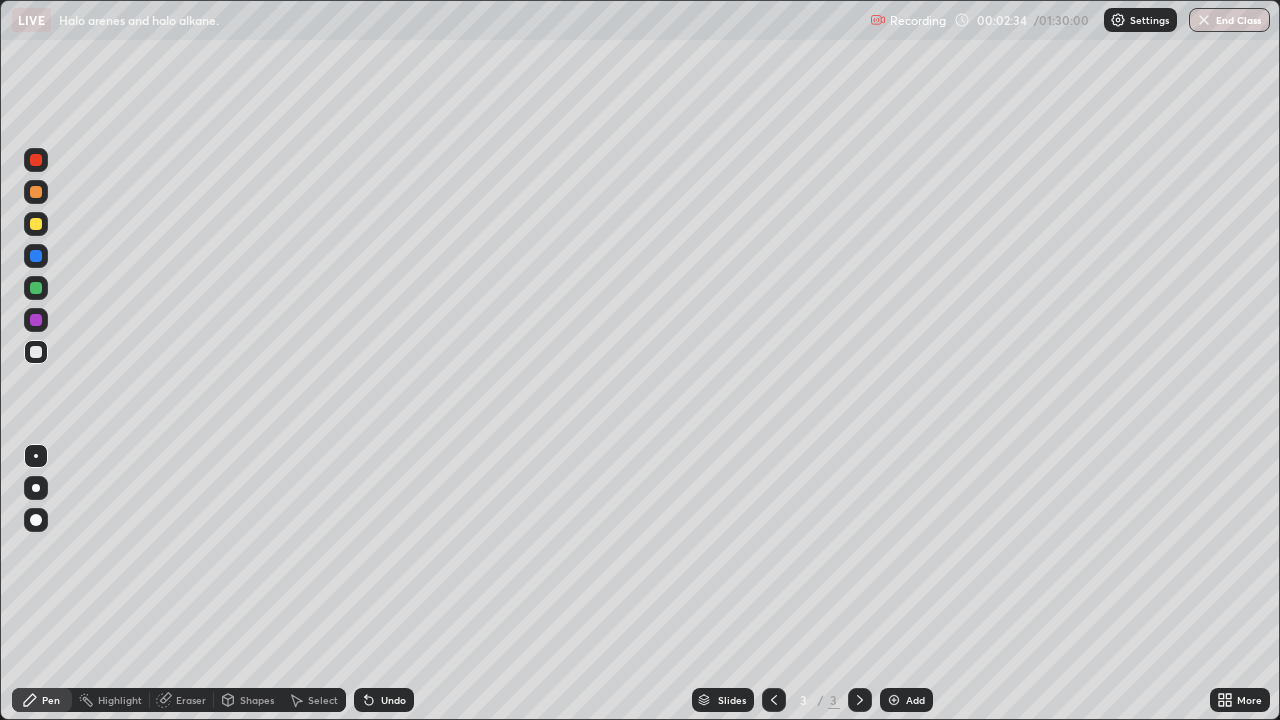click at bounding box center (36, 224) 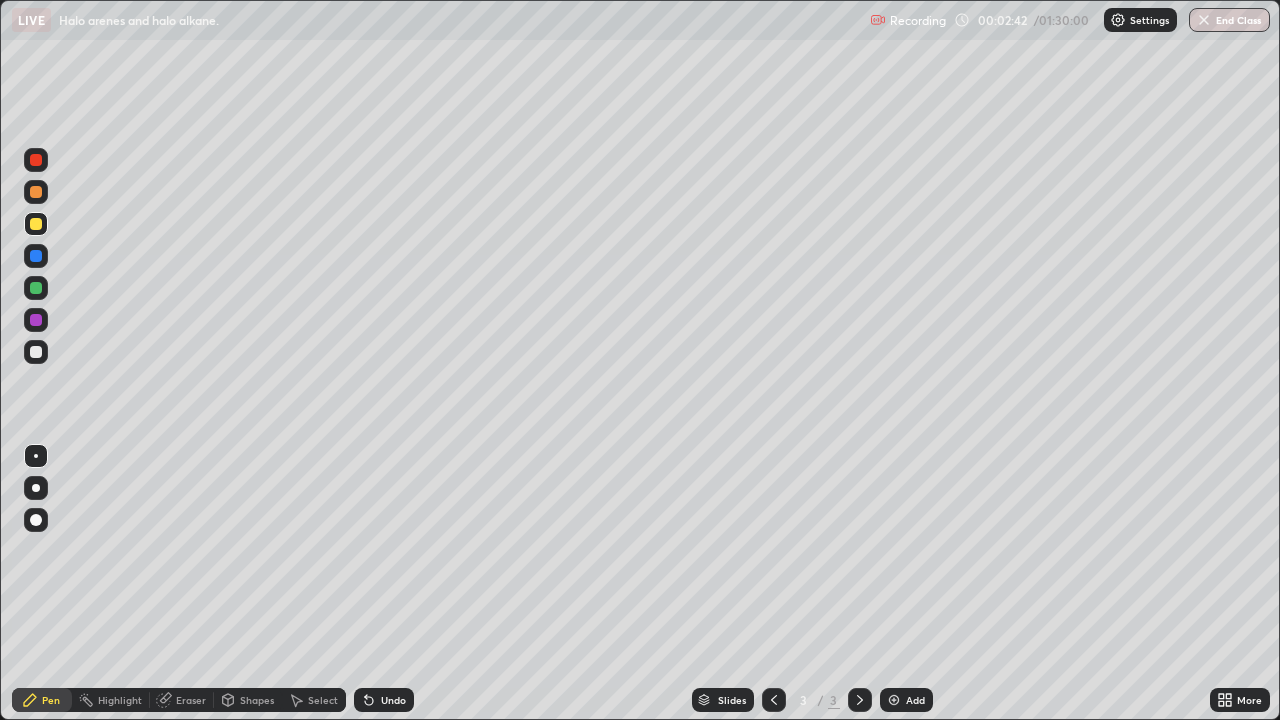 click at bounding box center [36, 352] 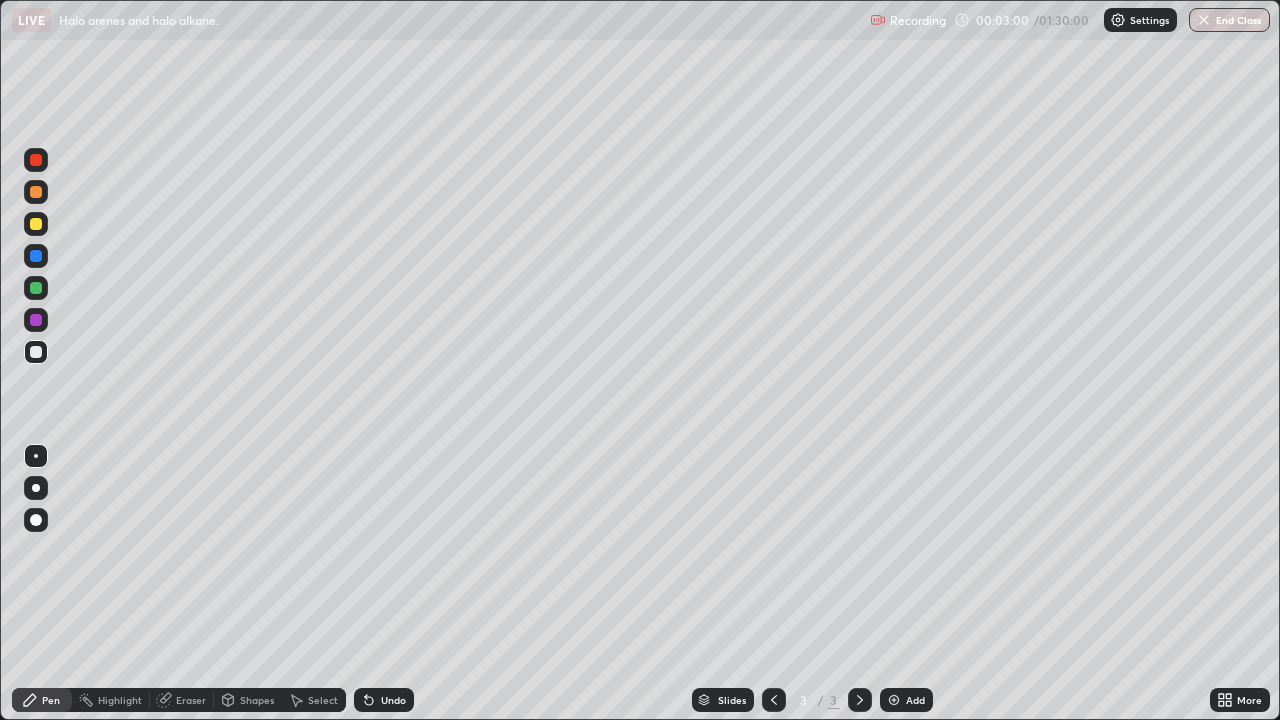 click at bounding box center (36, 224) 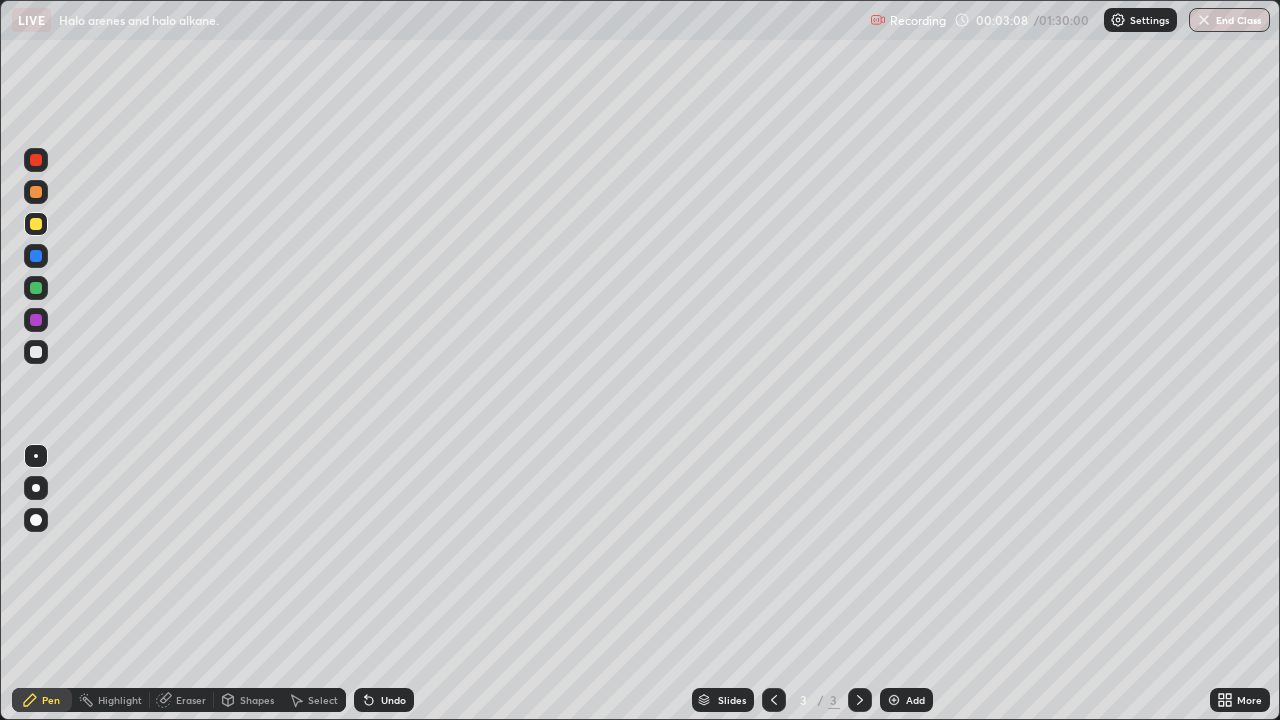 click at bounding box center (36, 352) 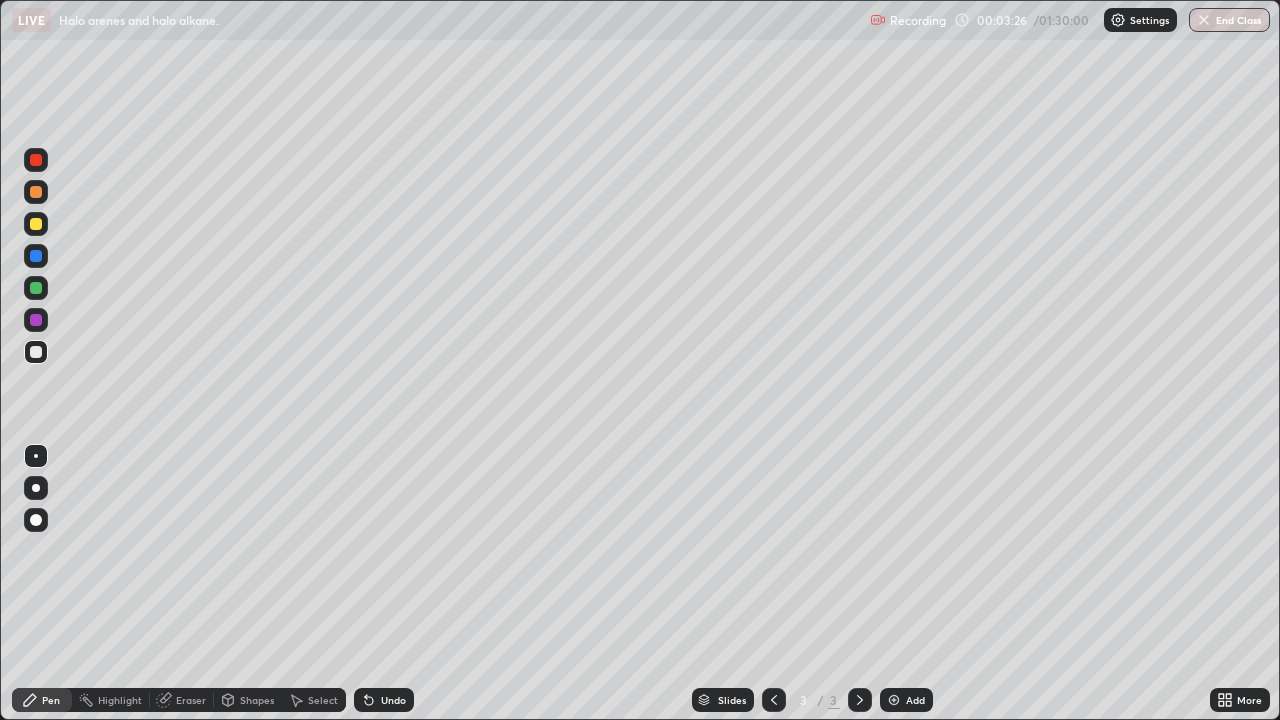 click at bounding box center [36, 224] 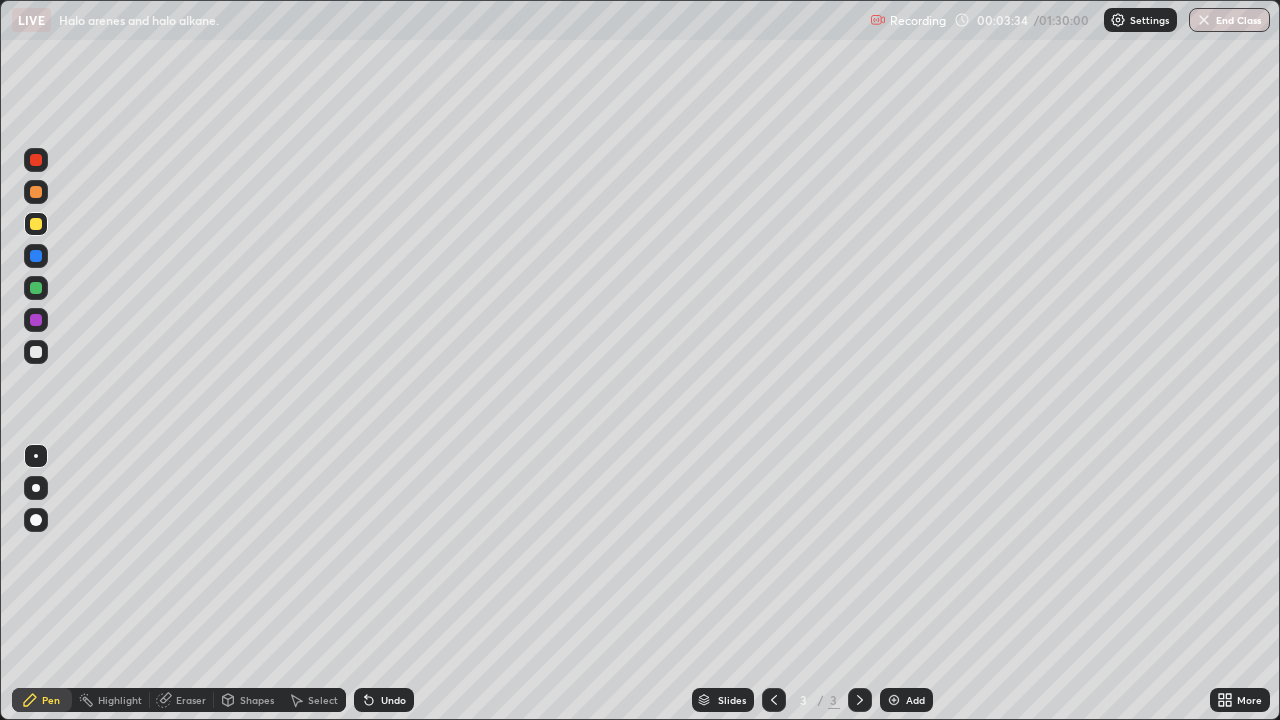 click at bounding box center (36, 352) 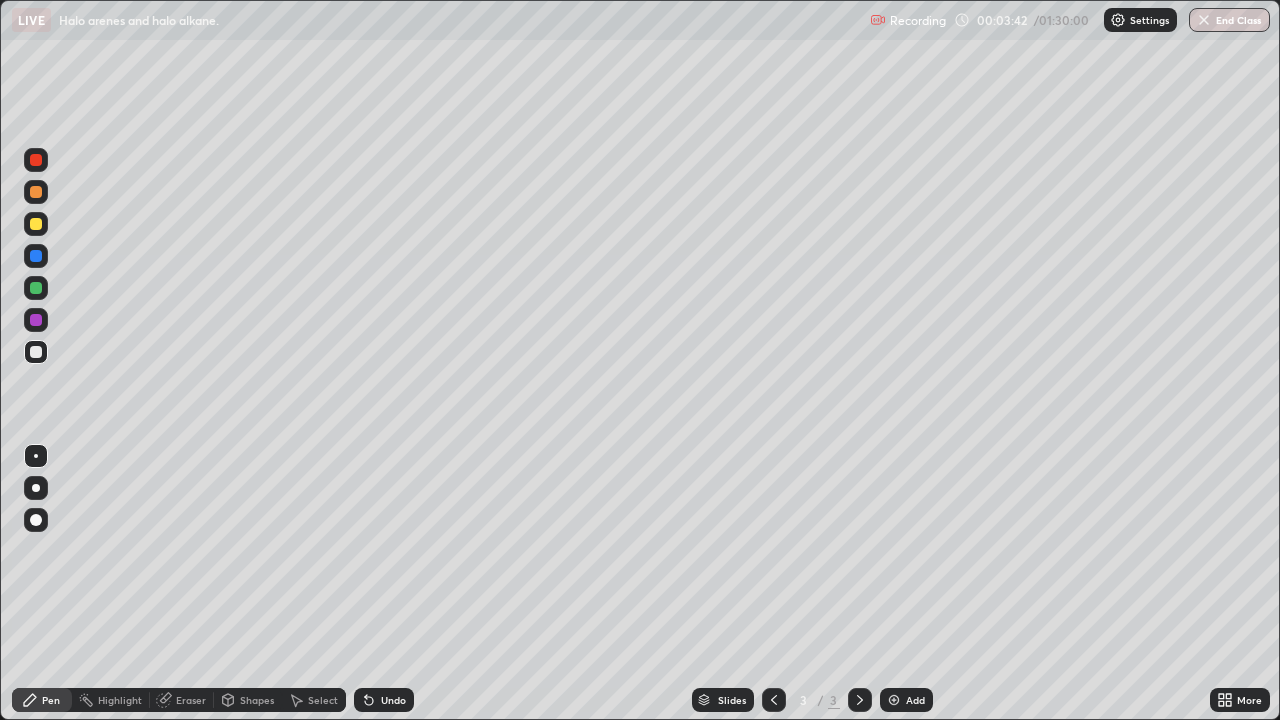 click 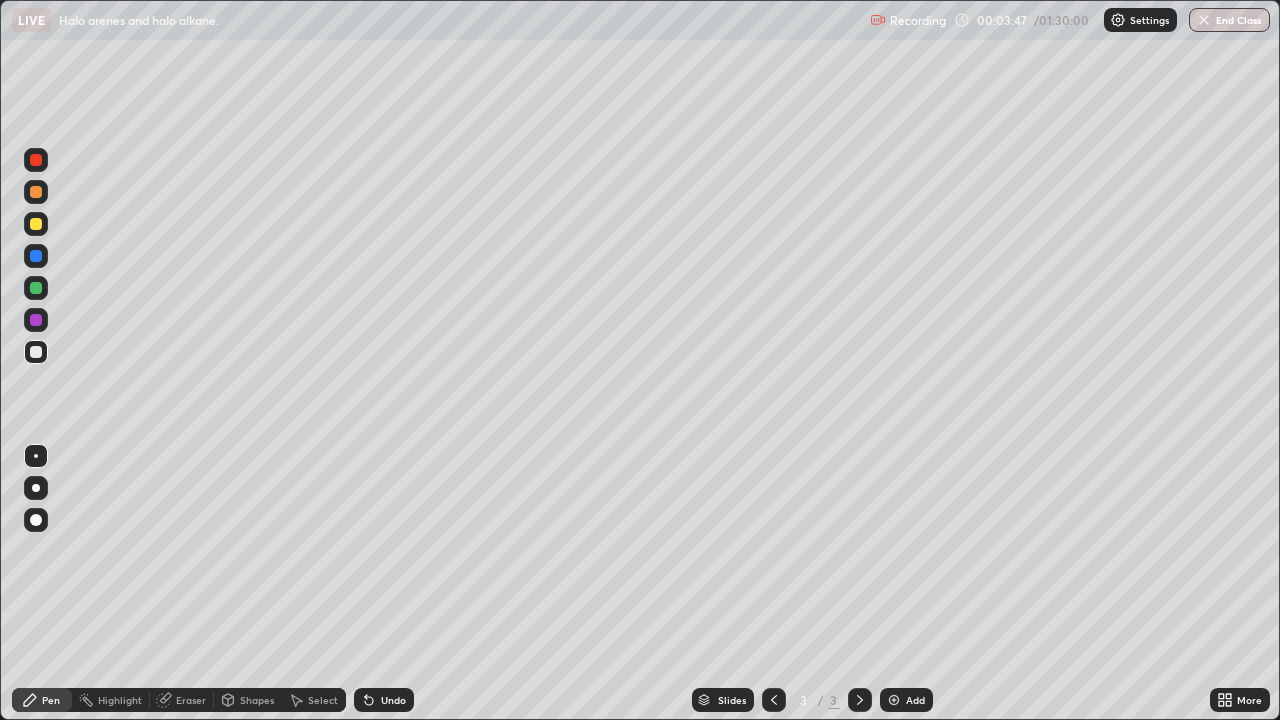 click at bounding box center [36, 224] 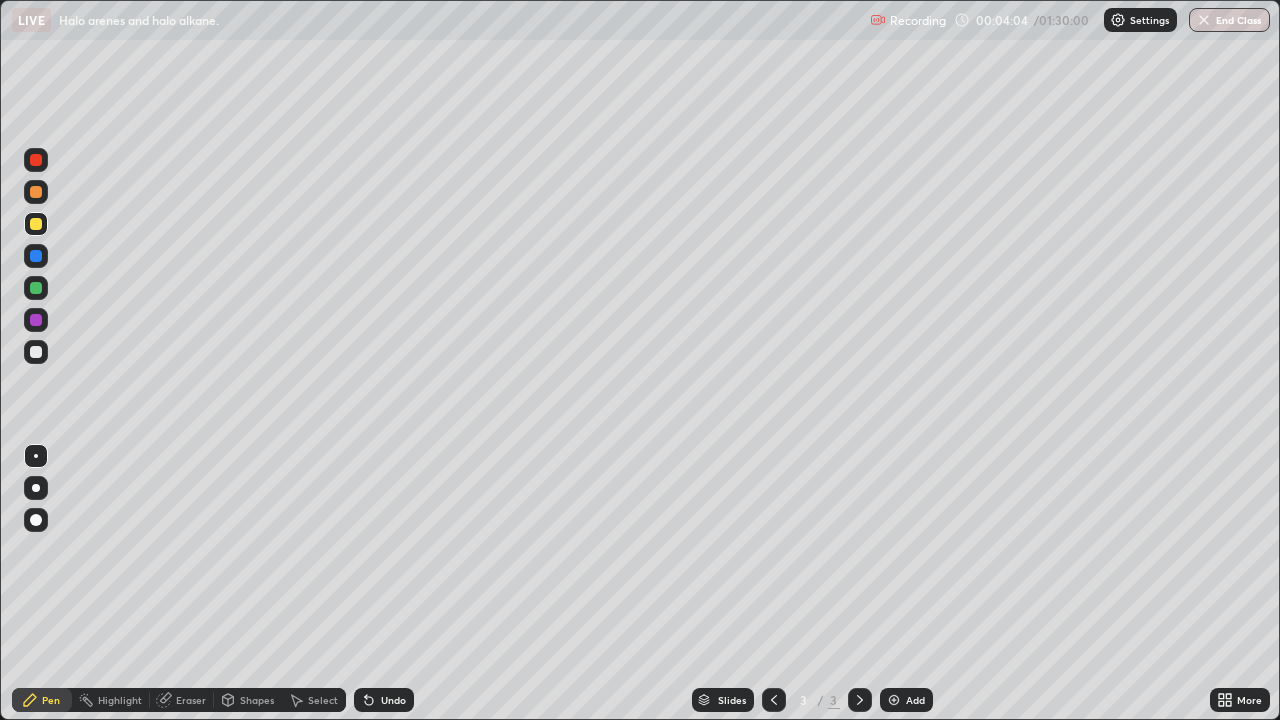 click at bounding box center [36, 352] 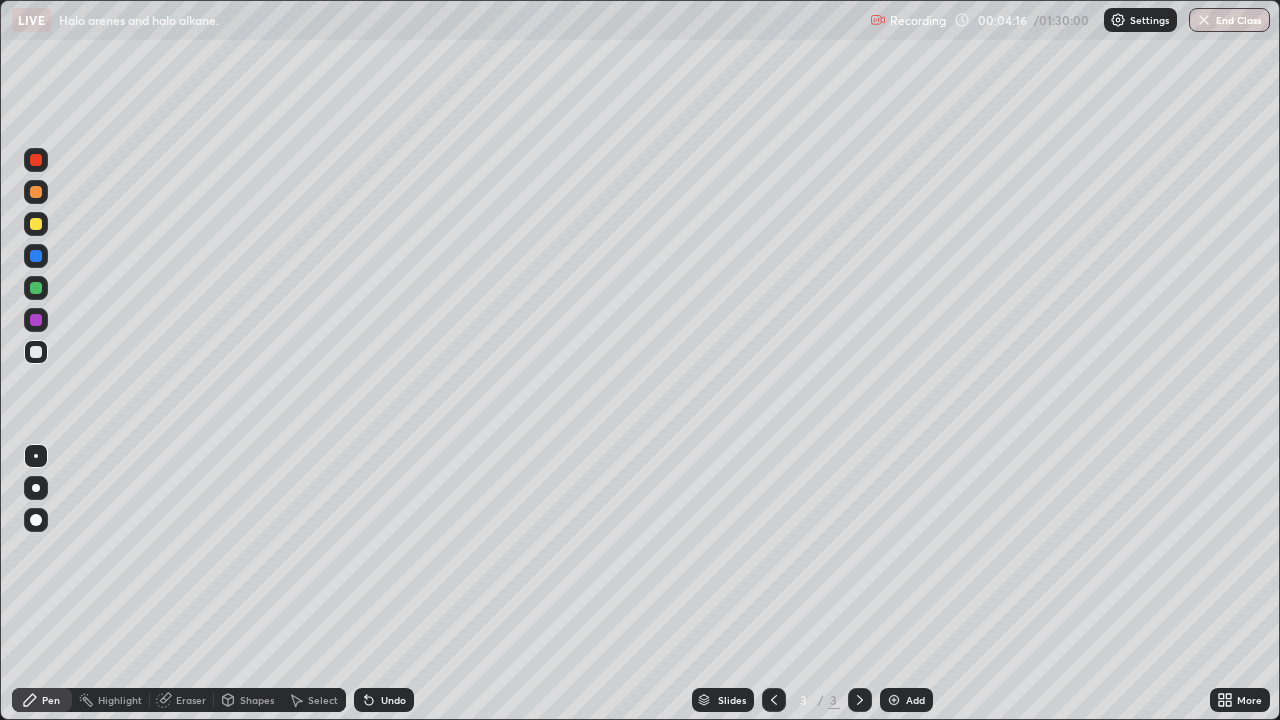 click on "Undo" at bounding box center [393, 700] 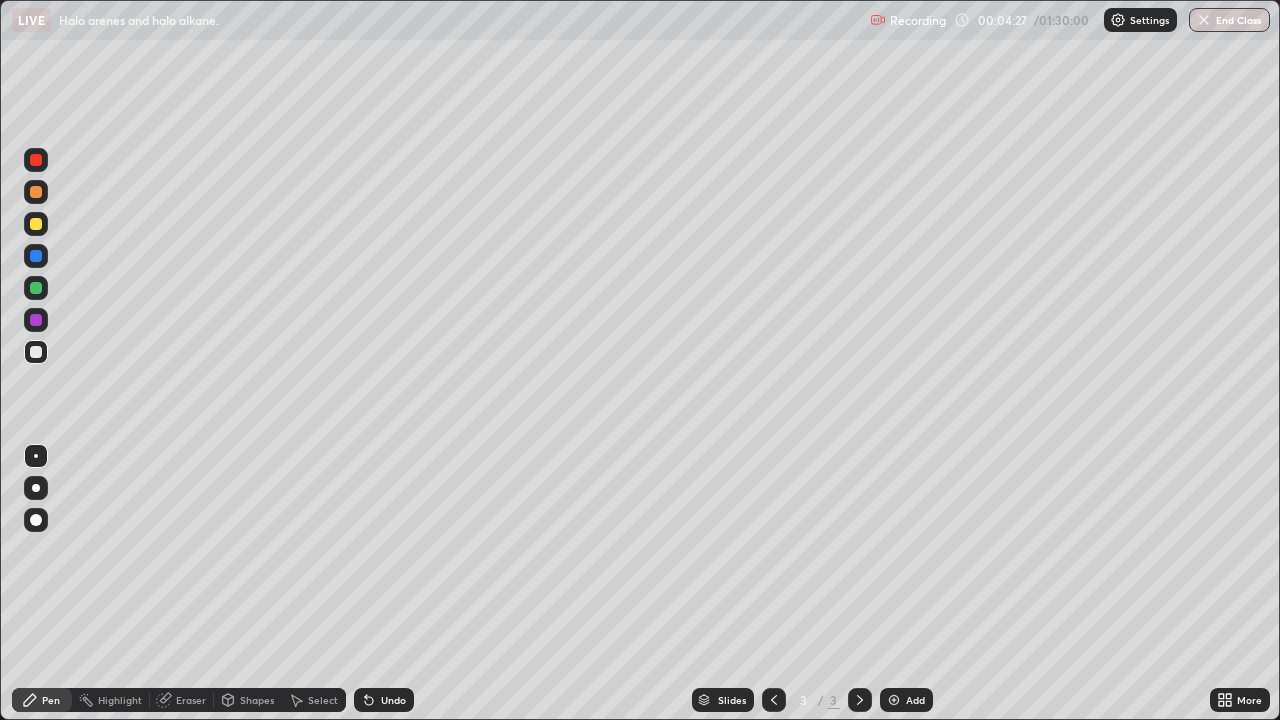 click on "Undo" at bounding box center (393, 700) 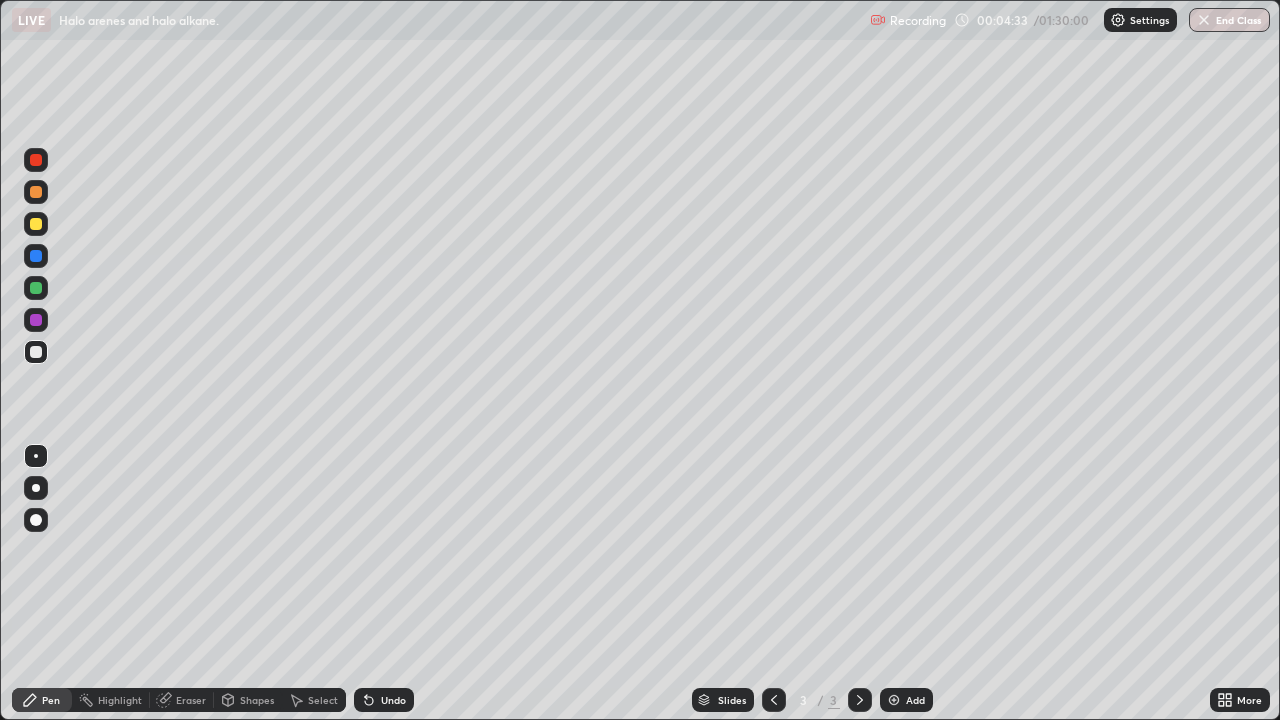 click at bounding box center [36, 224] 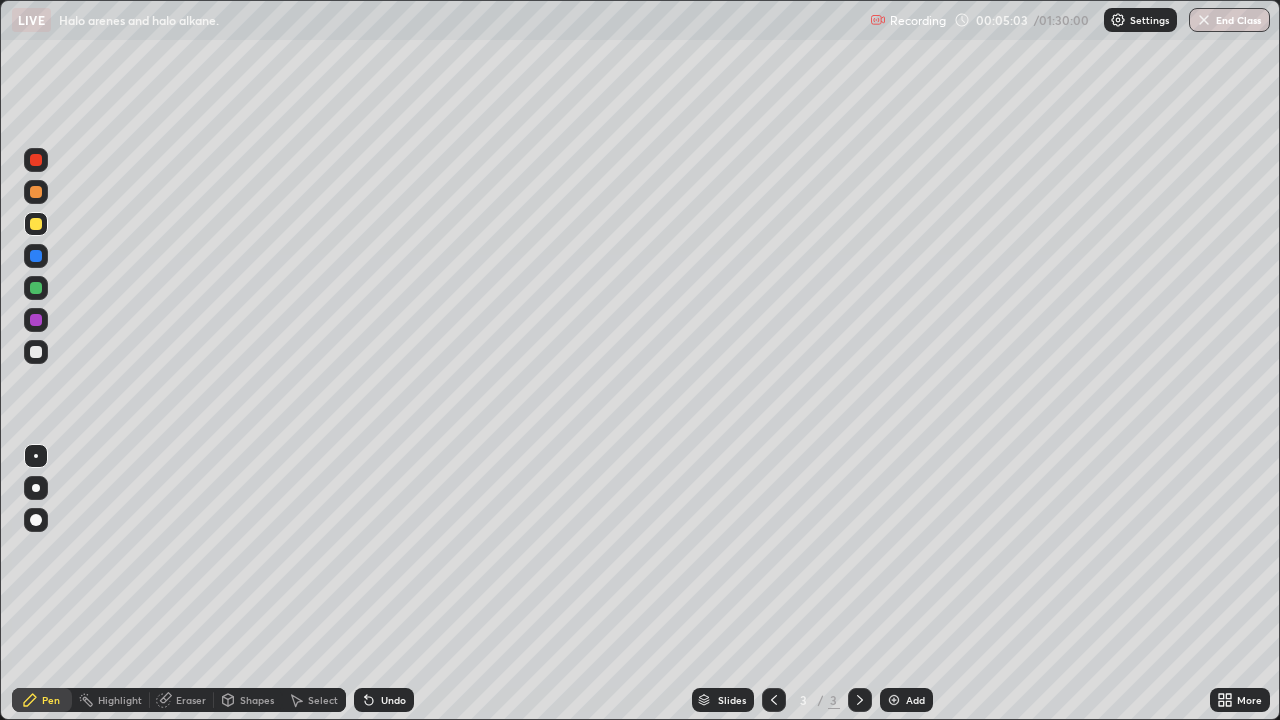 click at bounding box center (36, 352) 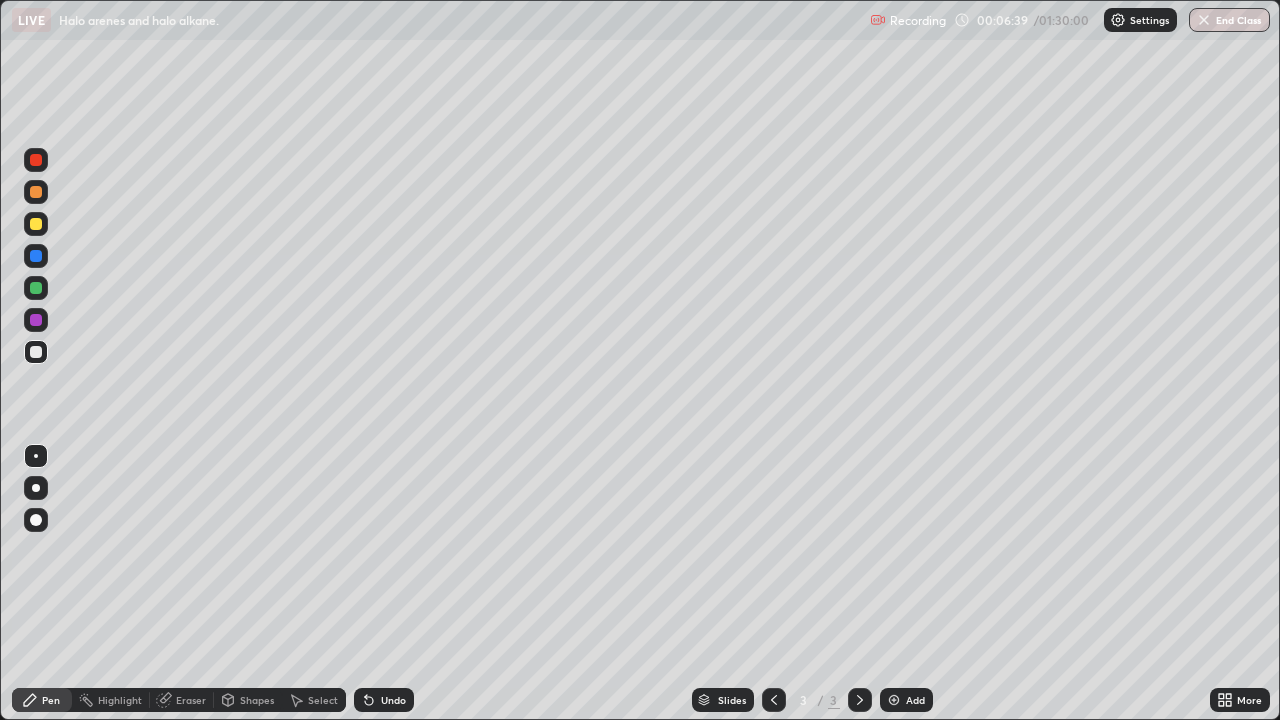 click at bounding box center (36, 224) 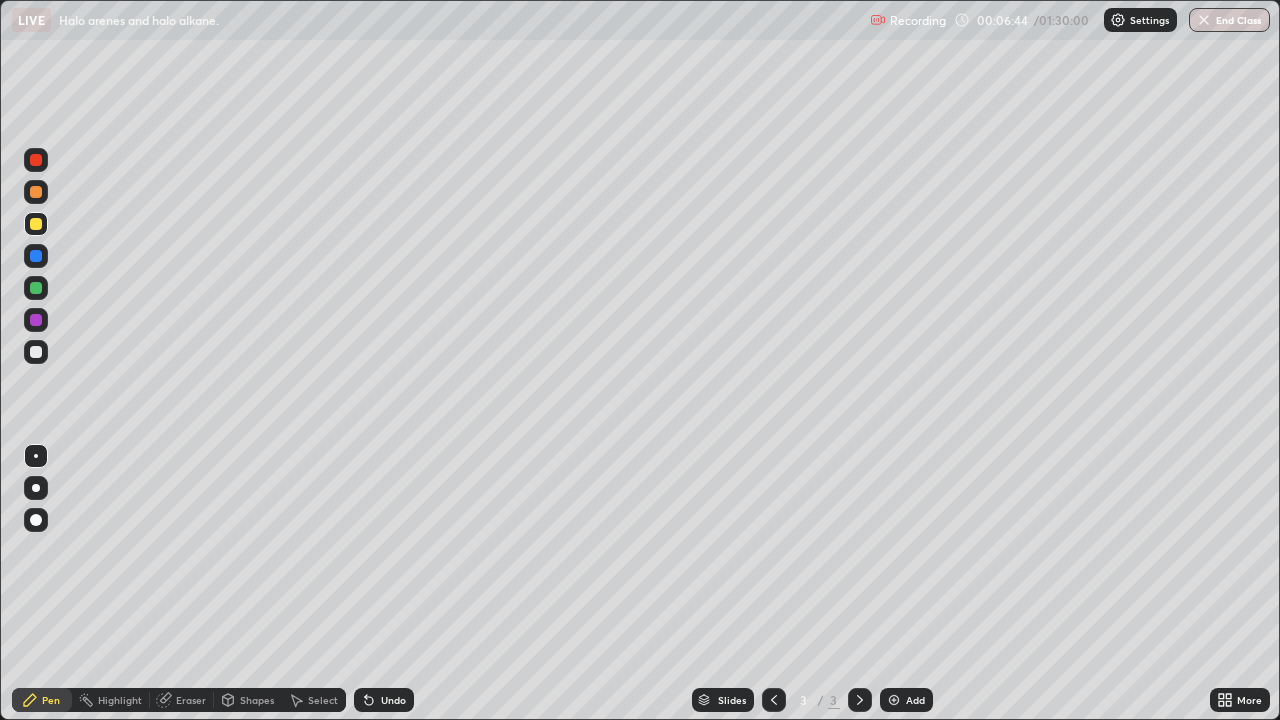 click on "Eraser" at bounding box center [191, 700] 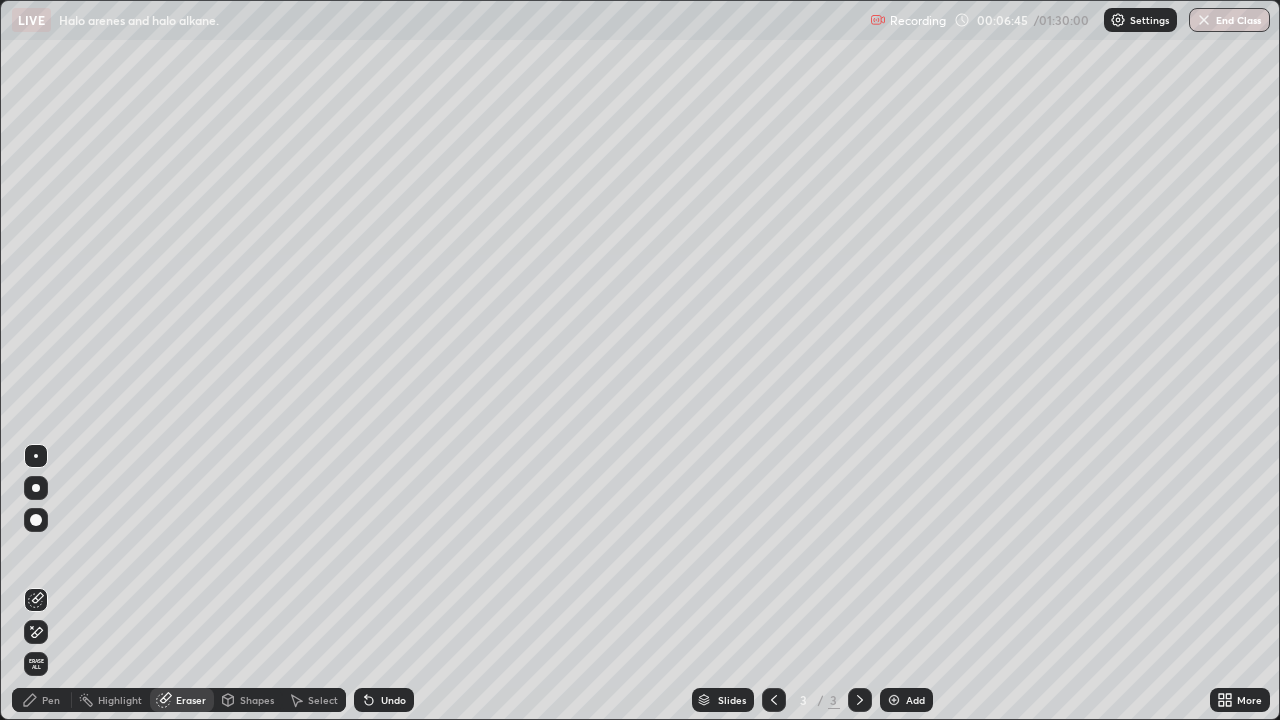 click at bounding box center (36, 520) 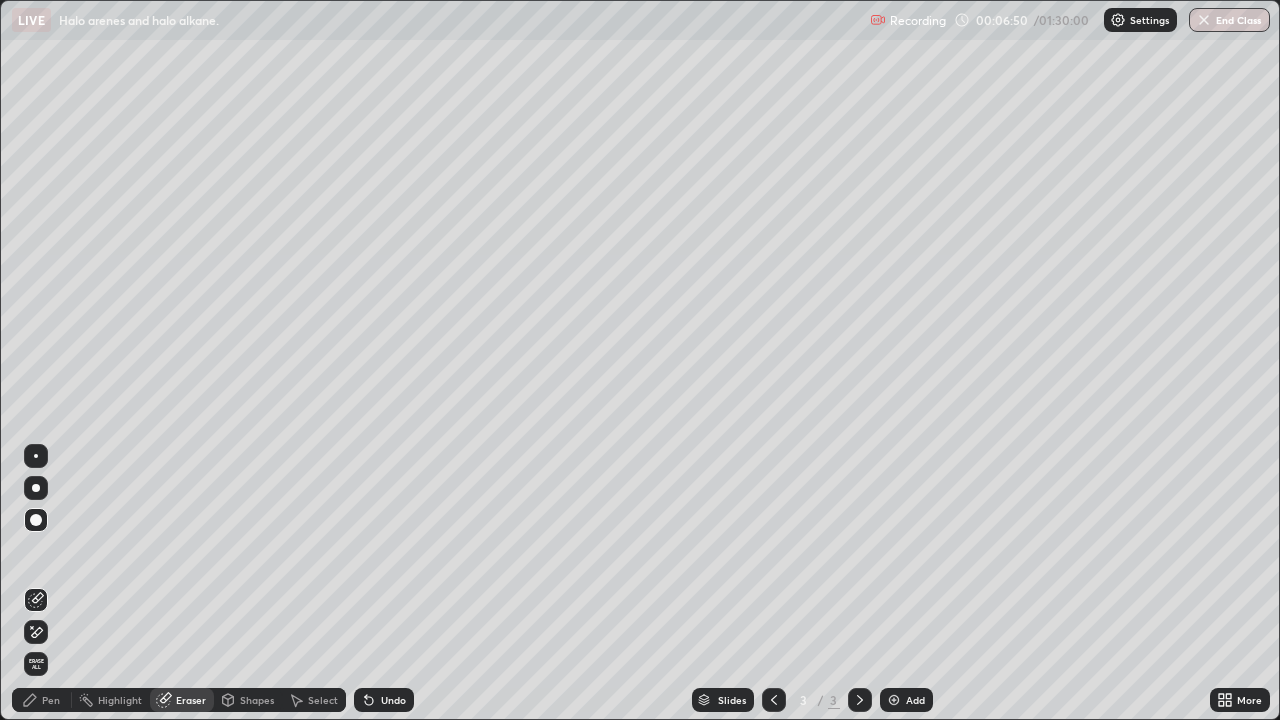 click 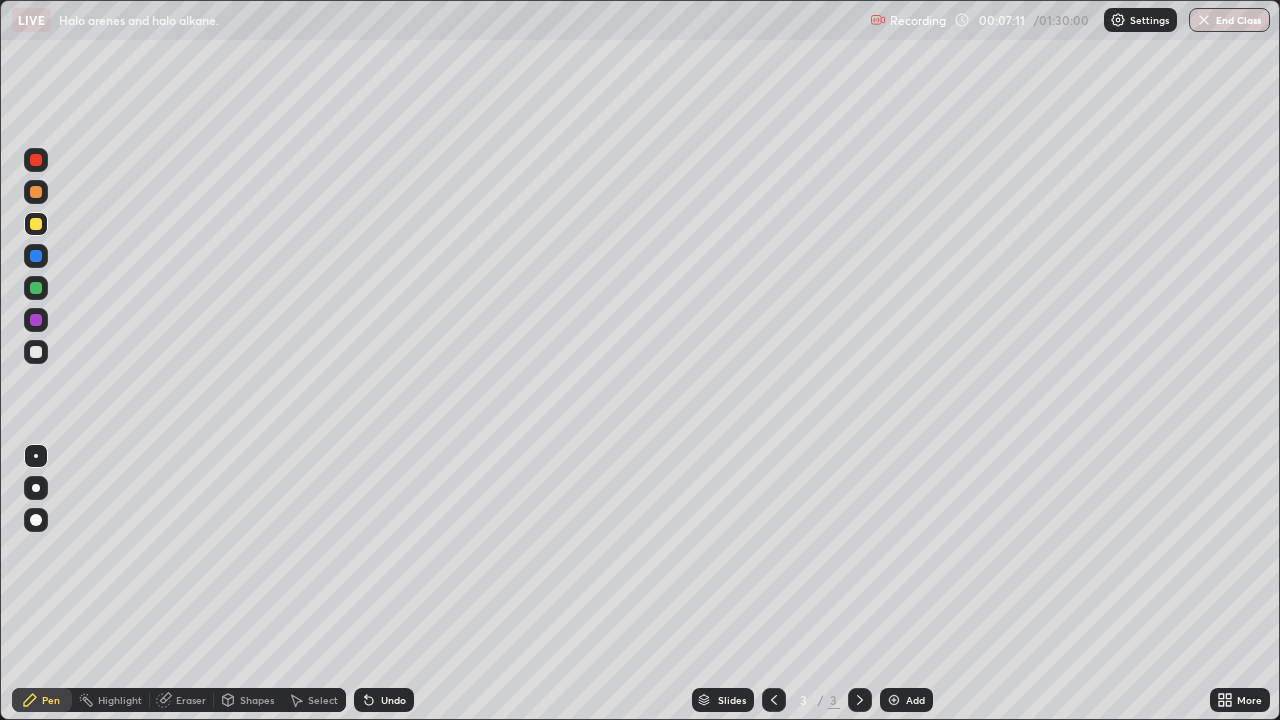 click at bounding box center (36, 352) 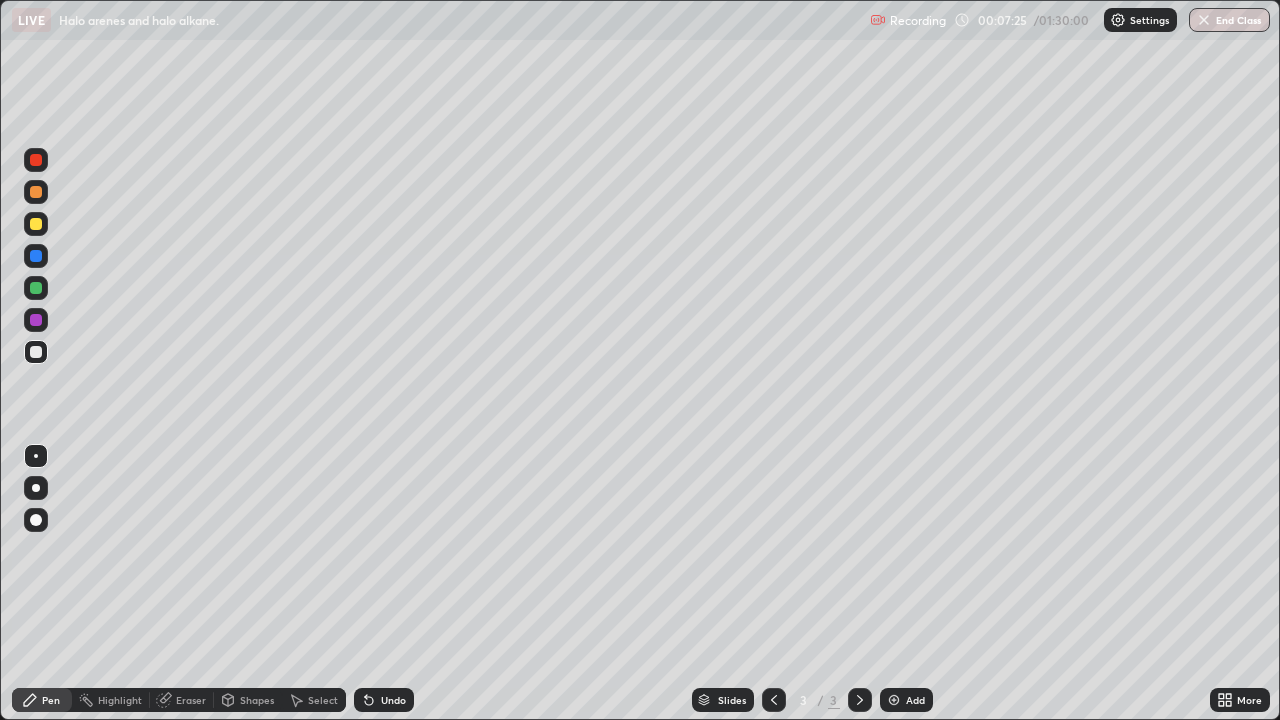 click at bounding box center [36, 224] 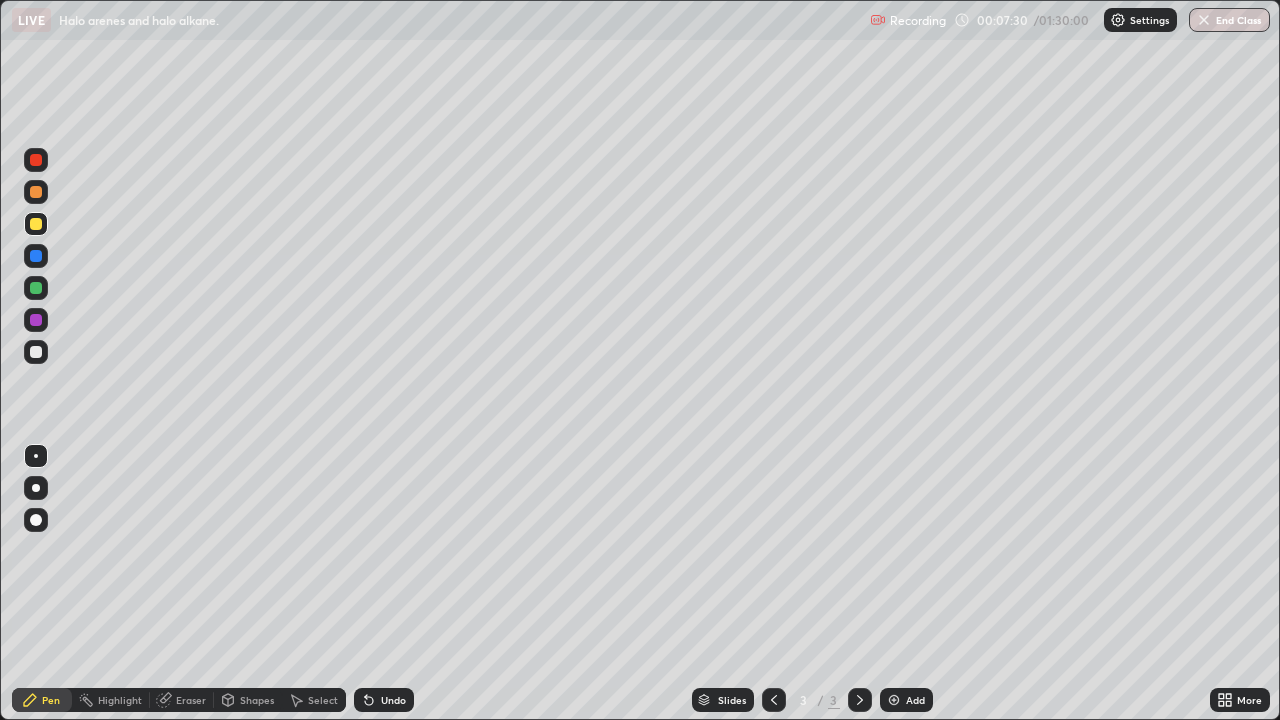 click at bounding box center [36, 352] 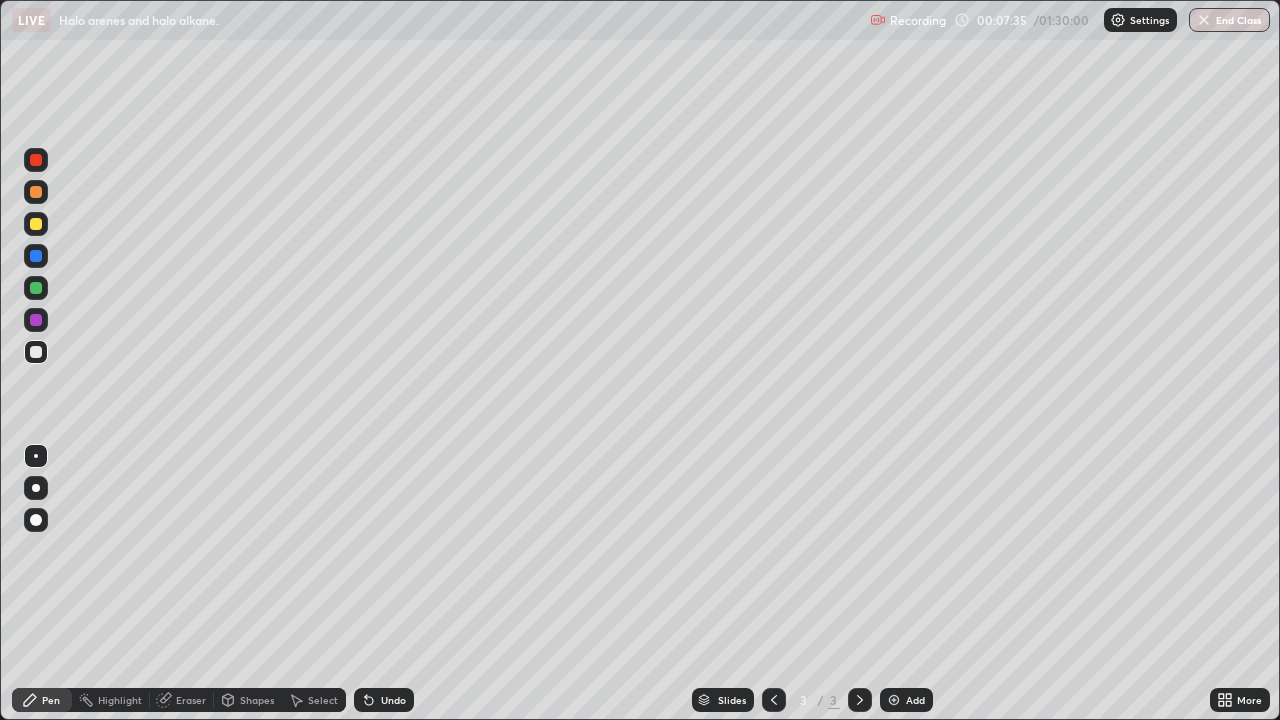 click on "Eraser" at bounding box center (191, 700) 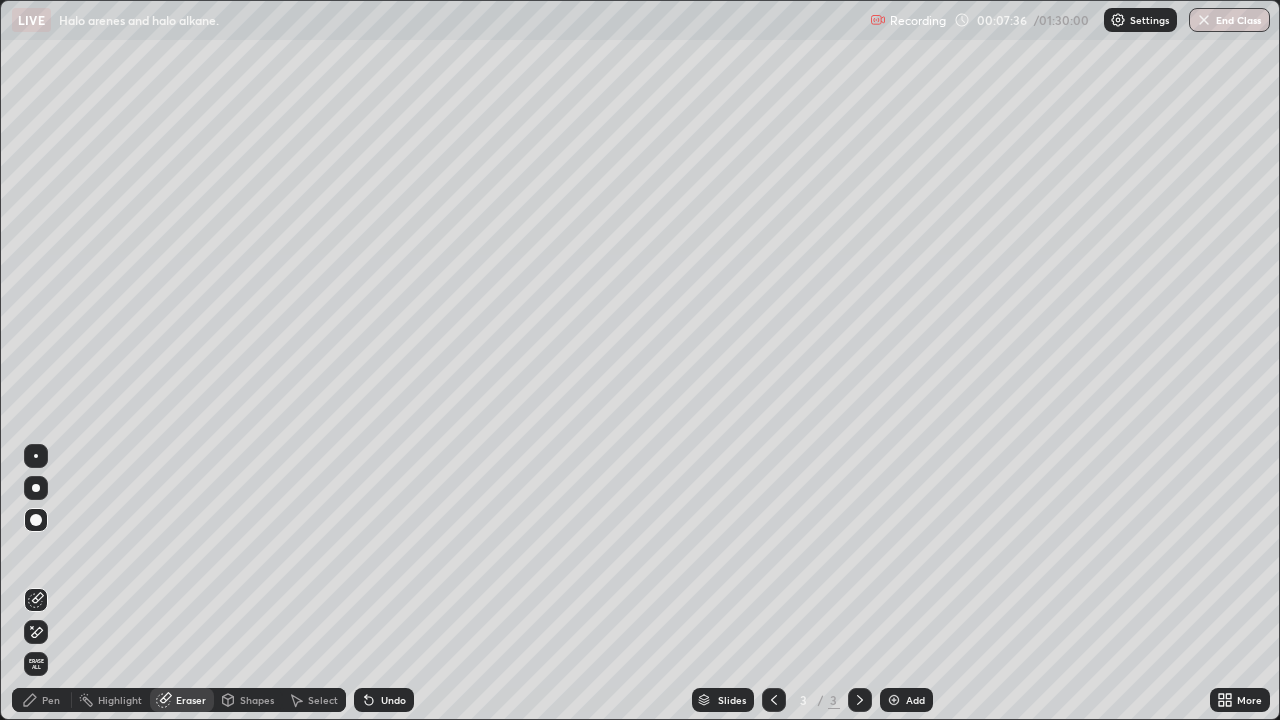 click at bounding box center [36, 456] 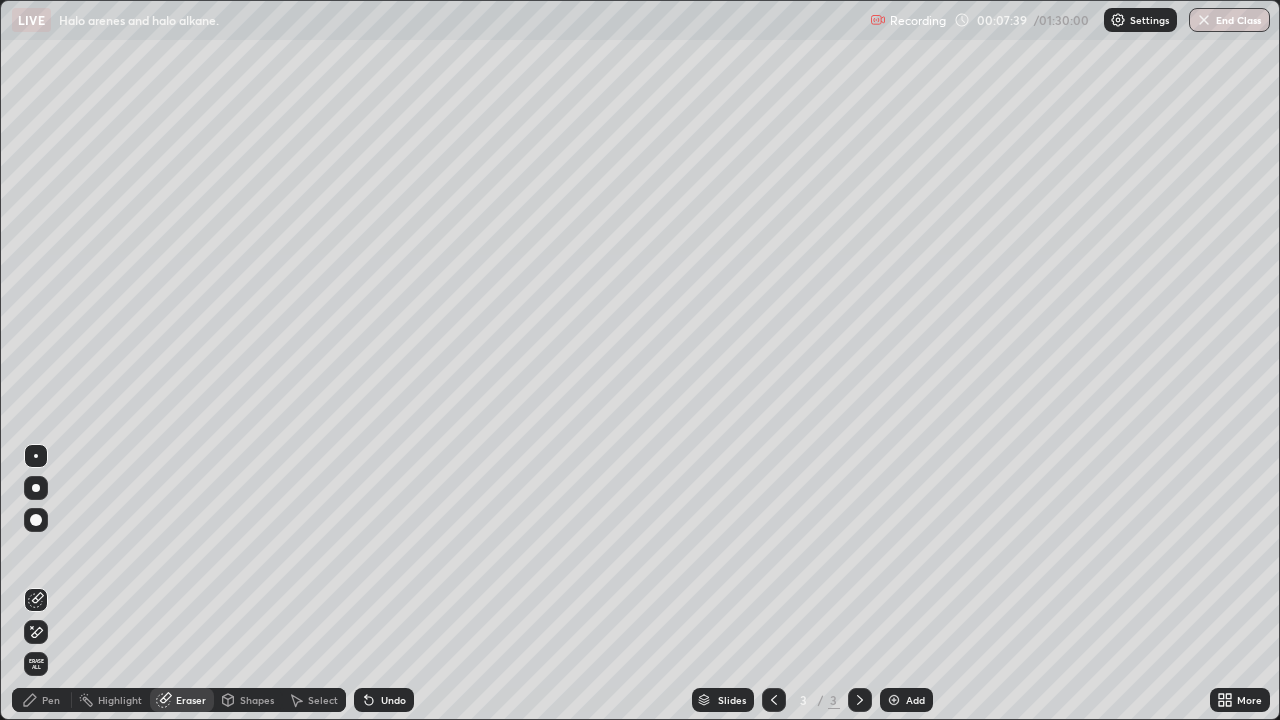 click on "Pen" at bounding box center (51, 700) 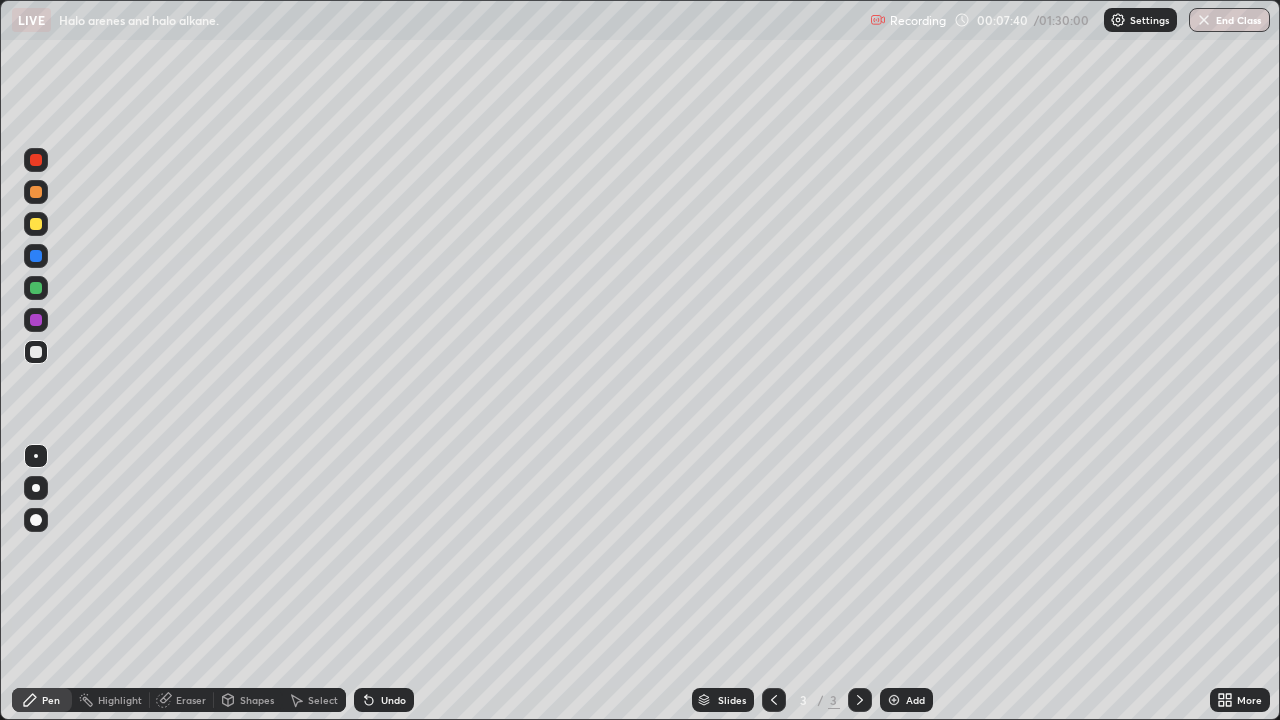 click at bounding box center [36, 224] 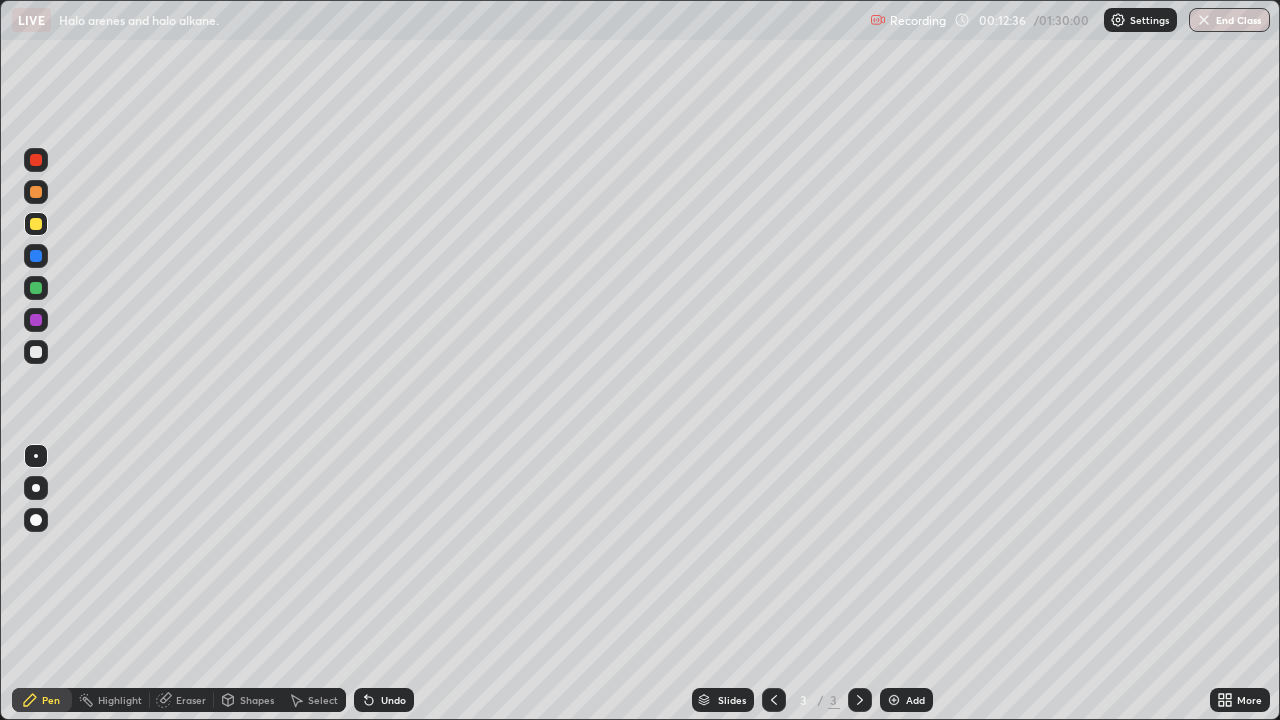 click at bounding box center [894, 700] 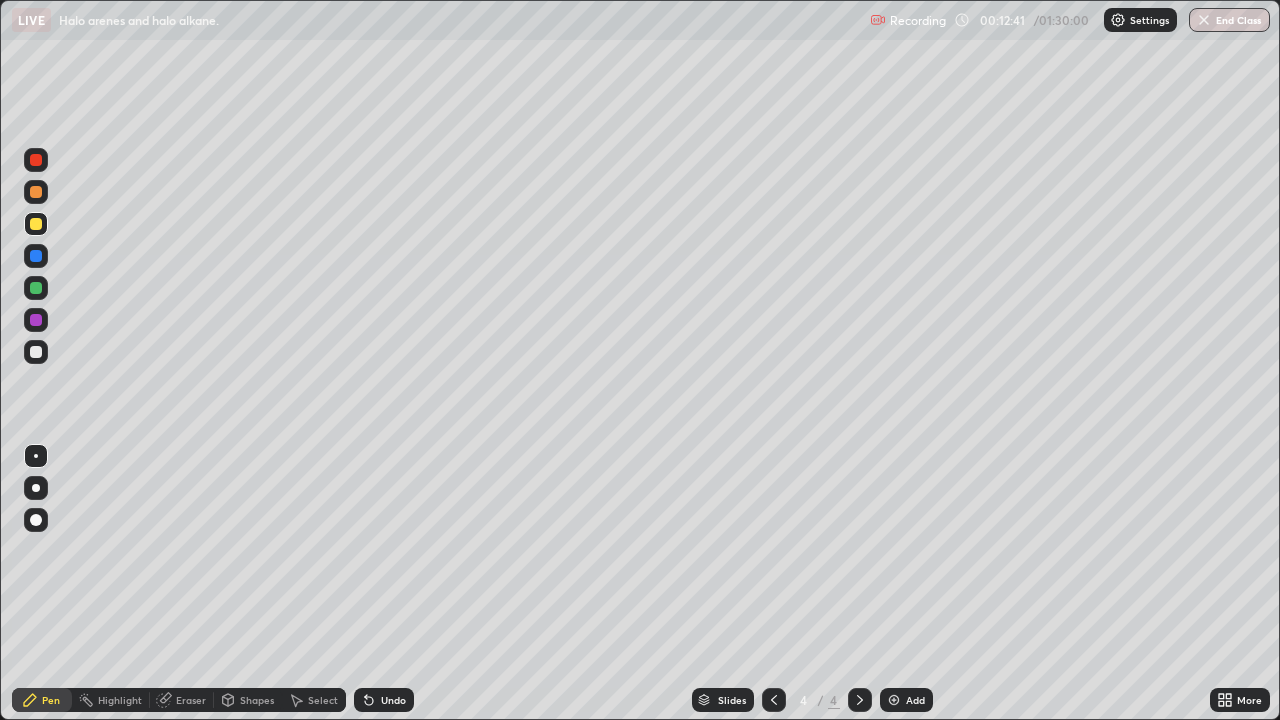 click at bounding box center [36, 352] 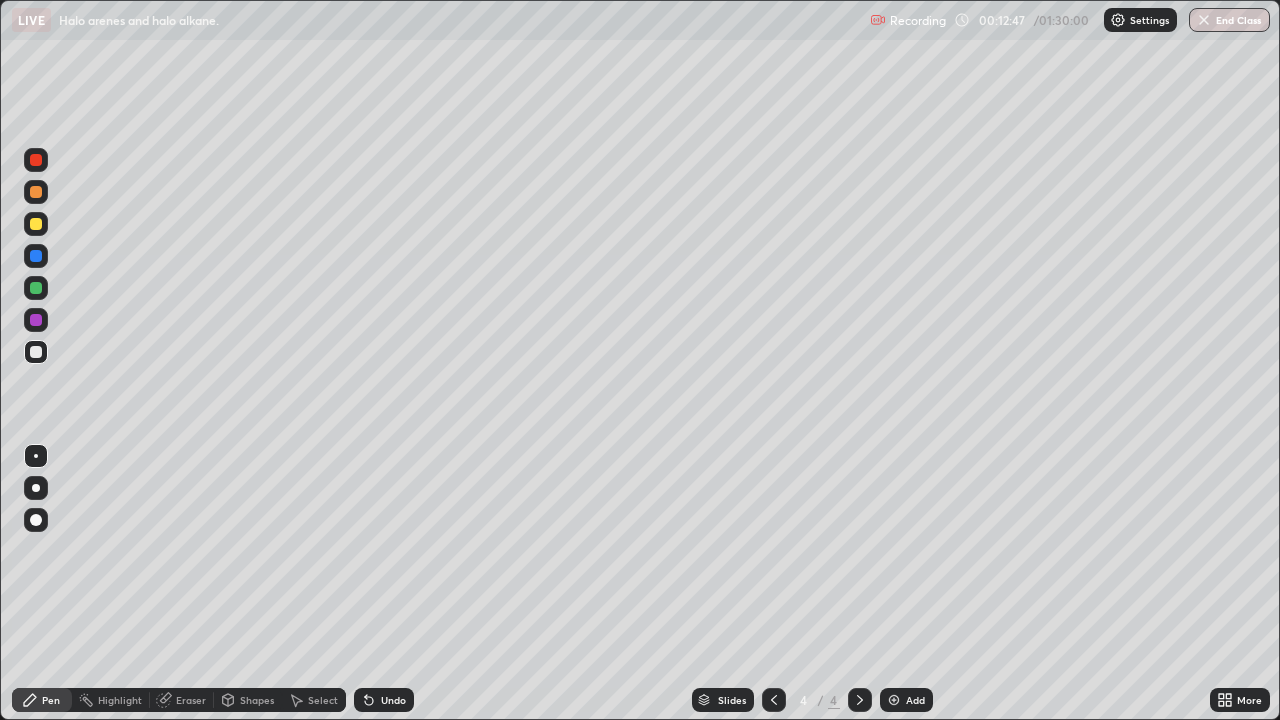 click on "Undo" at bounding box center [393, 700] 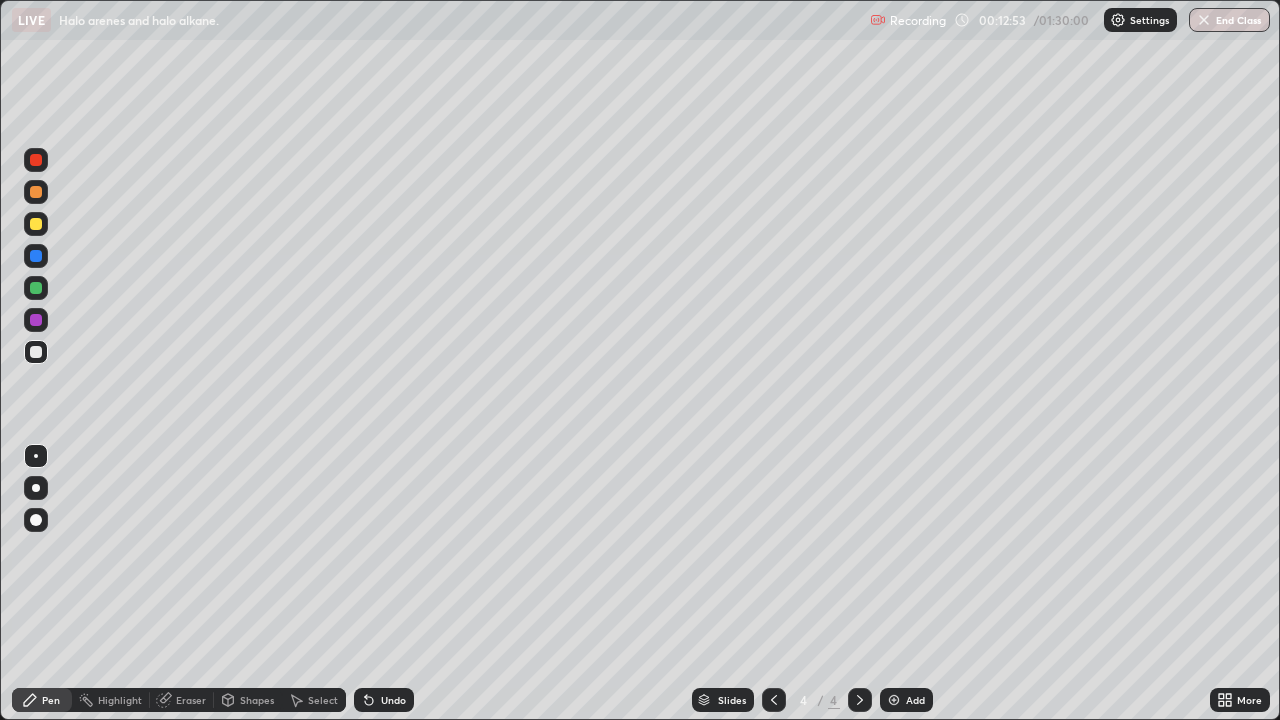 click on "Undo" at bounding box center [393, 700] 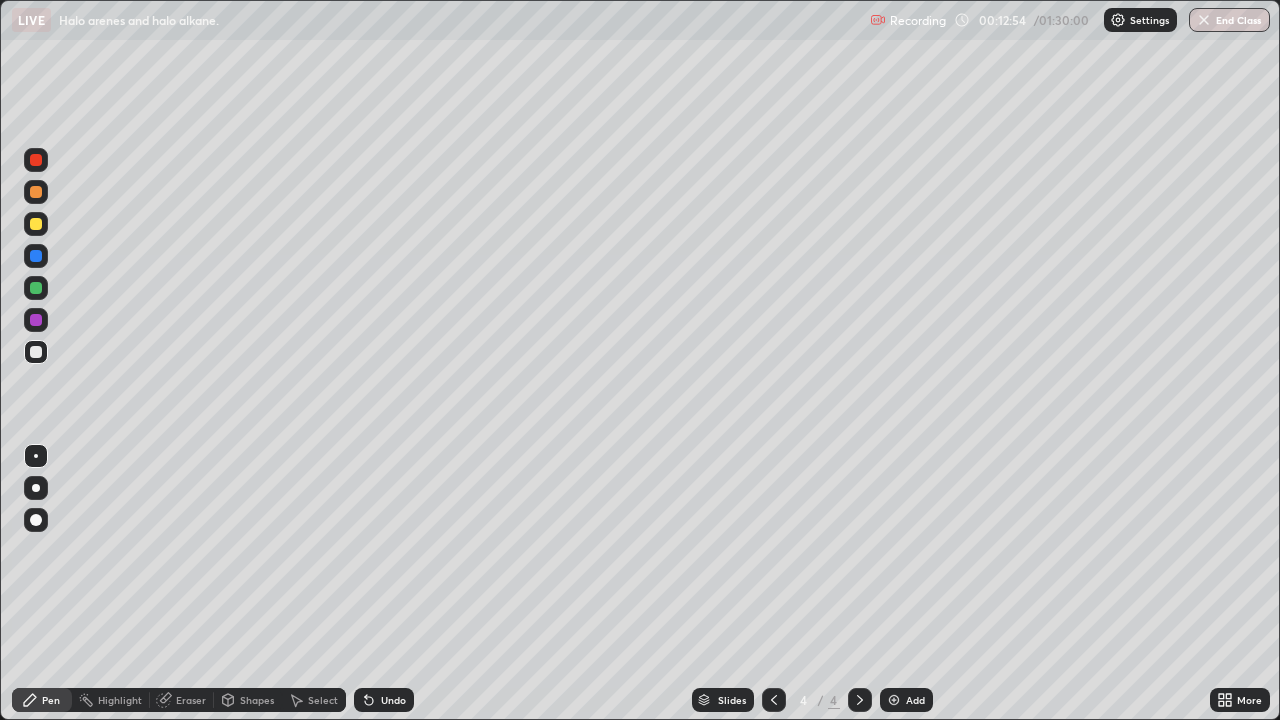 click on "Undo" at bounding box center [393, 700] 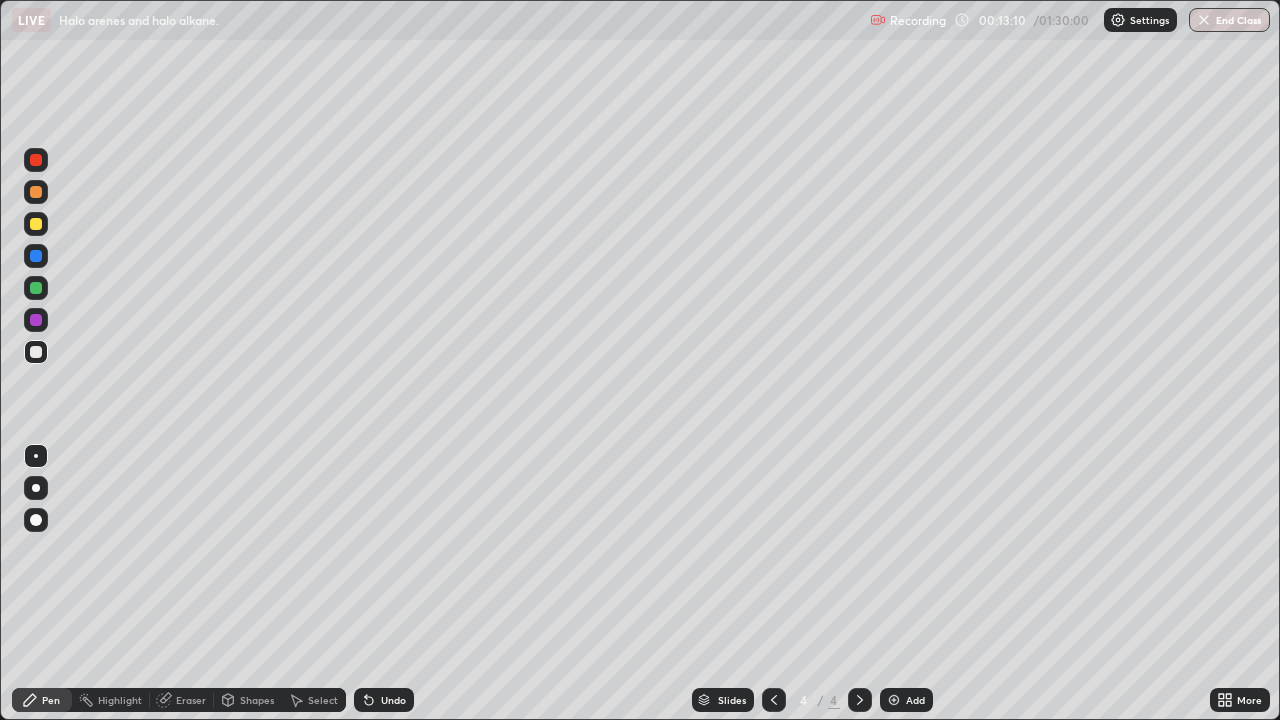 click at bounding box center [36, 224] 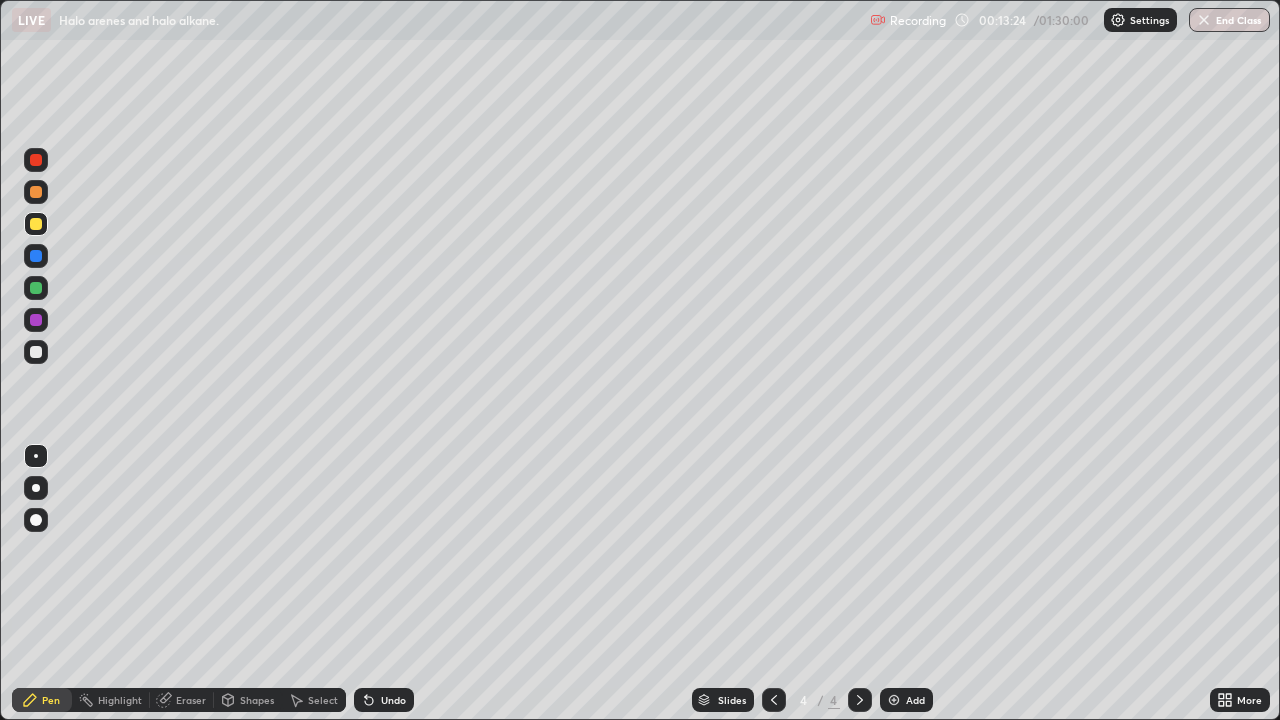 click at bounding box center [36, 352] 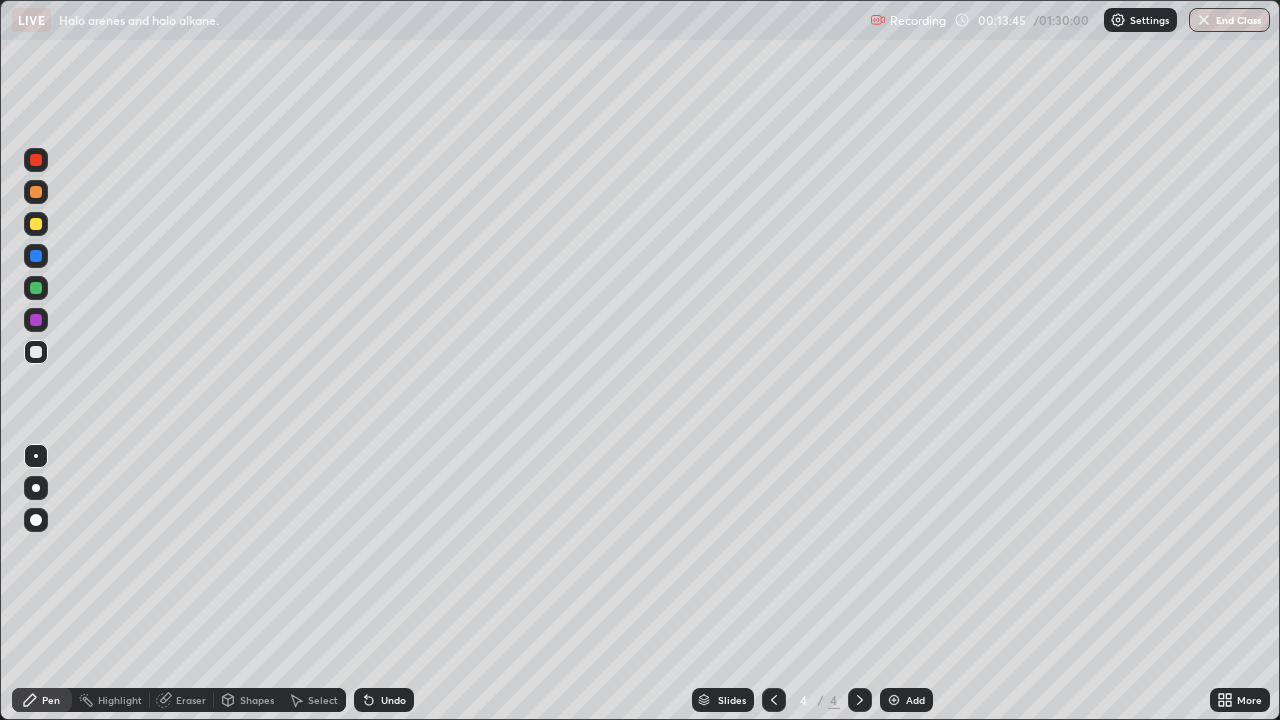 click at bounding box center [36, 224] 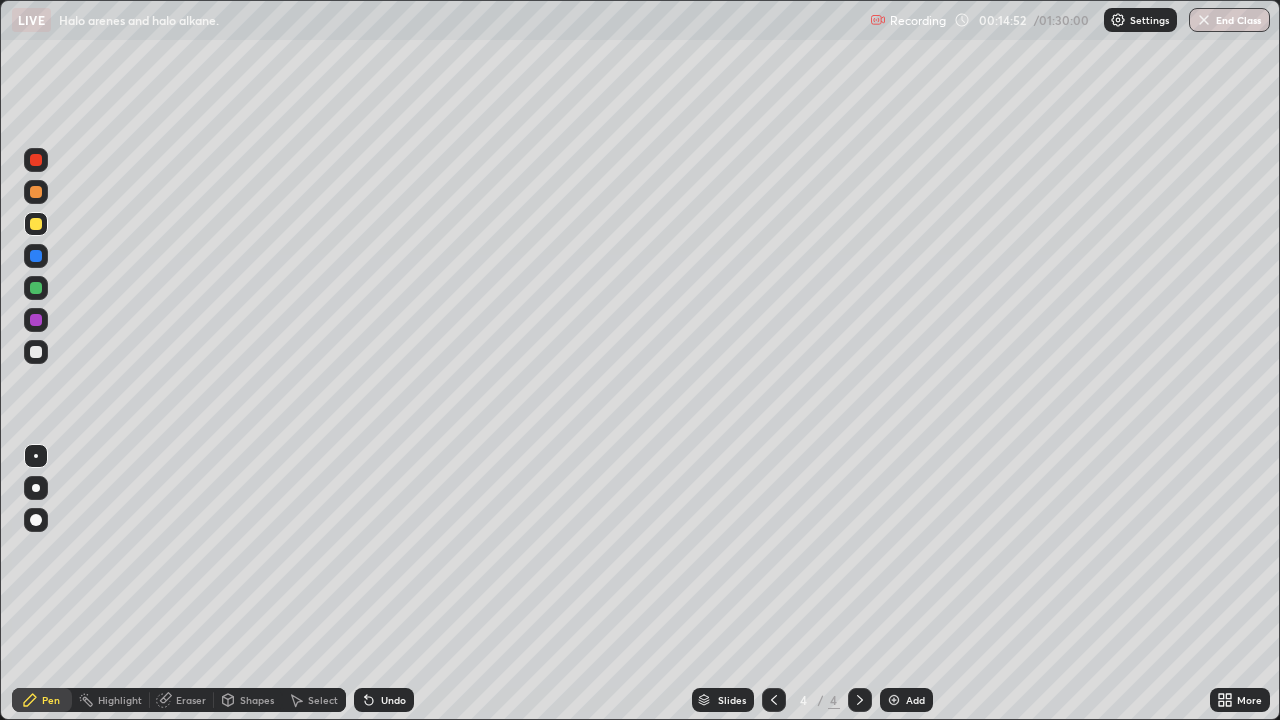 click at bounding box center [36, 224] 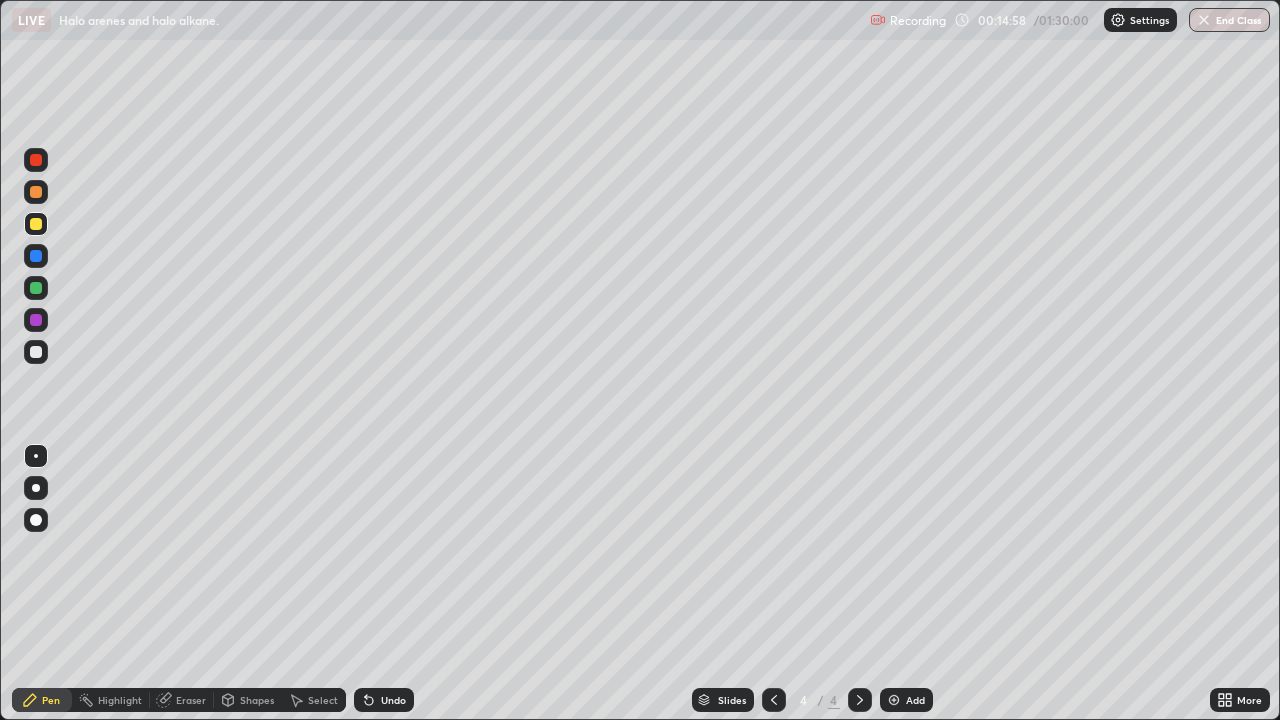 click at bounding box center (36, 352) 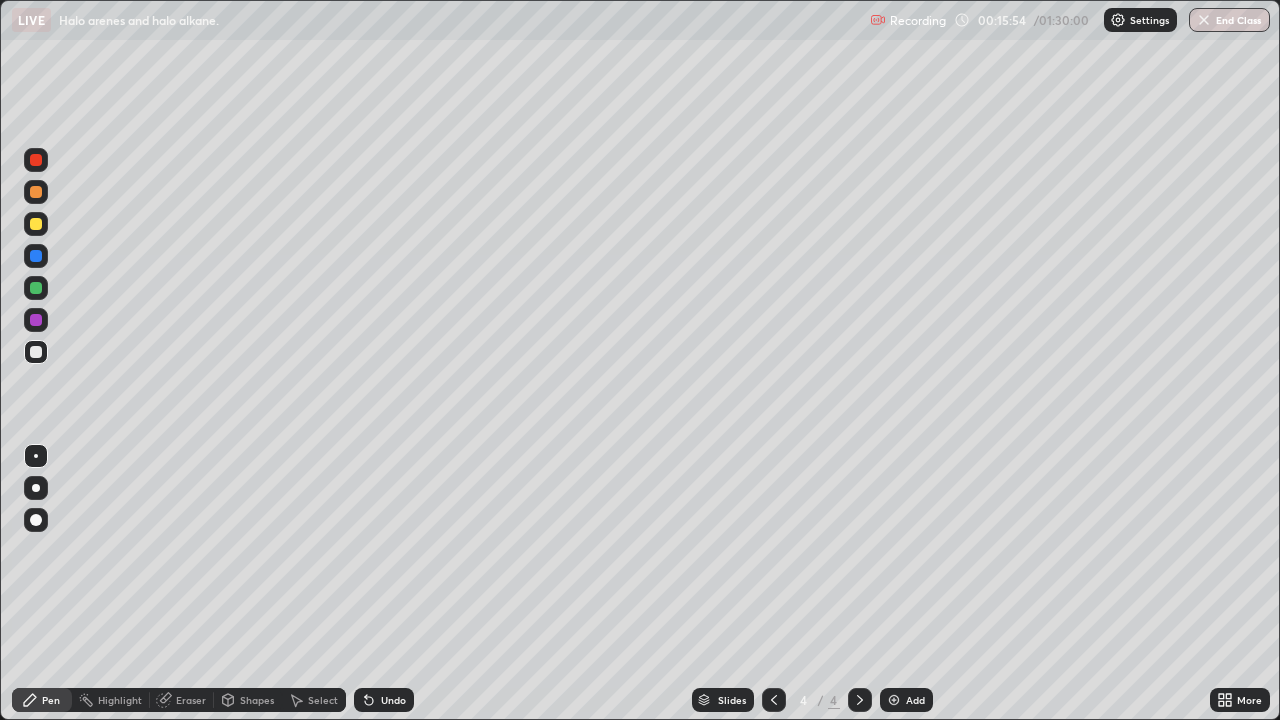 click on "Eraser" at bounding box center [191, 700] 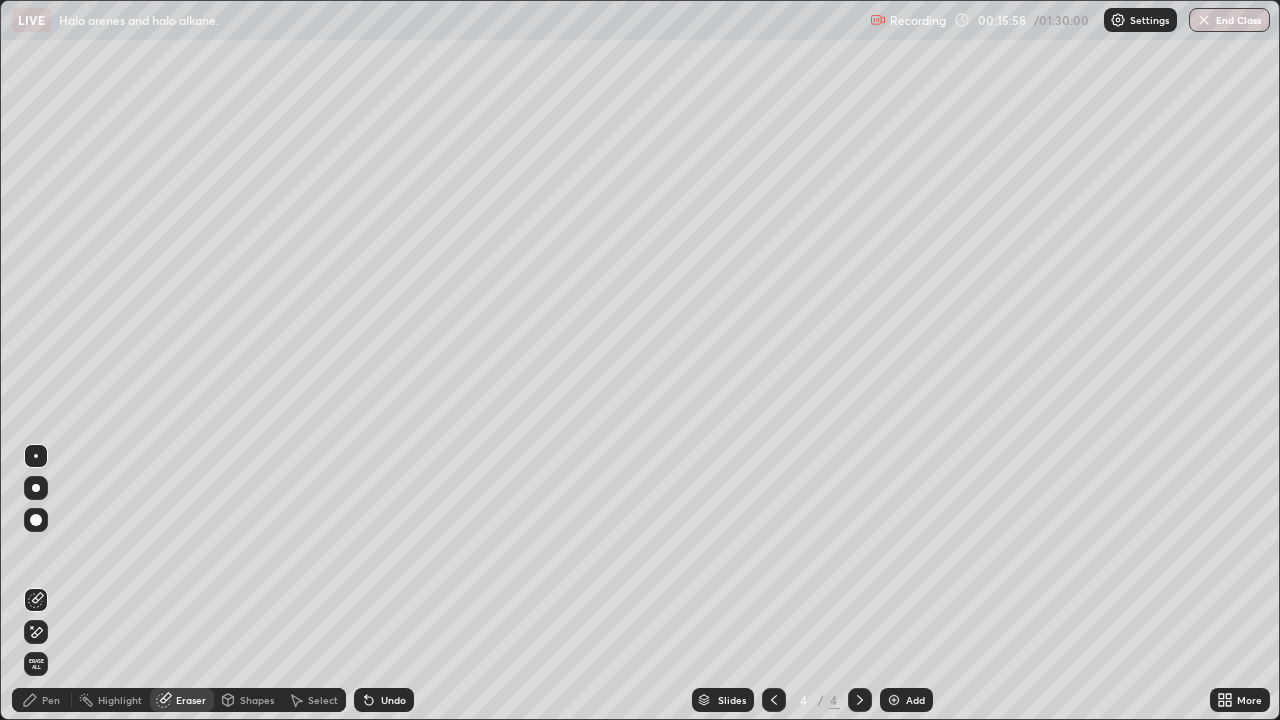 click on "Pen" at bounding box center [51, 700] 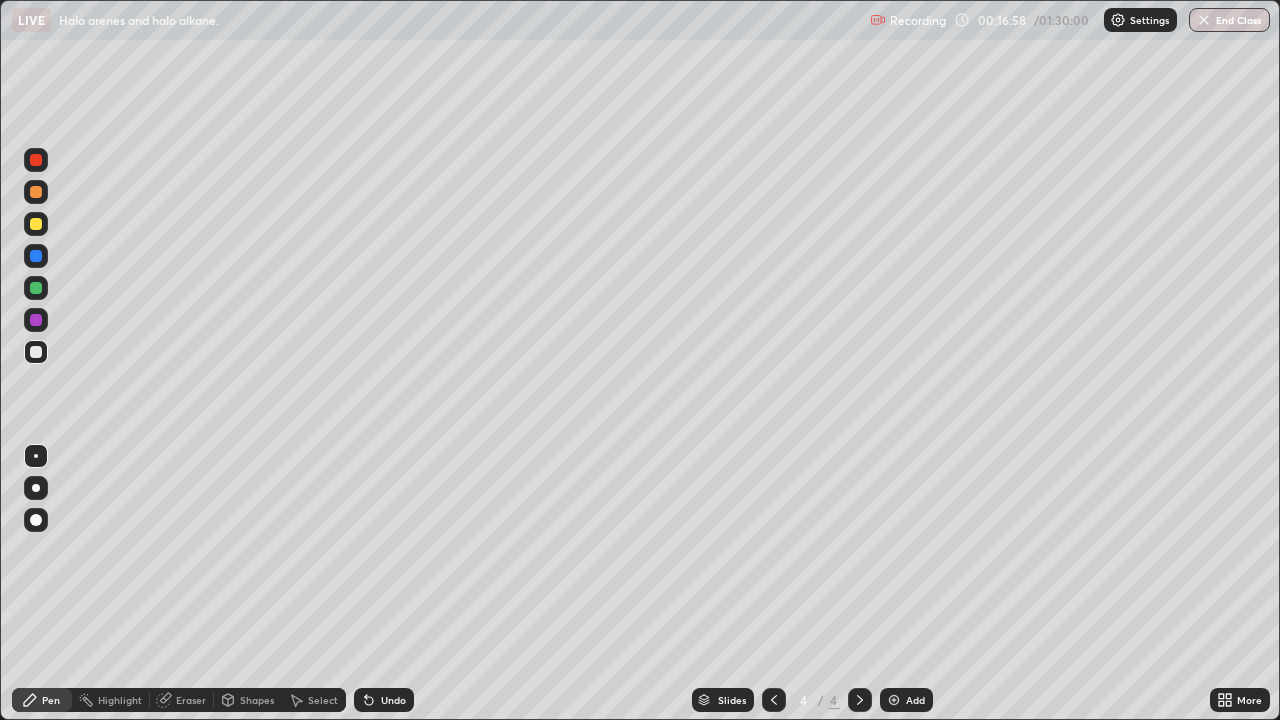 click at bounding box center [36, 224] 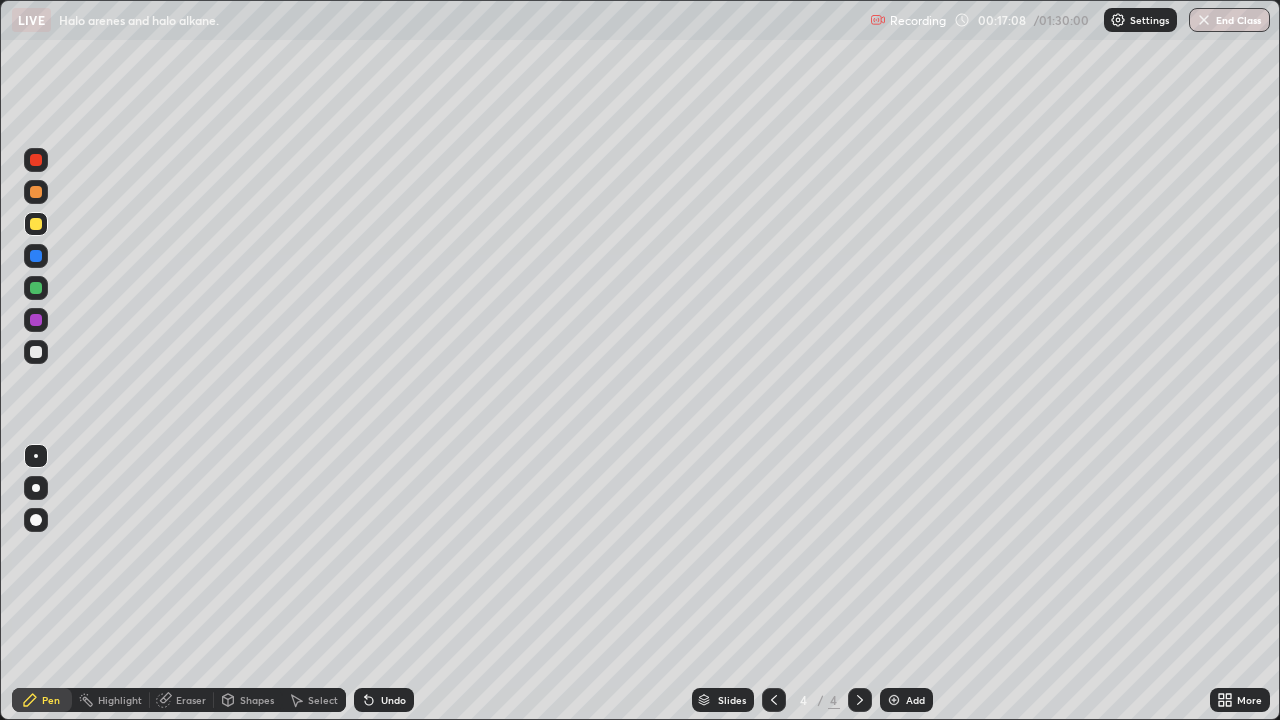 click 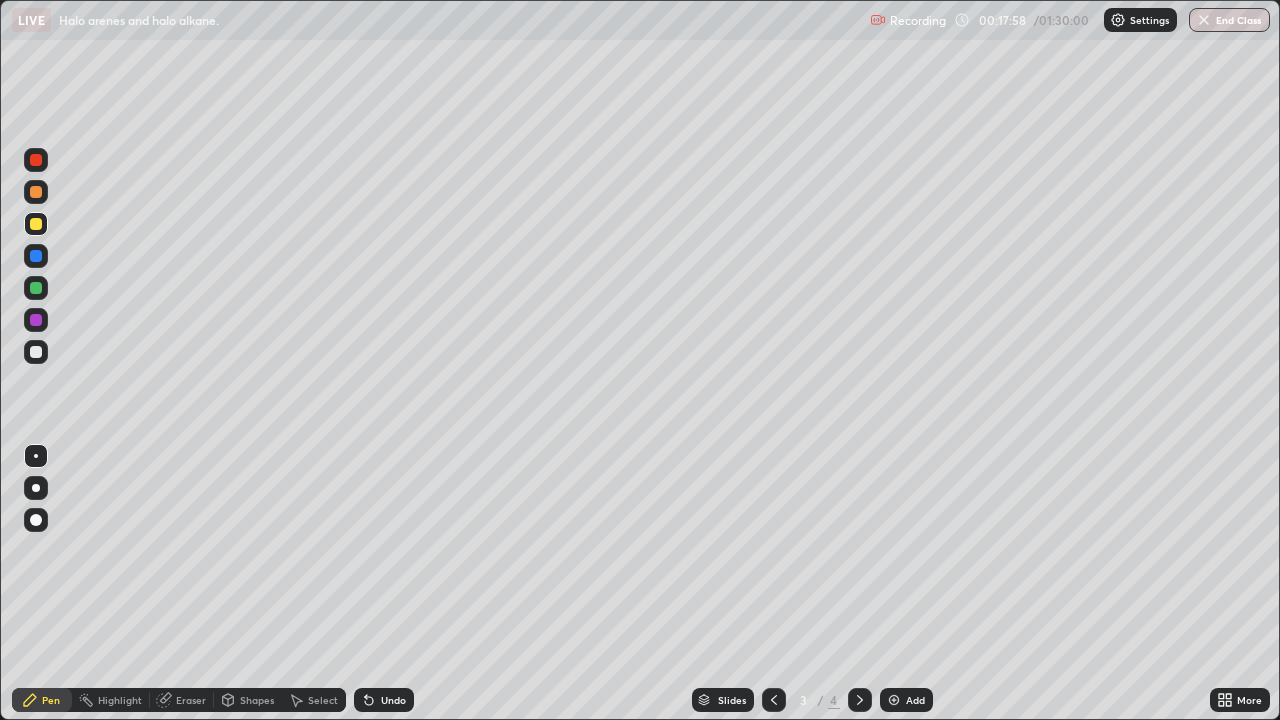 click 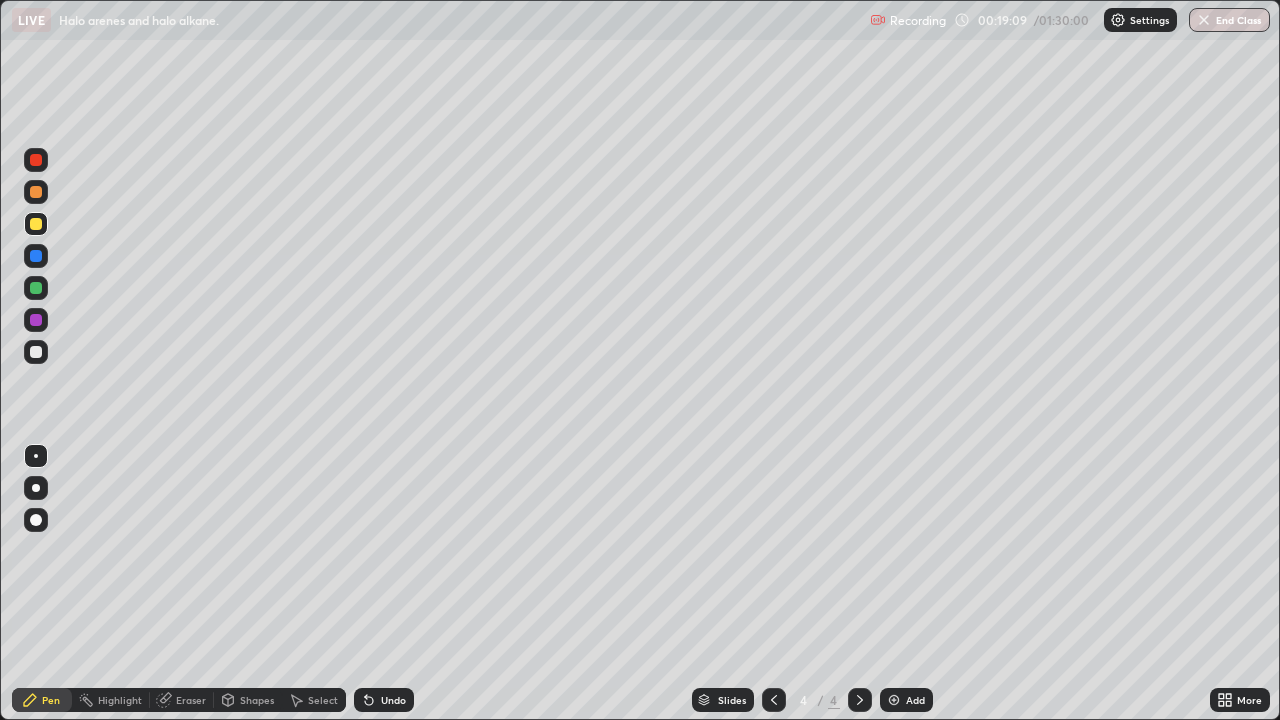 click at bounding box center [36, 352] 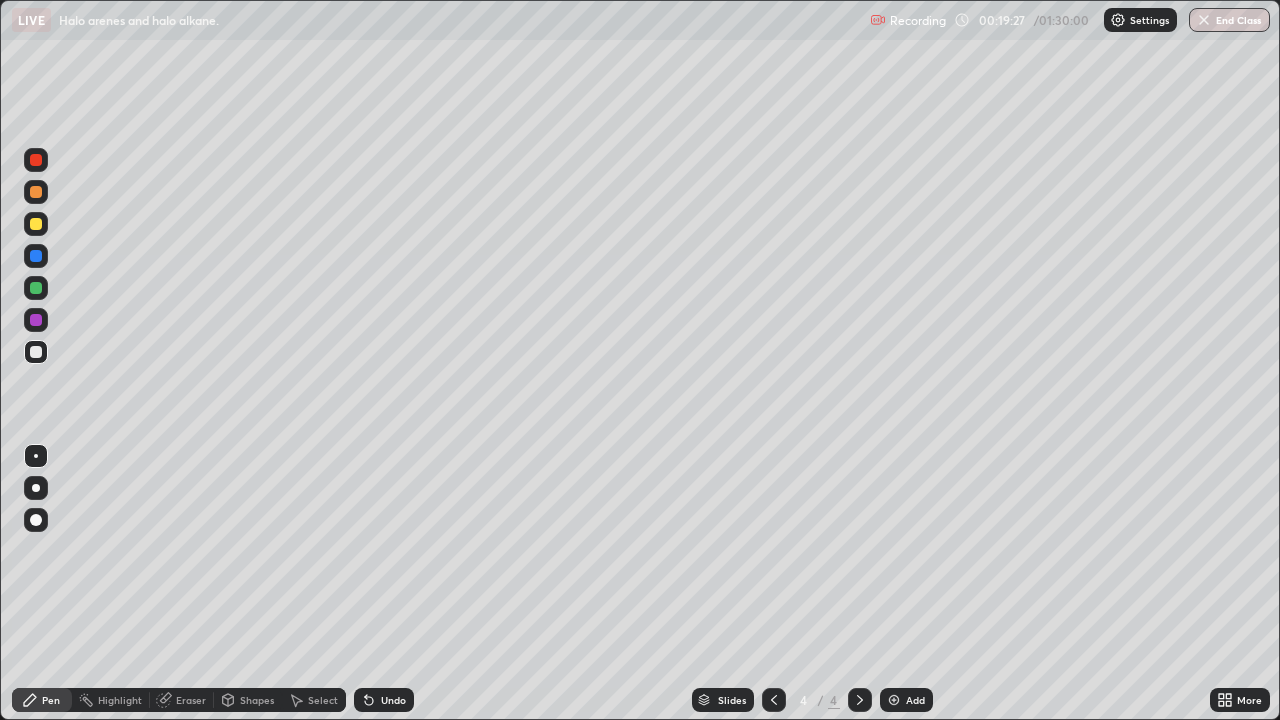 click at bounding box center (36, 224) 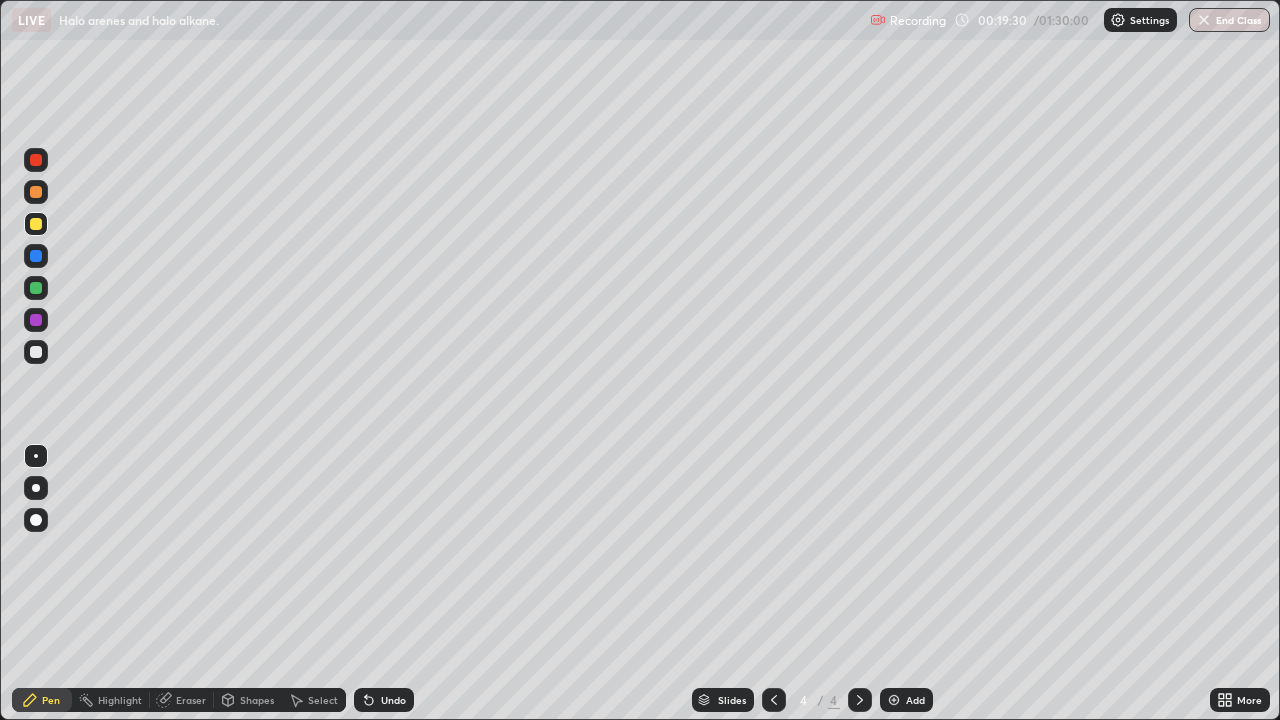 click on "Undo" at bounding box center [393, 700] 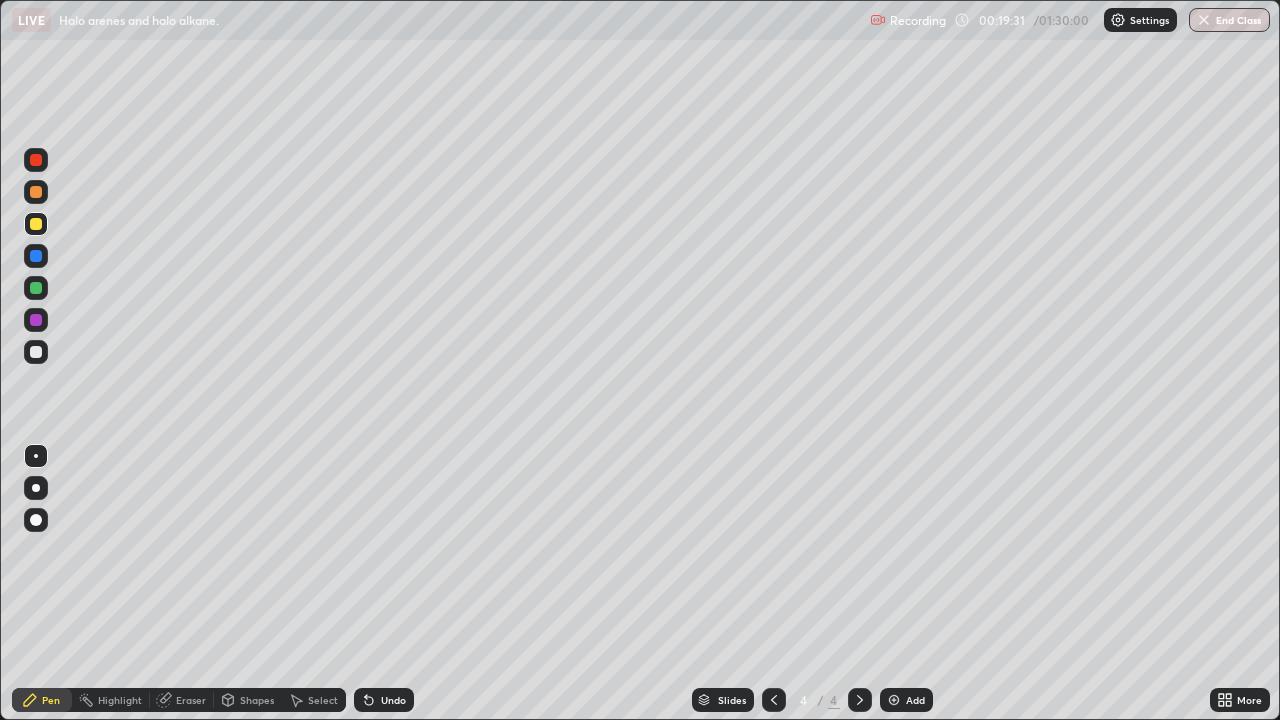 click on "Undo" at bounding box center [393, 700] 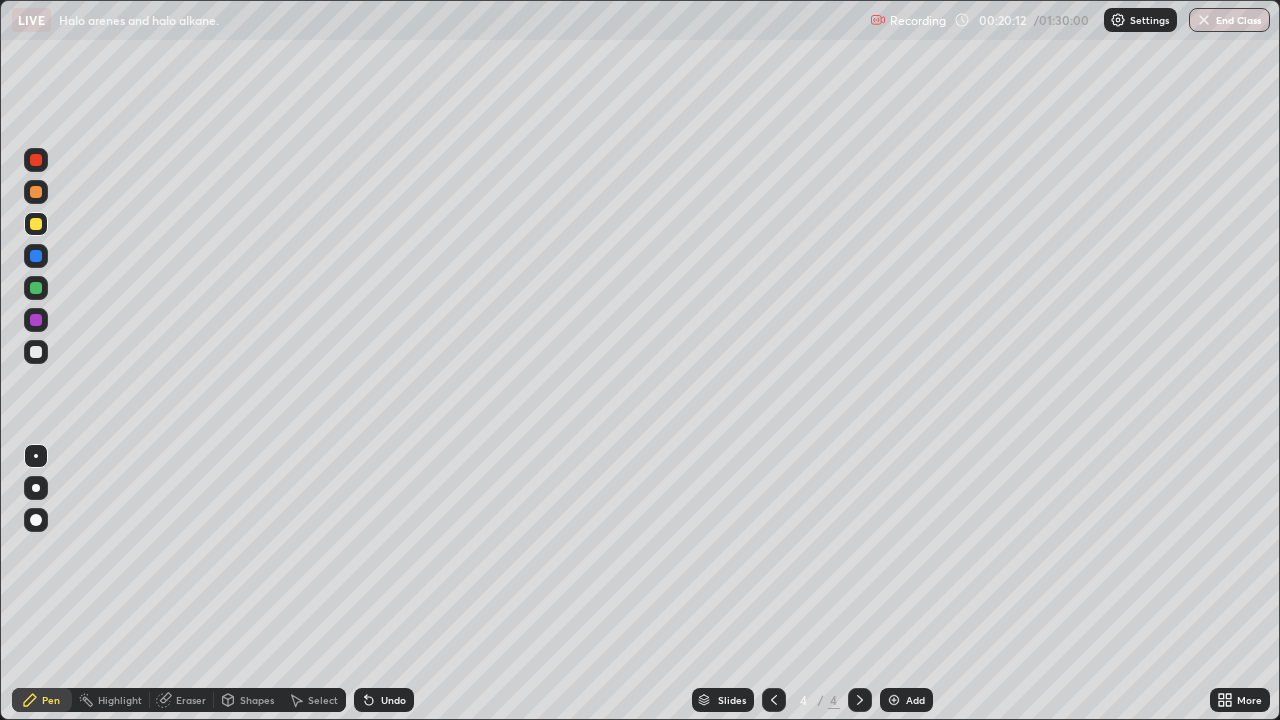 click at bounding box center (36, 352) 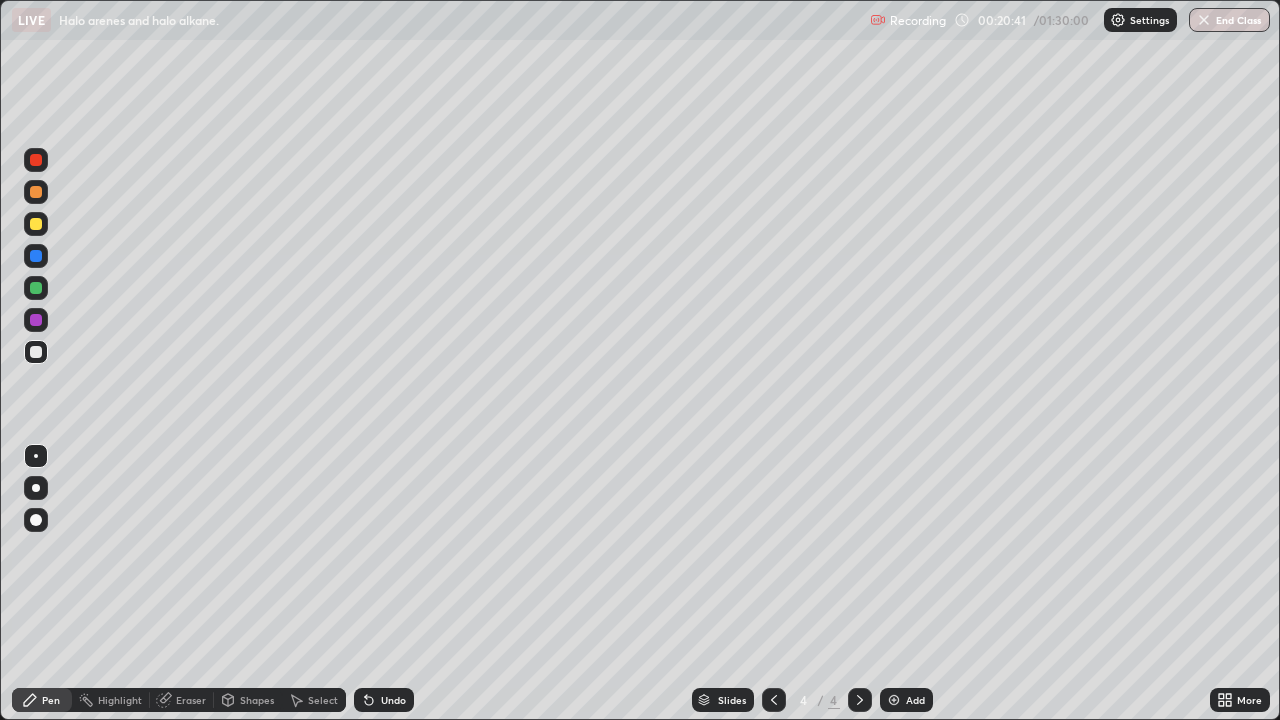 click at bounding box center (36, 224) 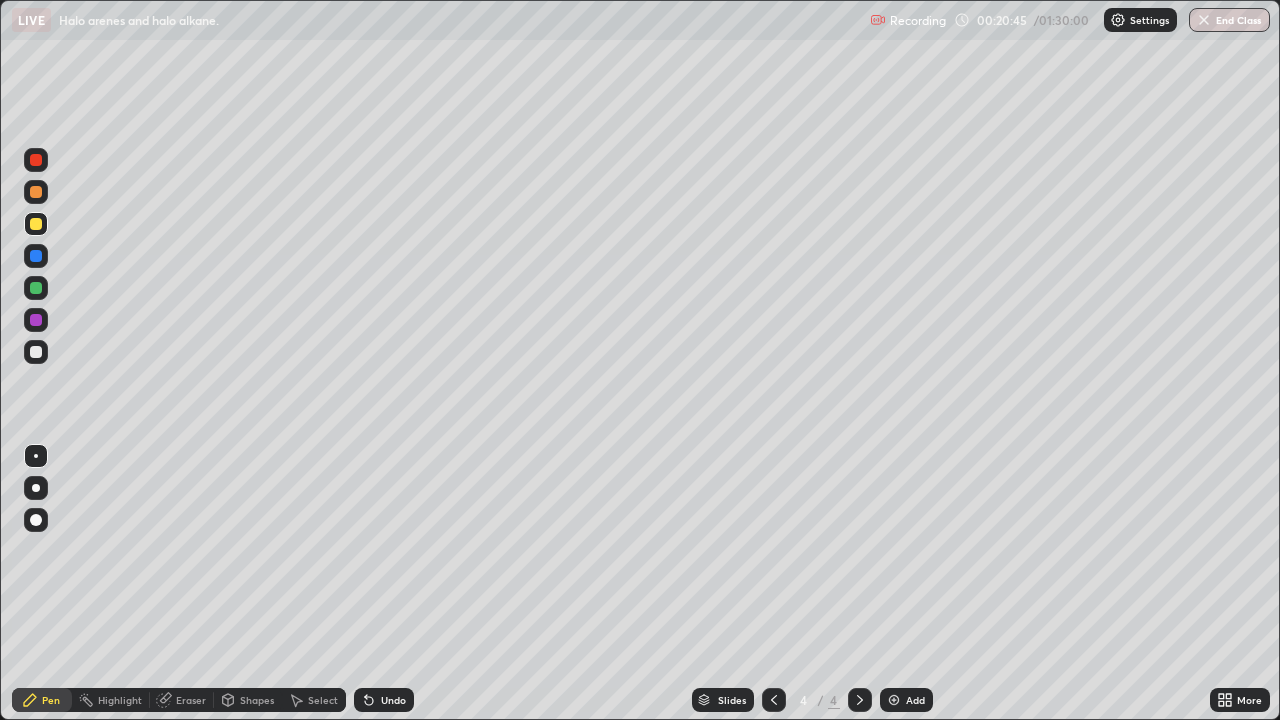 click at bounding box center [36, 352] 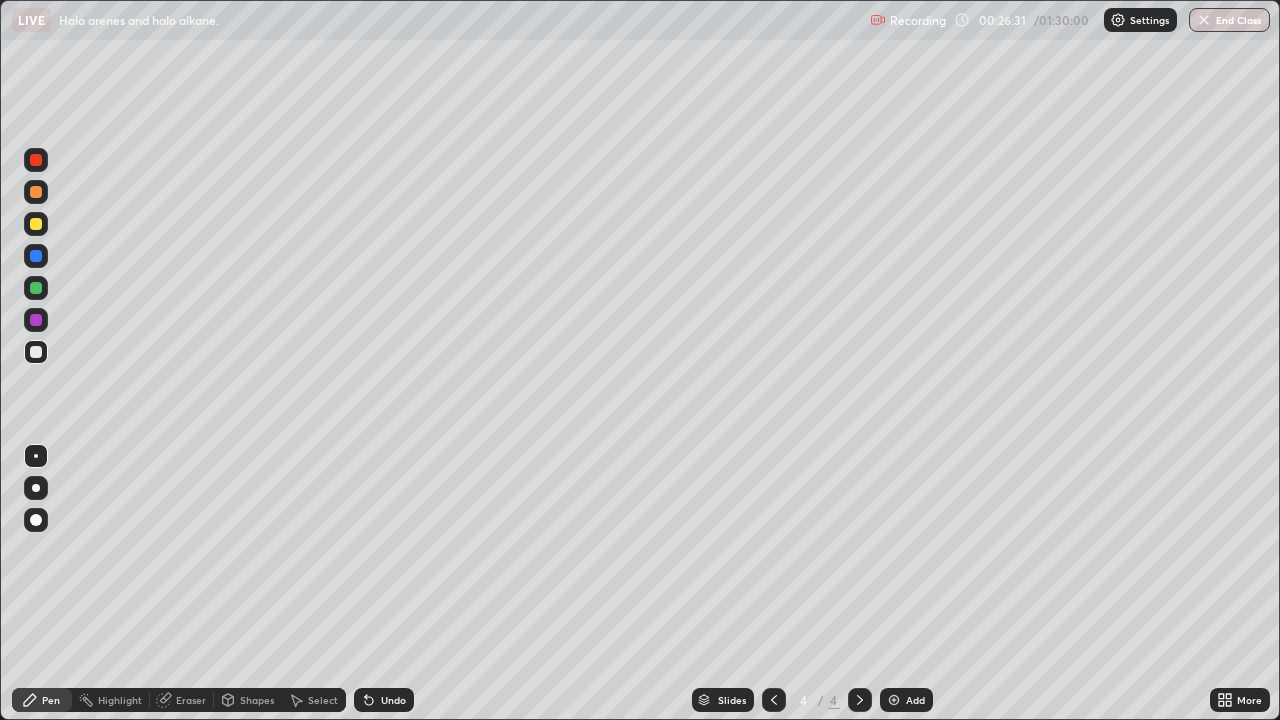 click at bounding box center [36, 224] 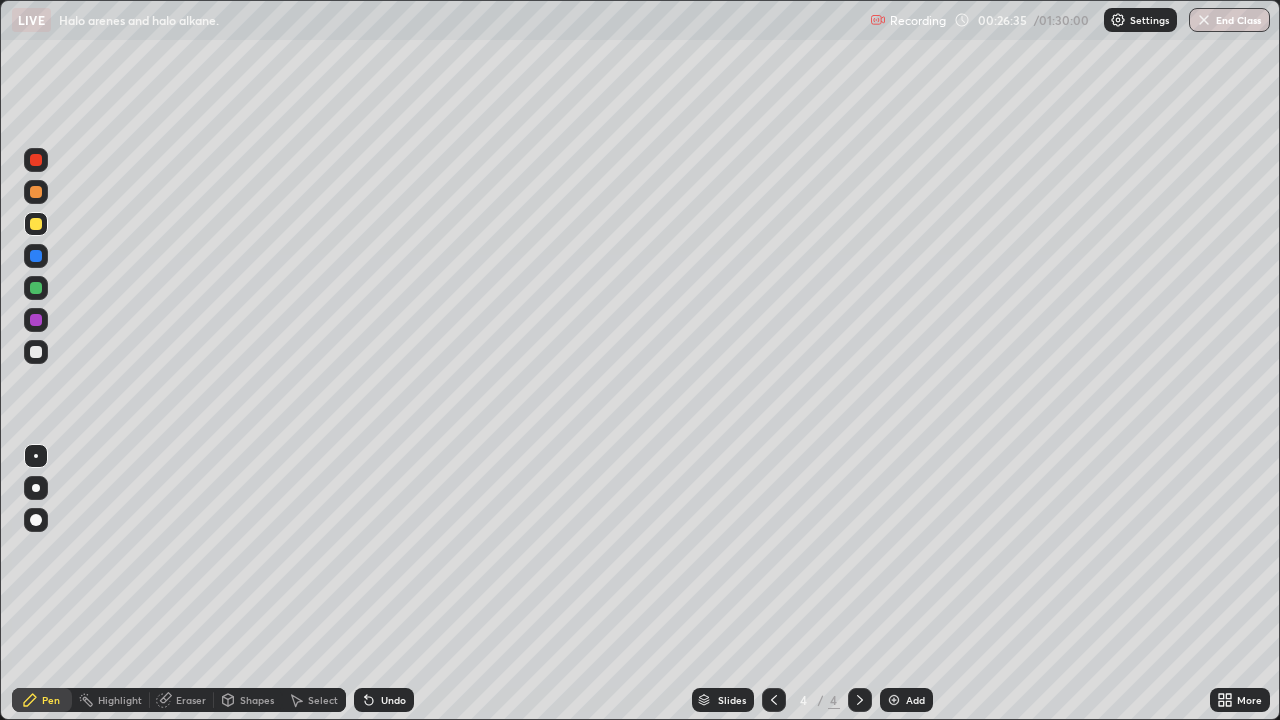 click at bounding box center [36, 352] 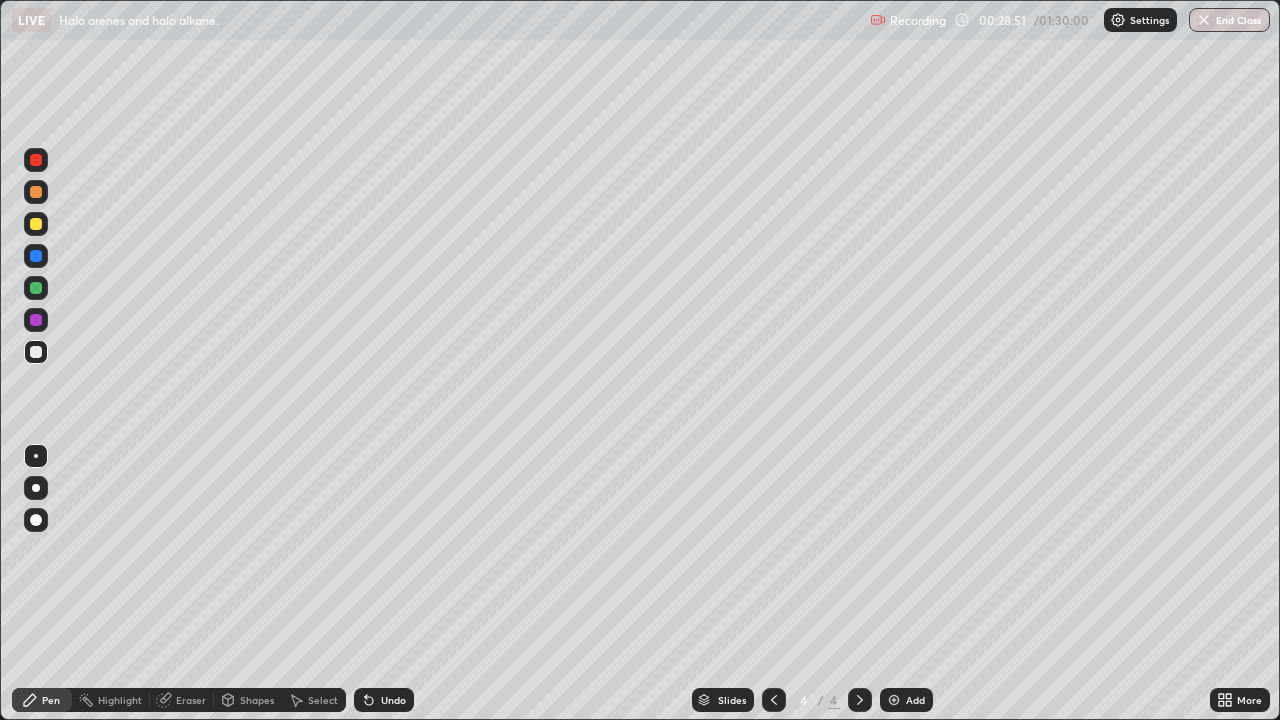 click at bounding box center [894, 700] 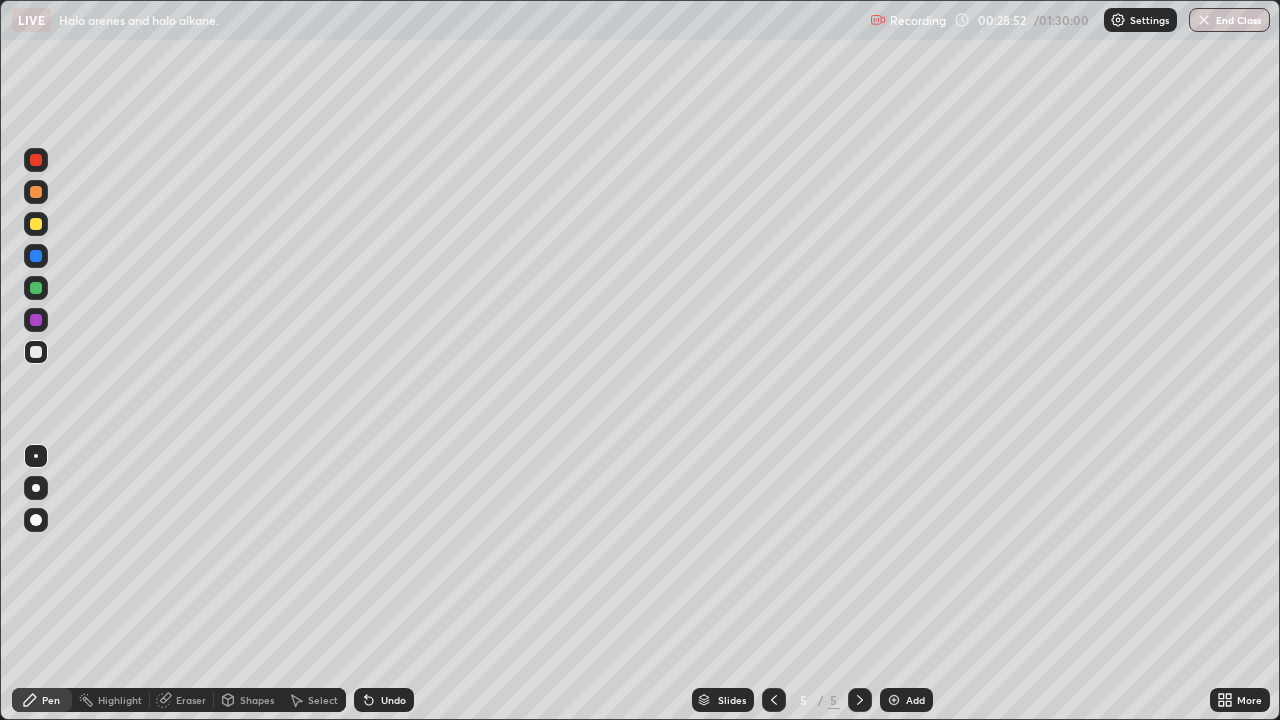 click at bounding box center [36, 352] 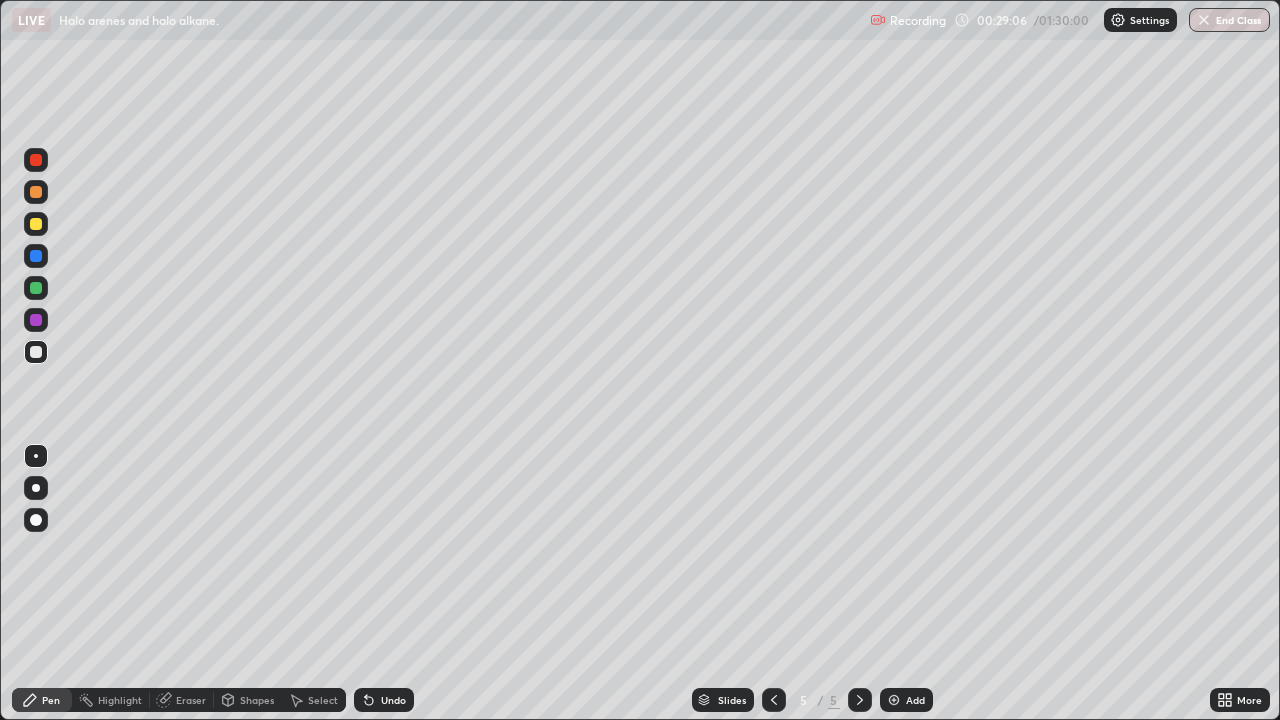 click on "Undo" at bounding box center [393, 700] 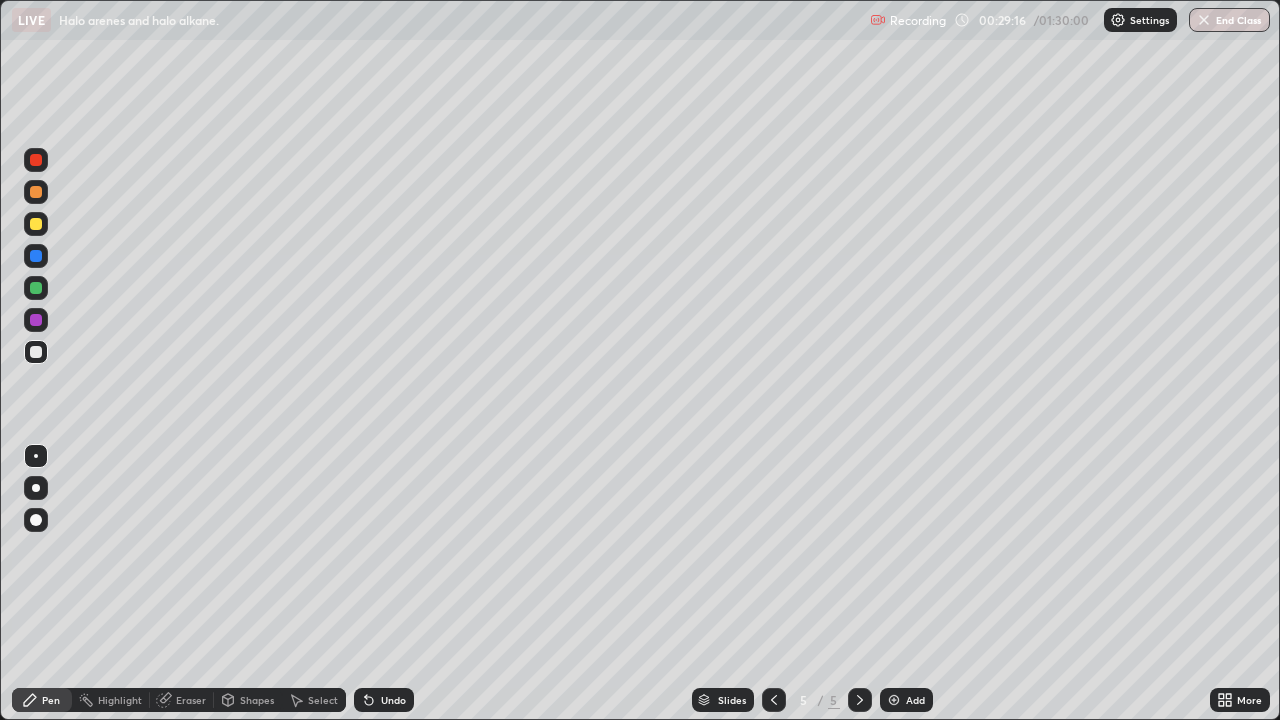 click at bounding box center [36, 224] 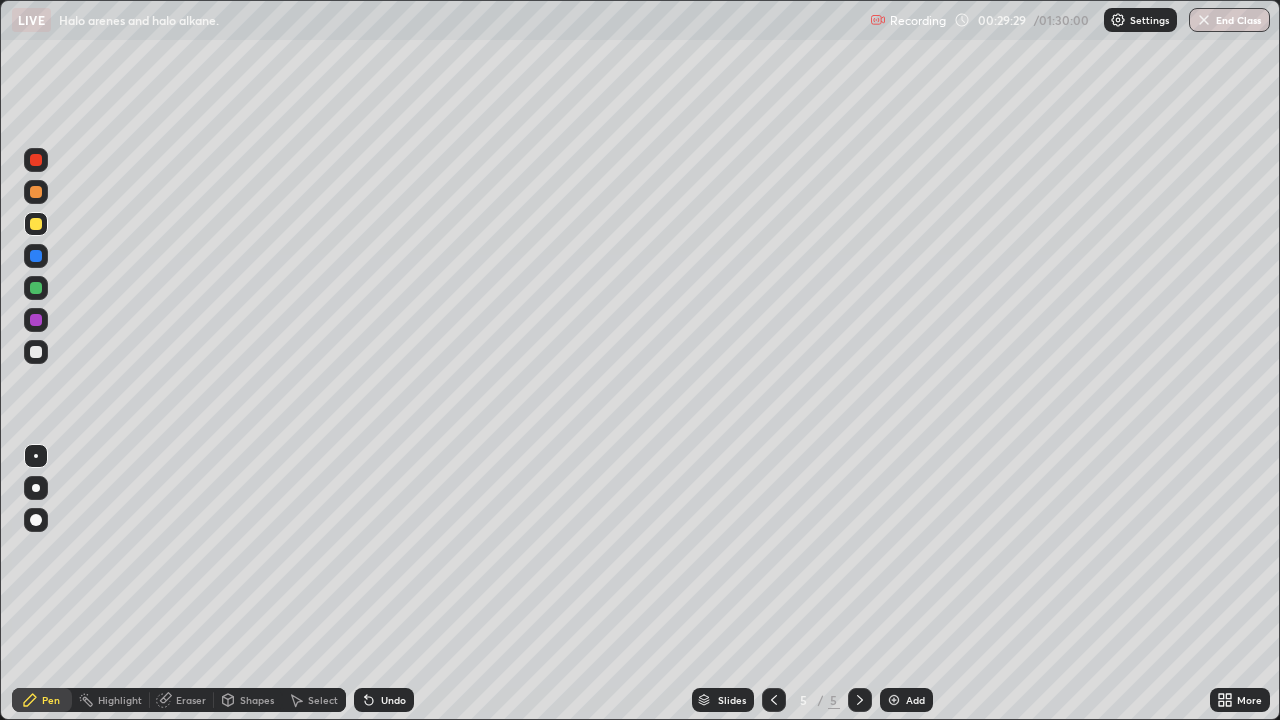click on "Eraser" at bounding box center (191, 700) 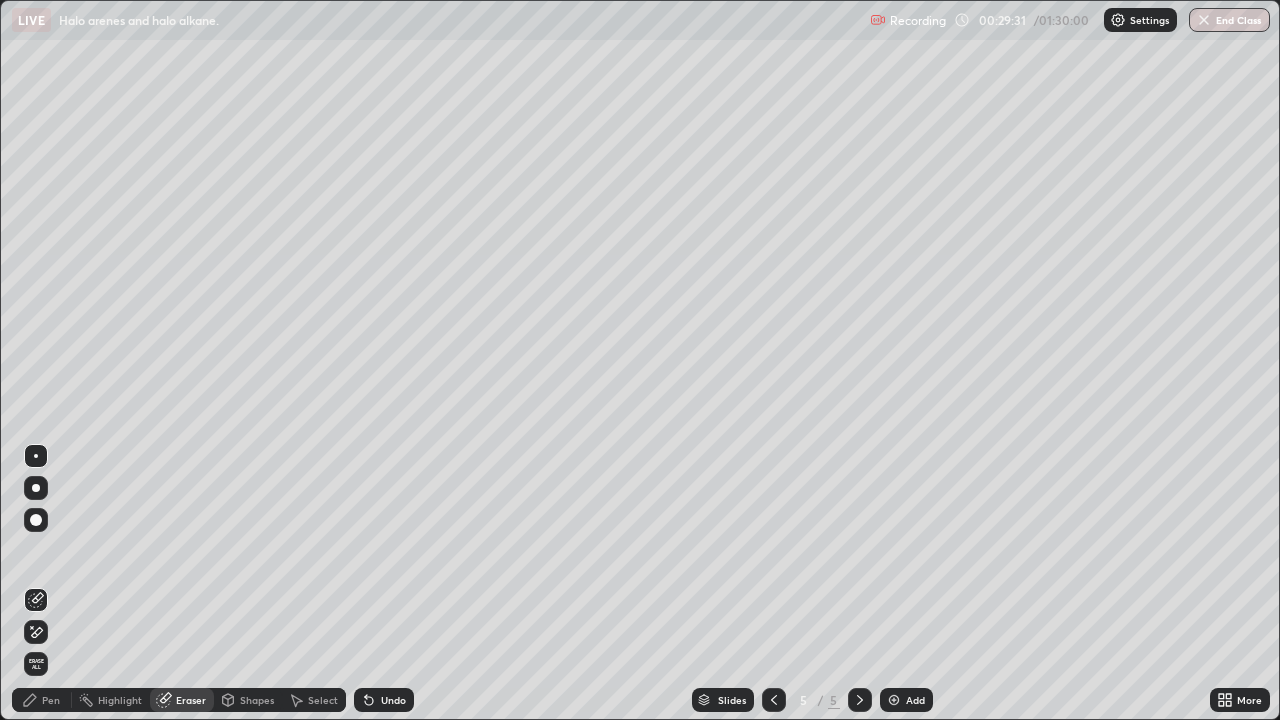 click on "Pen" at bounding box center (51, 700) 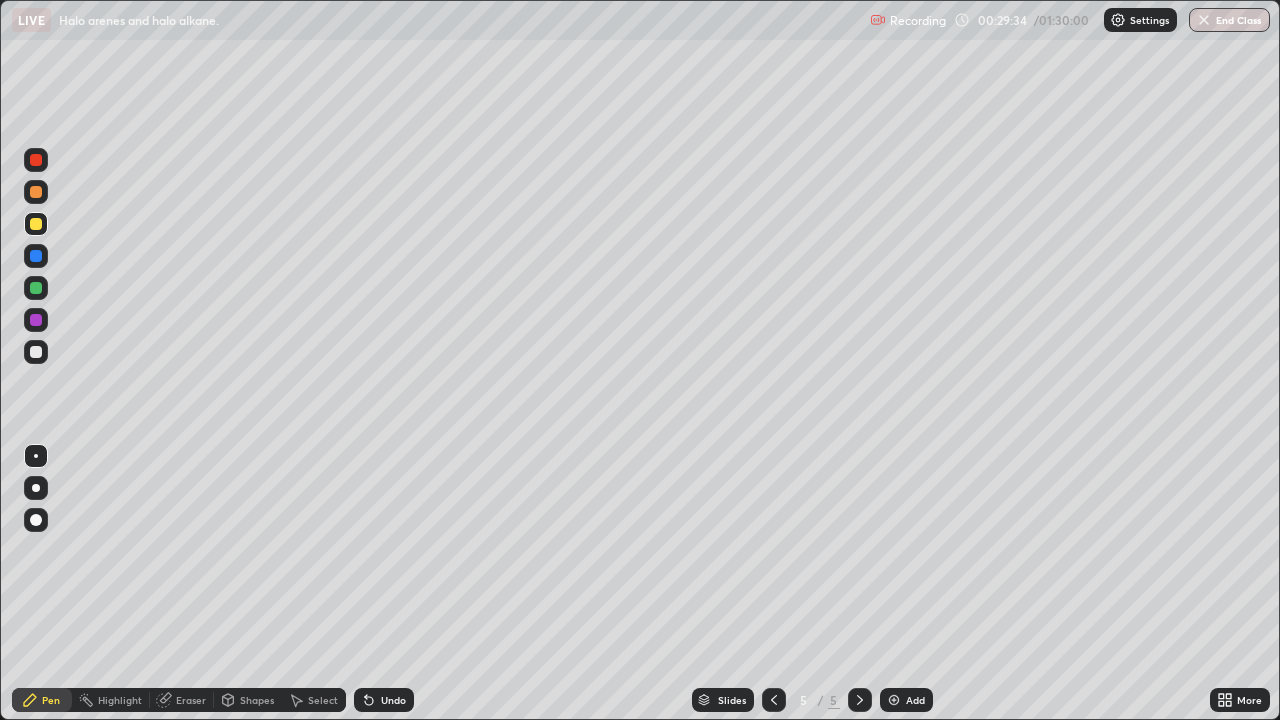 click at bounding box center [36, 352] 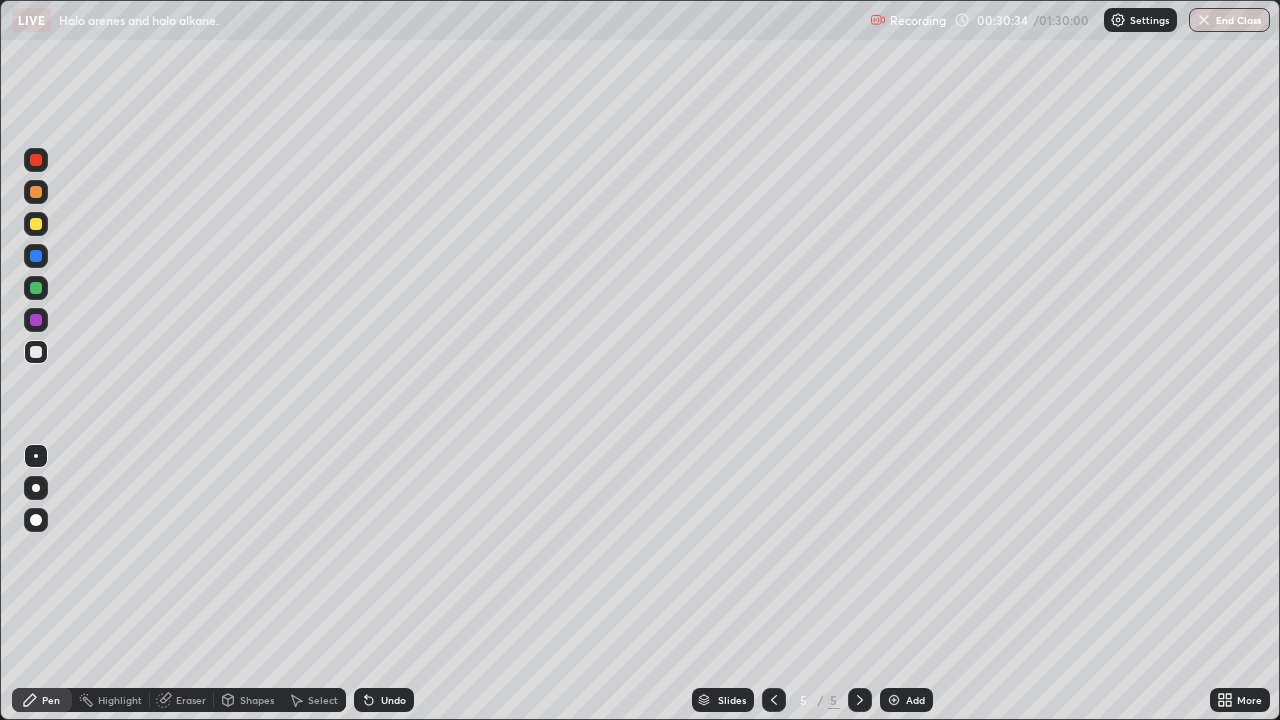 click at bounding box center (36, 224) 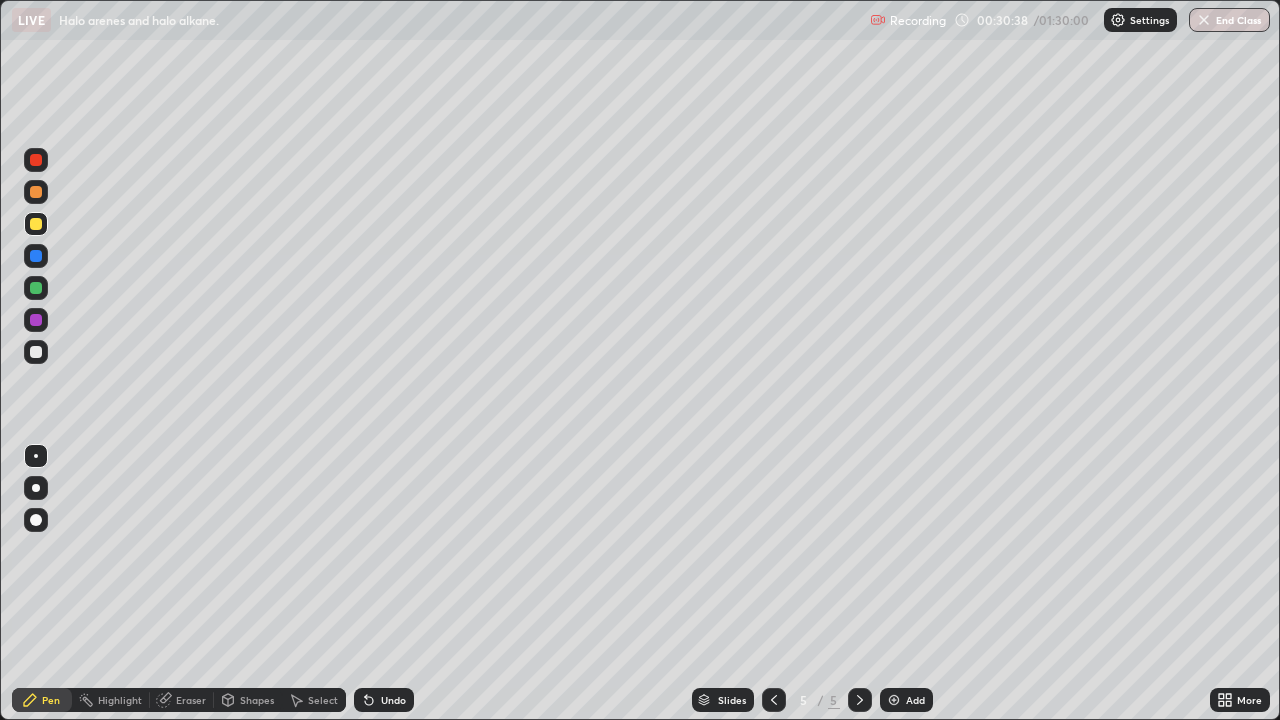 click at bounding box center [36, 352] 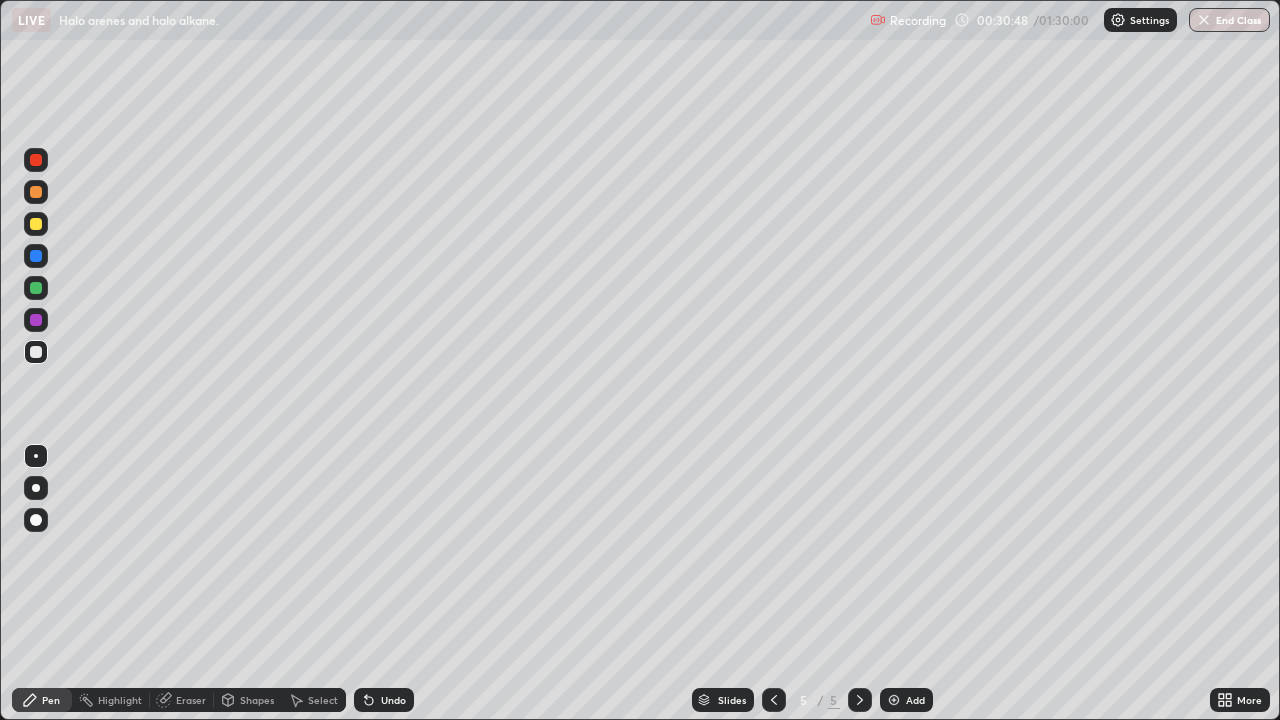 click at bounding box center (36, 224) 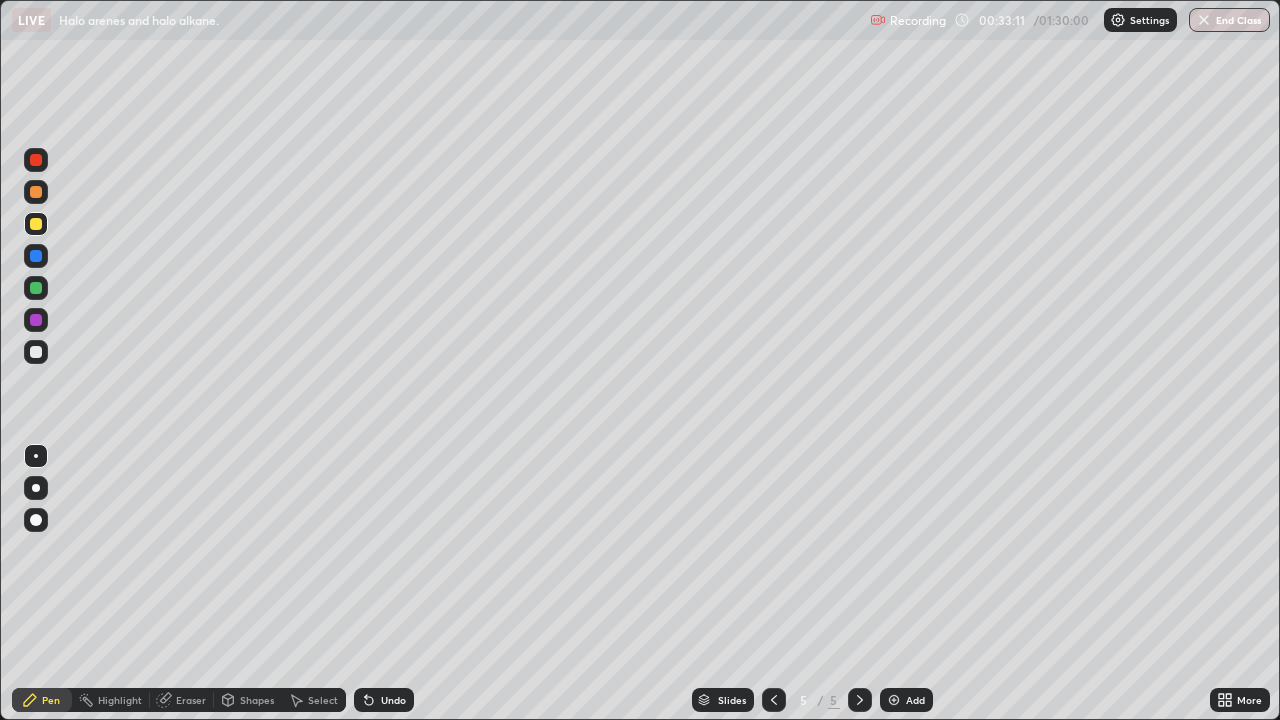 click at bounding box center [894, 700] 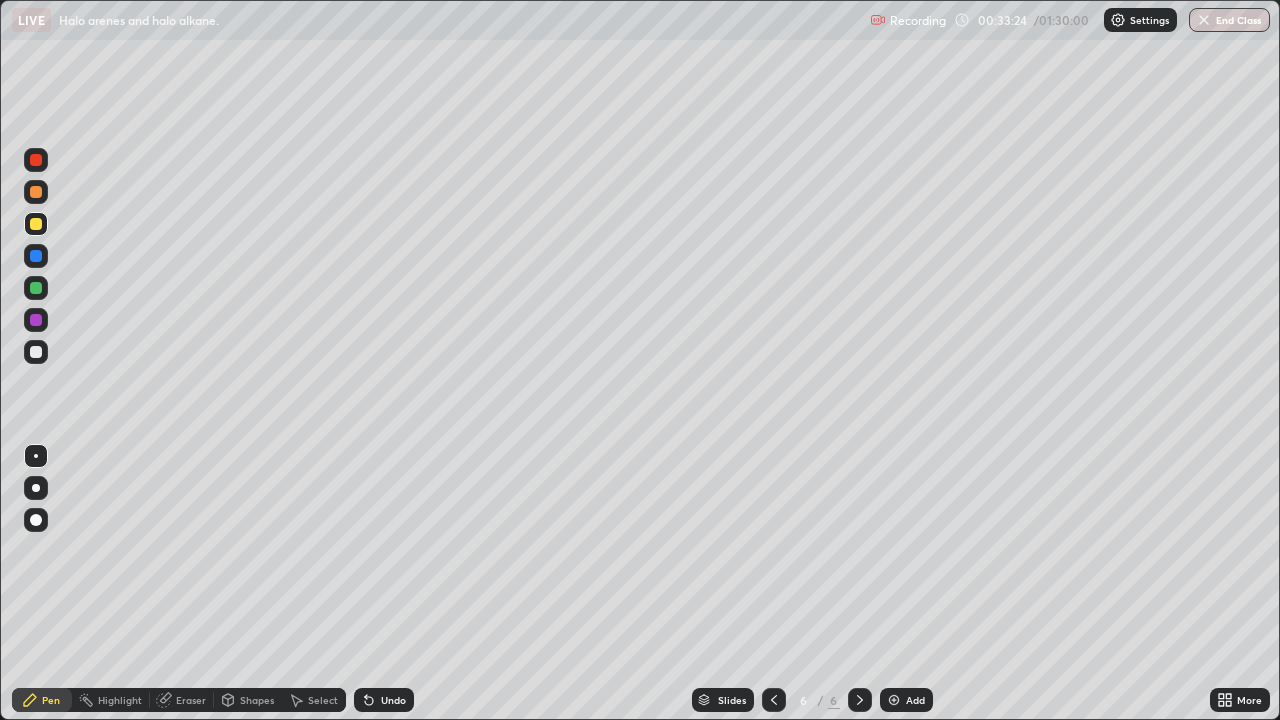click at bounding box center [36, 352] 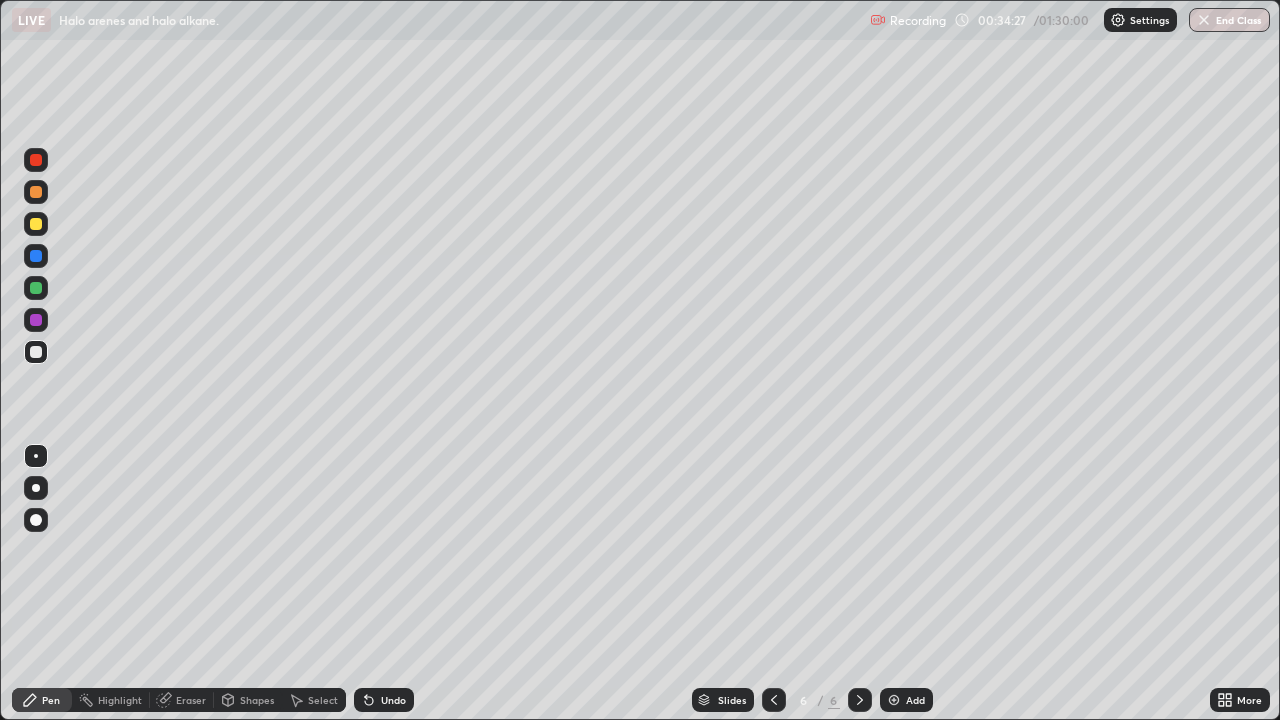 click at bounding box center (36, 224) 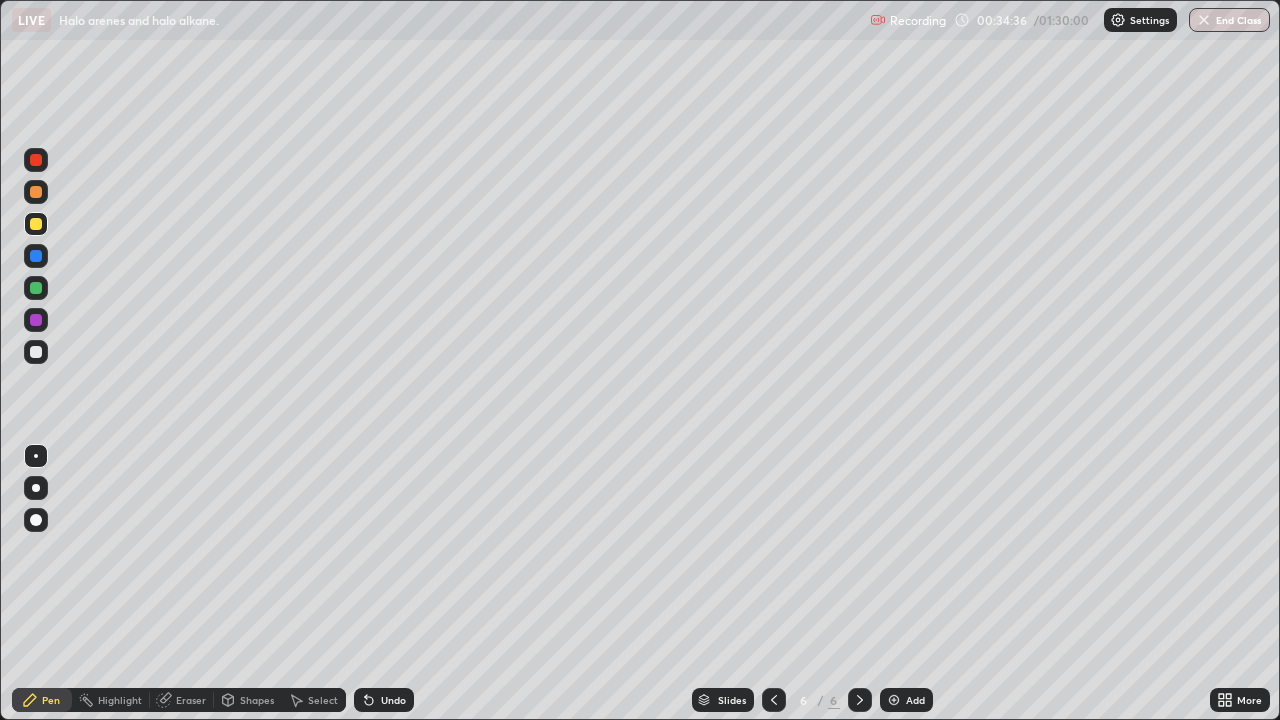 click on "Undo" at bounding box center [393, 700] 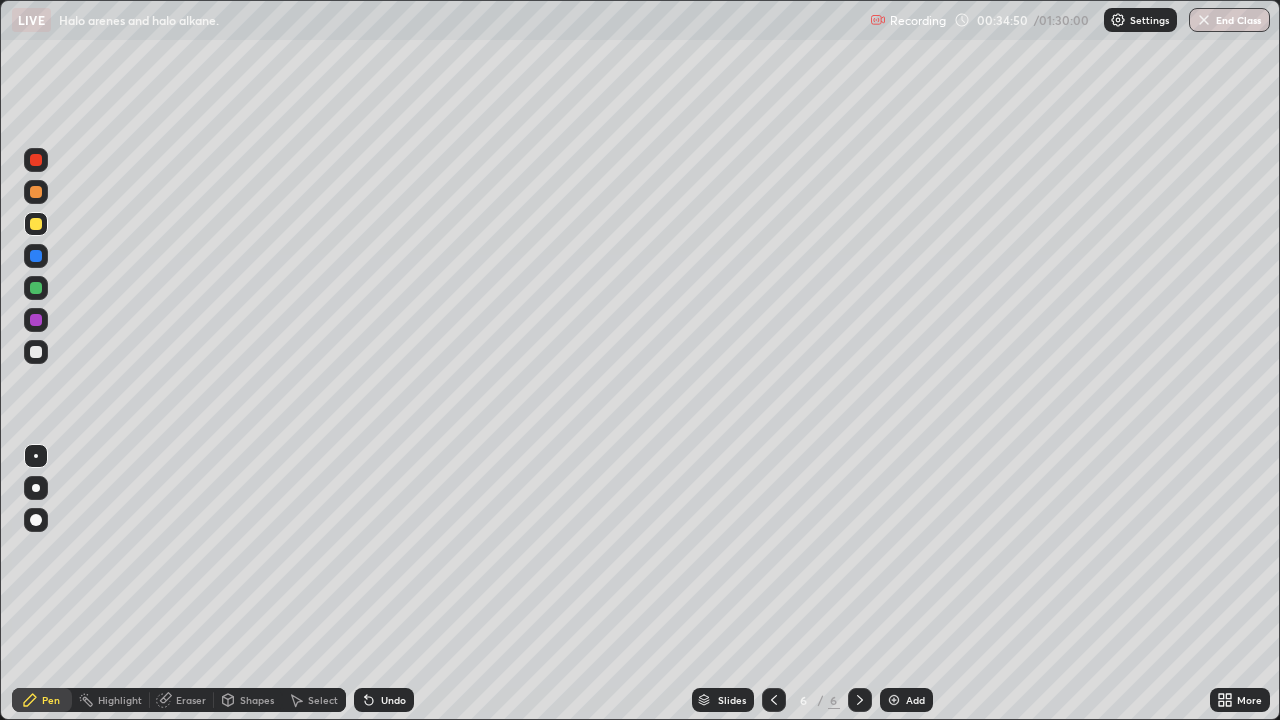 click at bounding box center [36, 352] 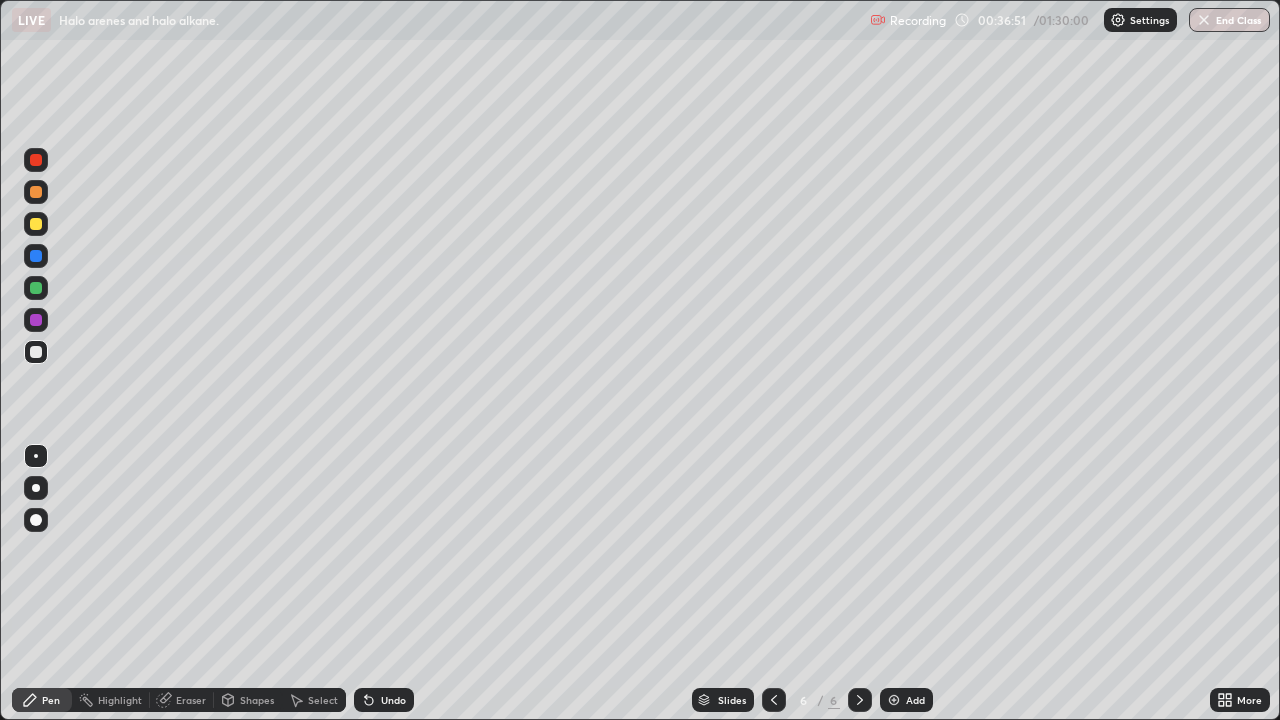 click at bounding box center (36, 224) 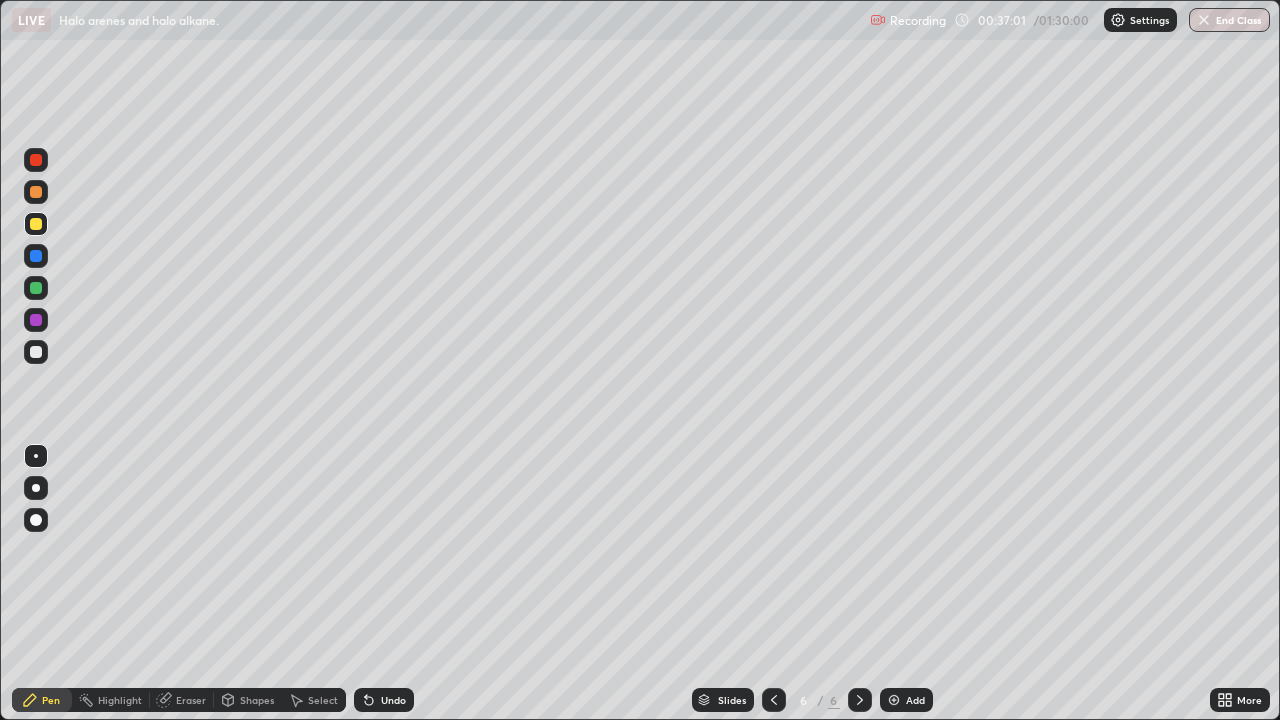click at bounding box center (36, 352) 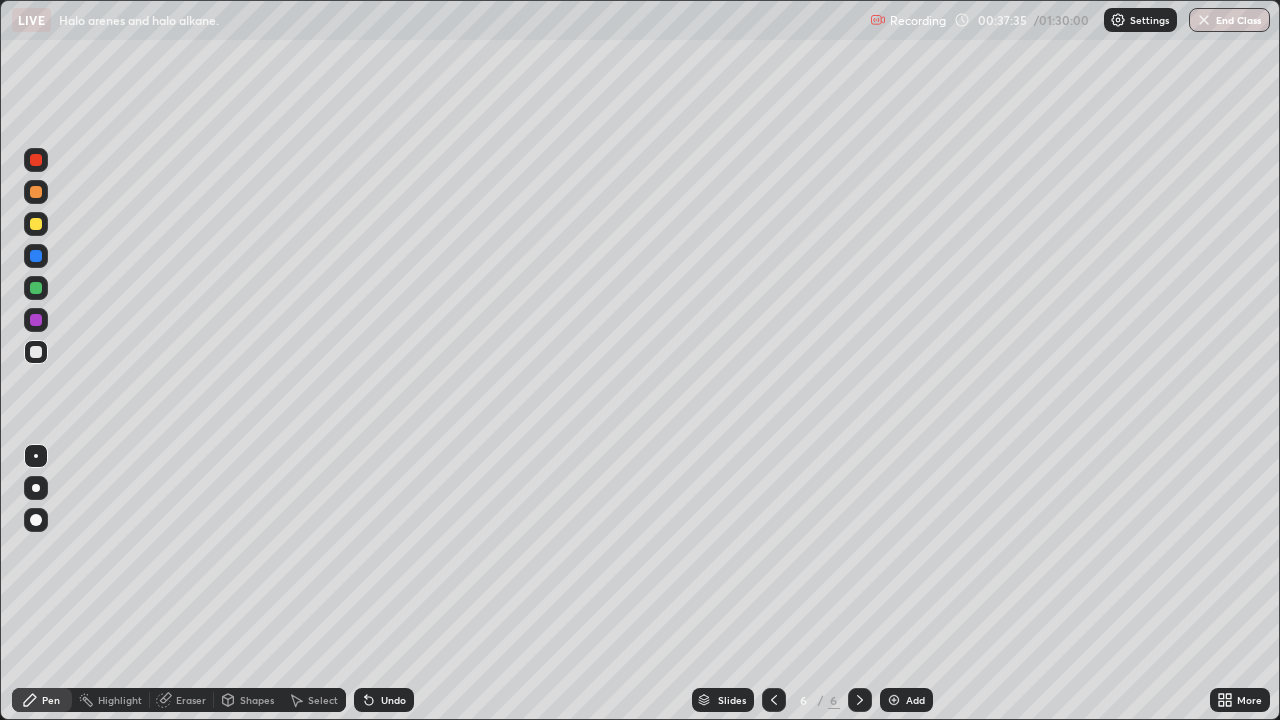 click on "Eraser" at bounding box center [191, 700] 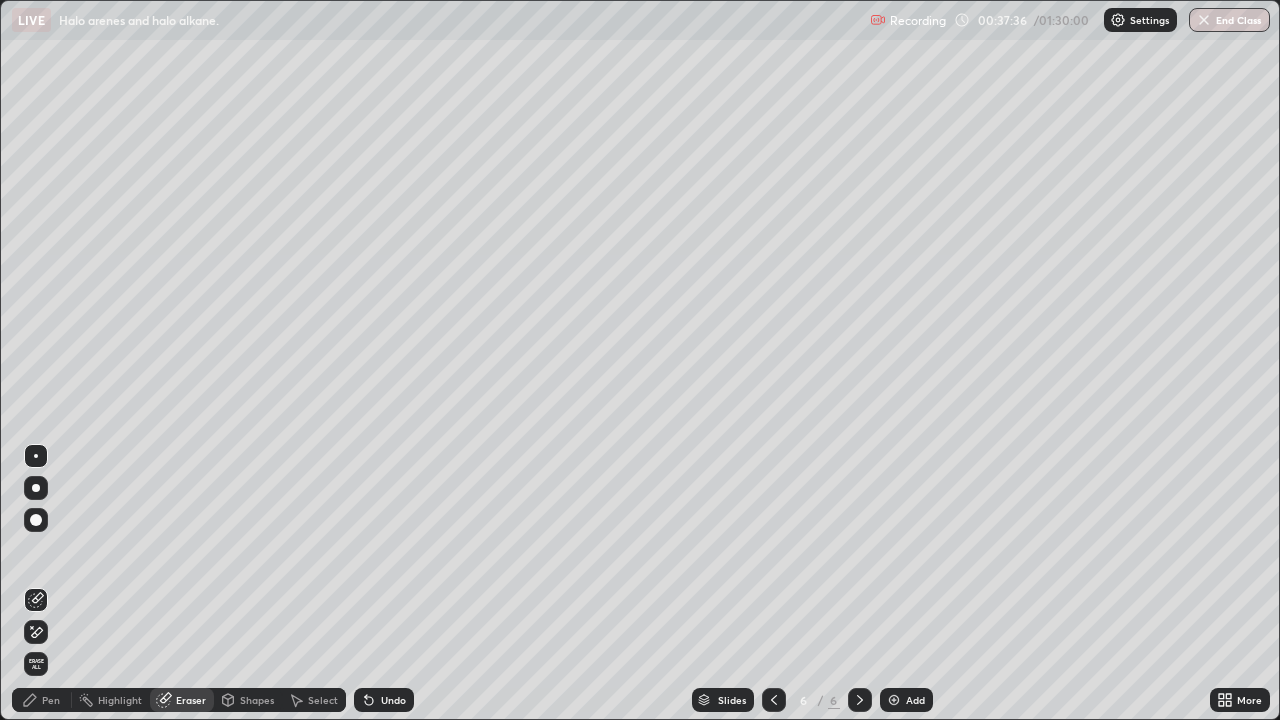 click at bounding box center (36, 520) 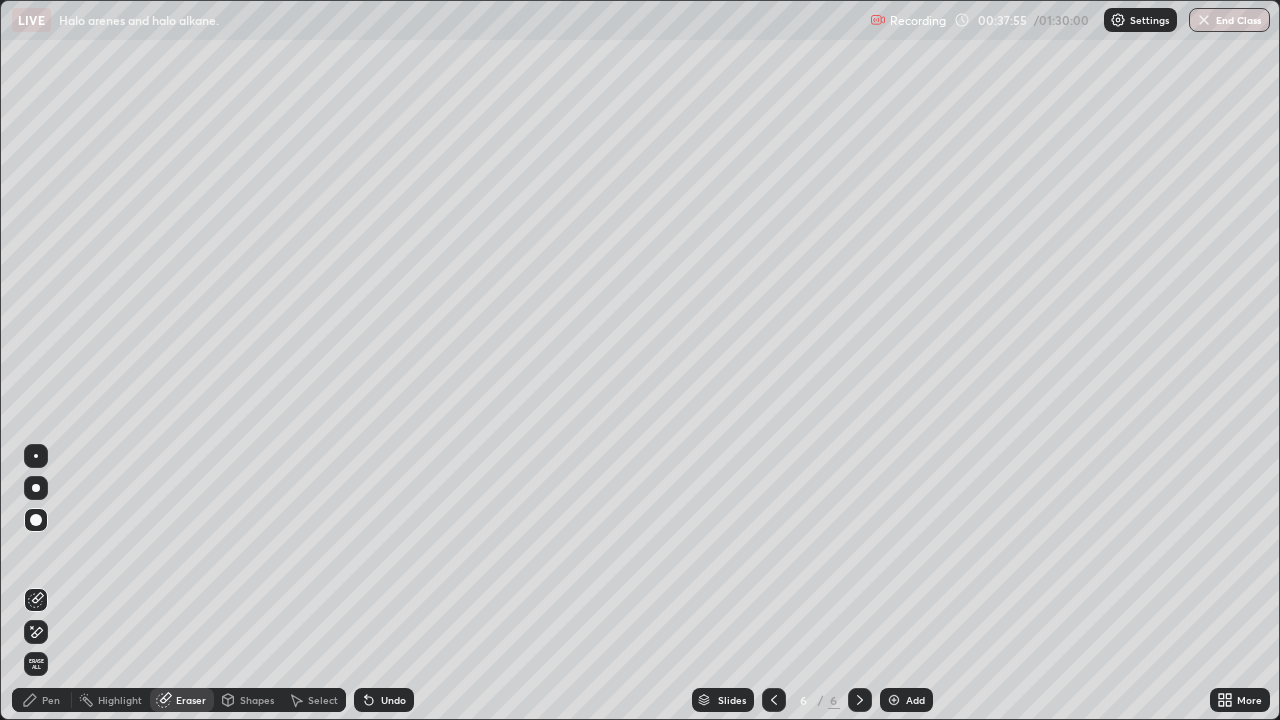 click on "Pen" at bounding box center [42, 700] 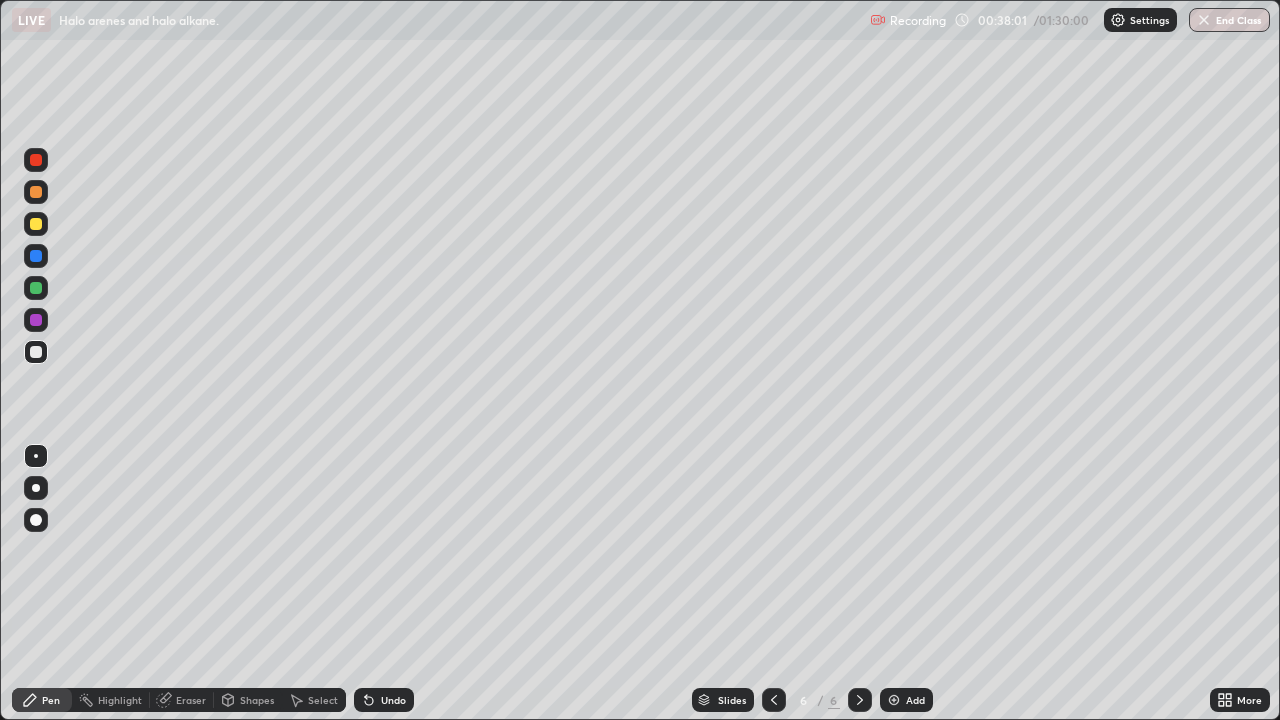 click on "Eraser" at bounding box center [182, 700] 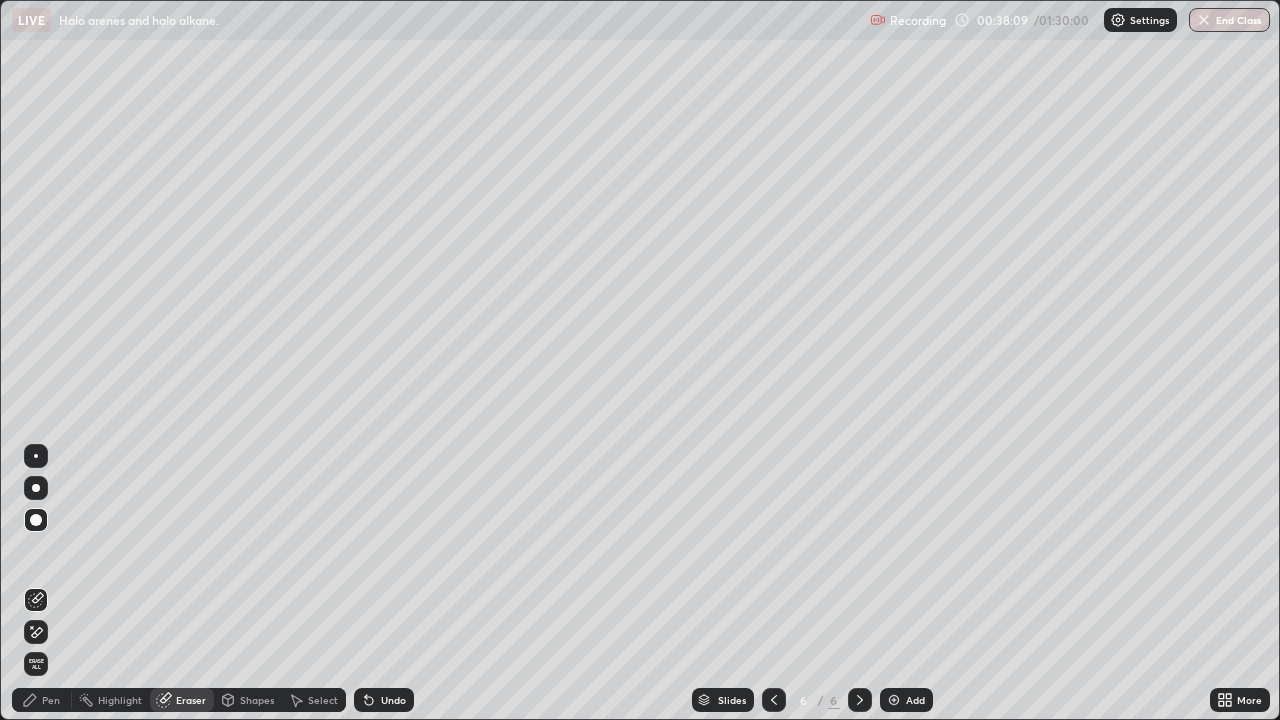 click on "Pen" at bounding box center (51, 700) 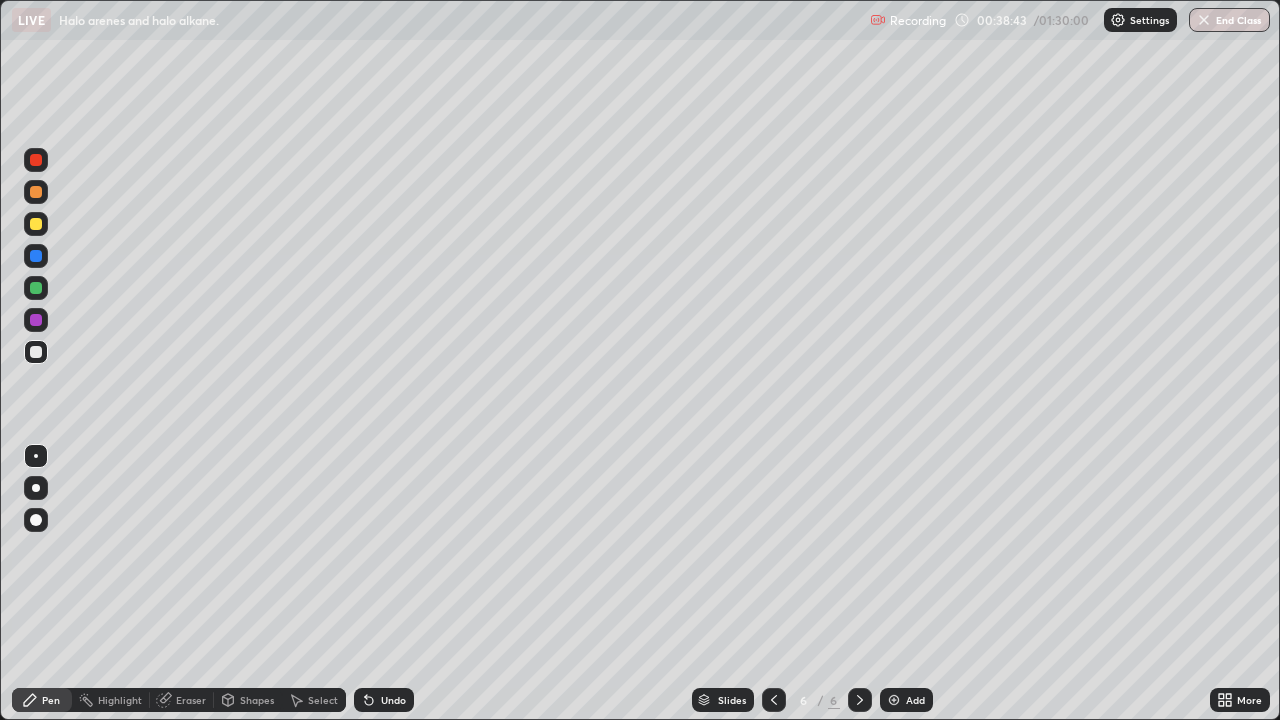 click at bounding box center (36, 224) 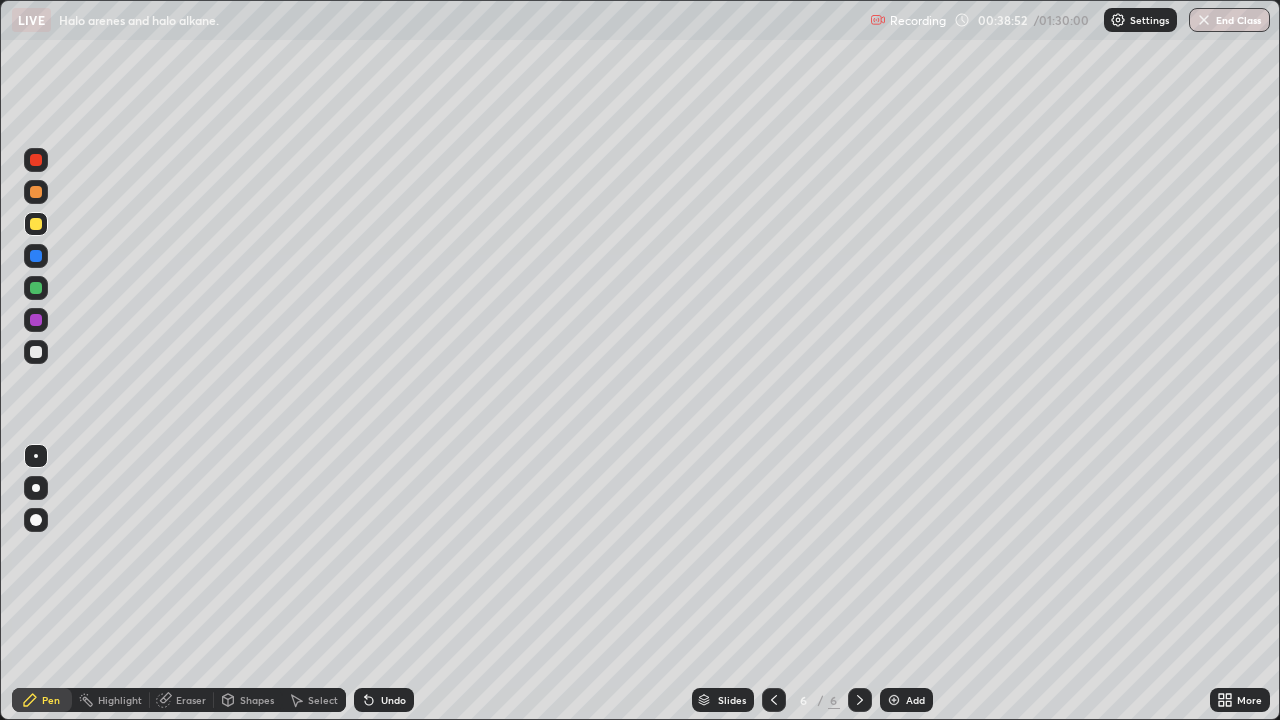 click at bounding box center (36, 352) 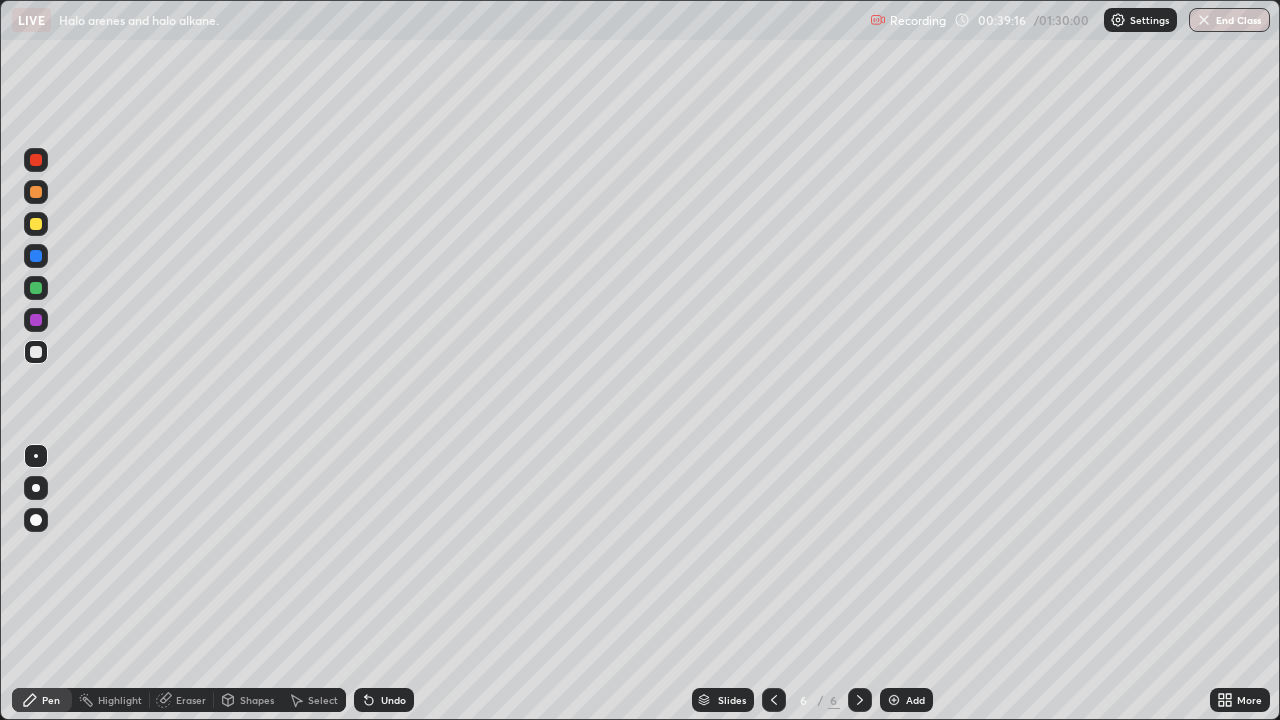 click at bounding box center (36, 224) 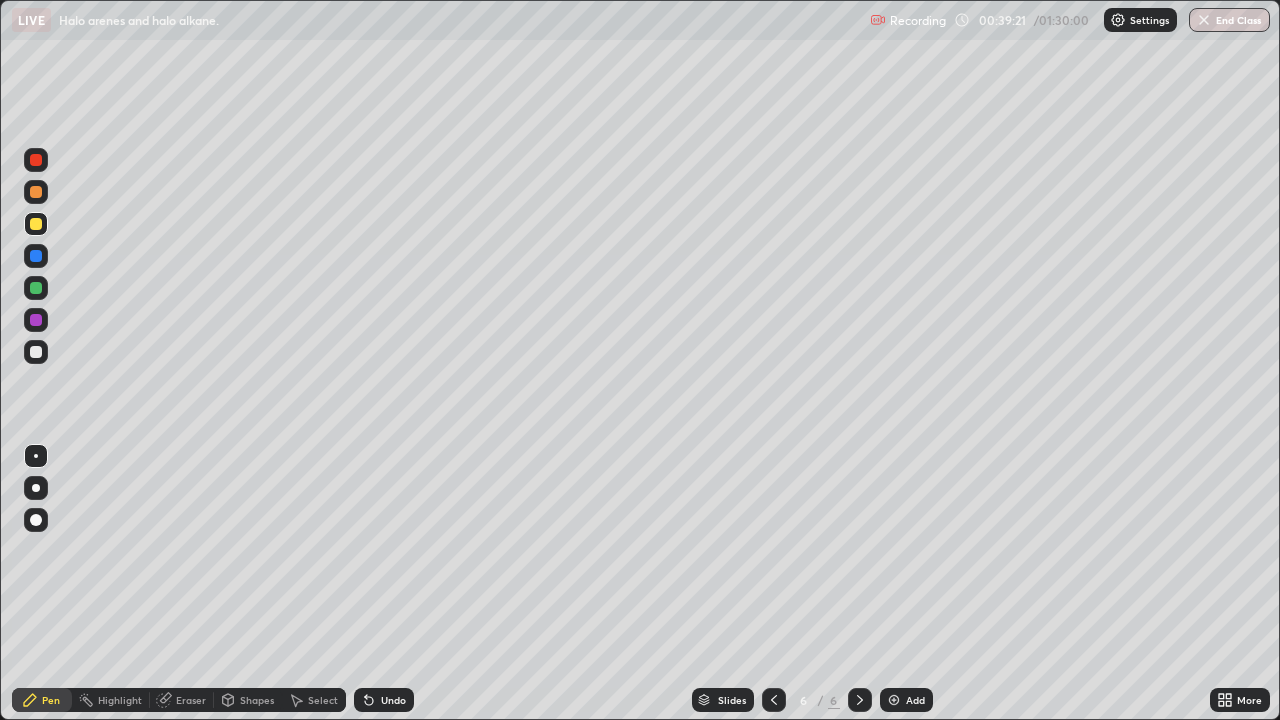 click at bounding box center [36, 160] 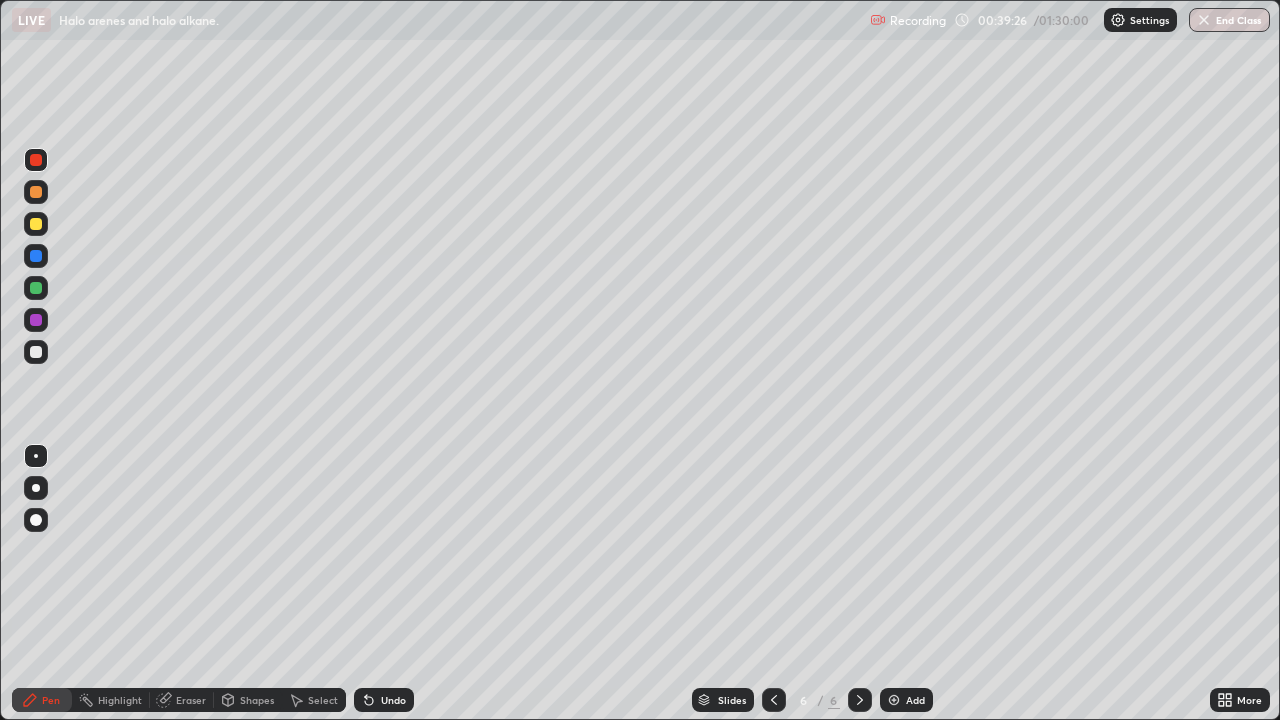 click at bounding box center (36, 352) 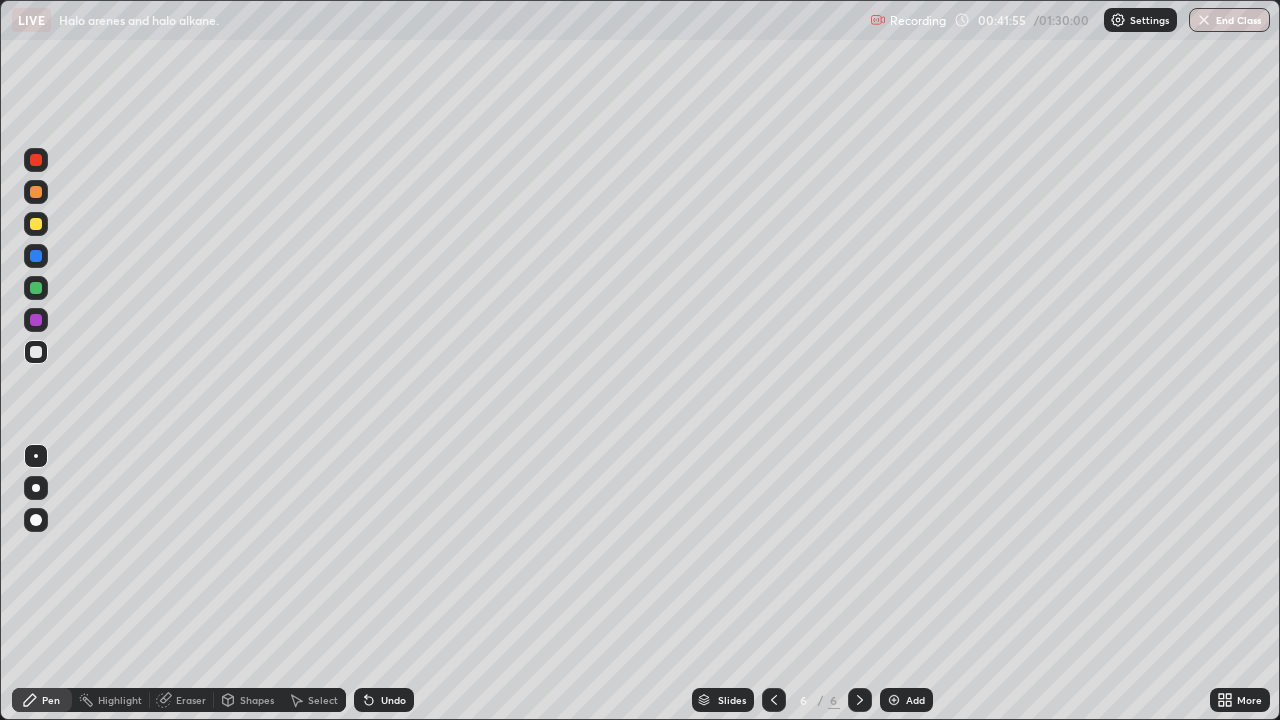 click at bounding box center (894, 700) 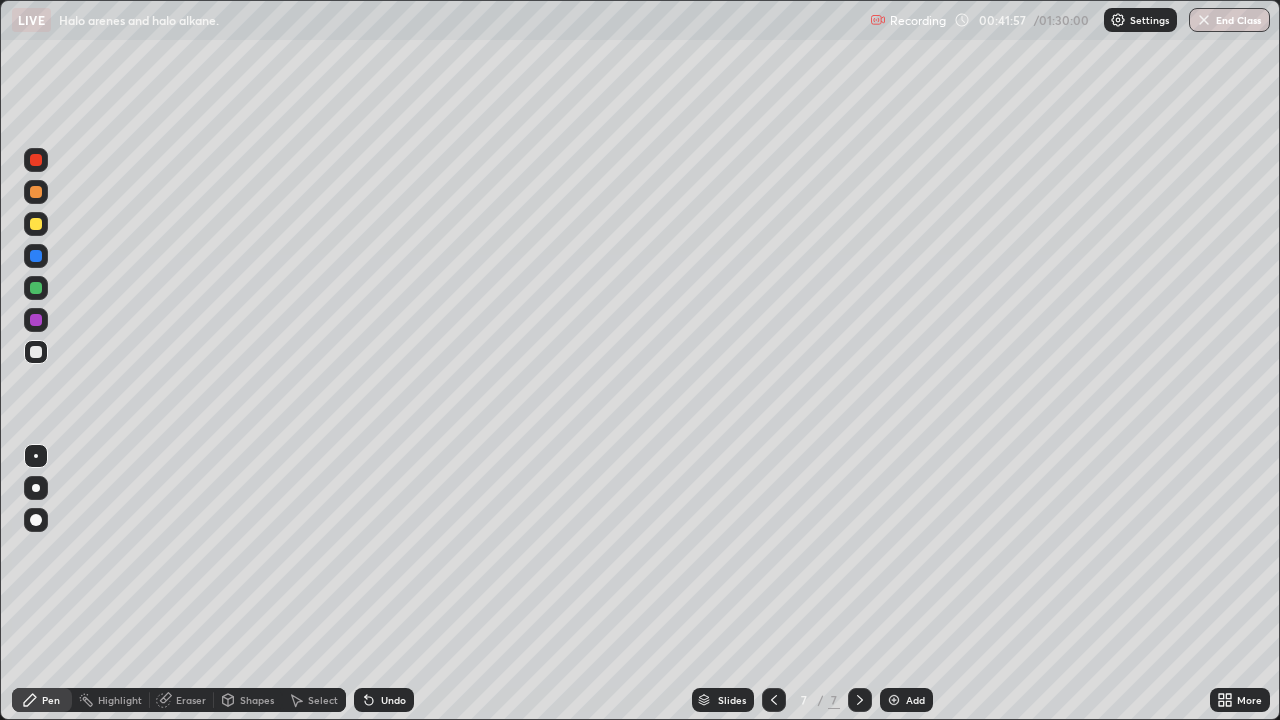 click at bounding box center [36, 224] 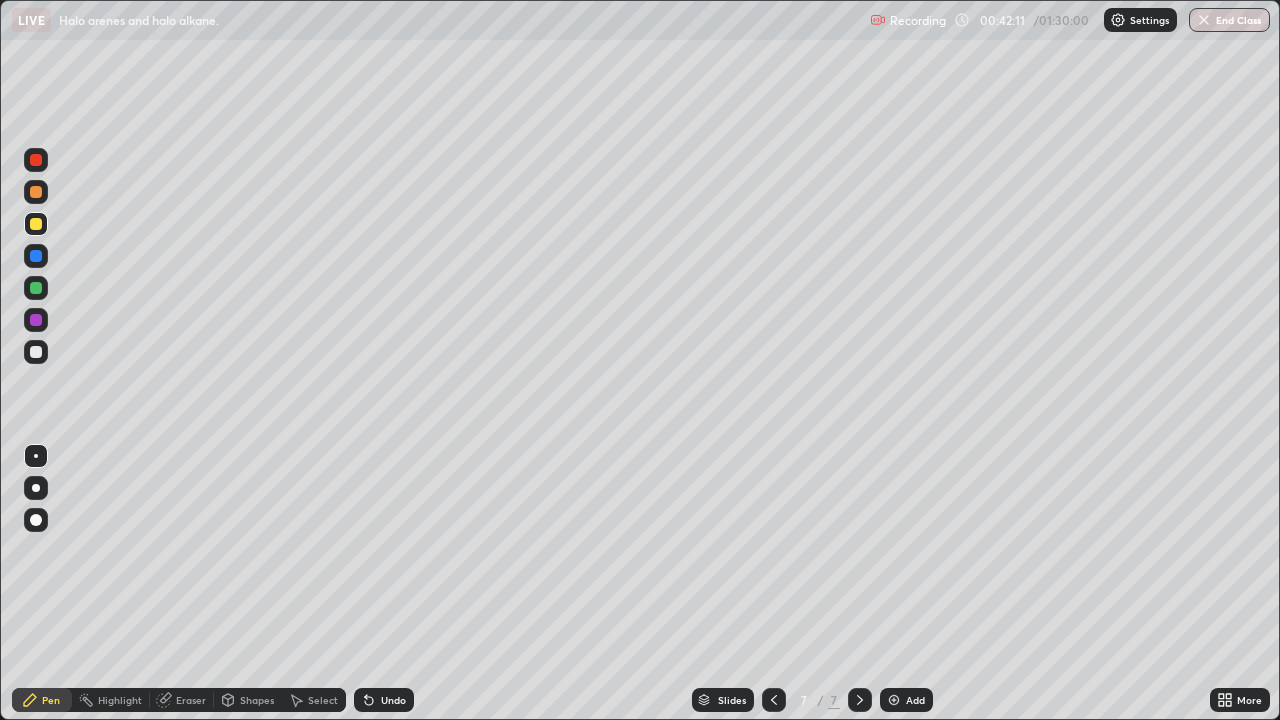 click at bounding box center (36, 352) 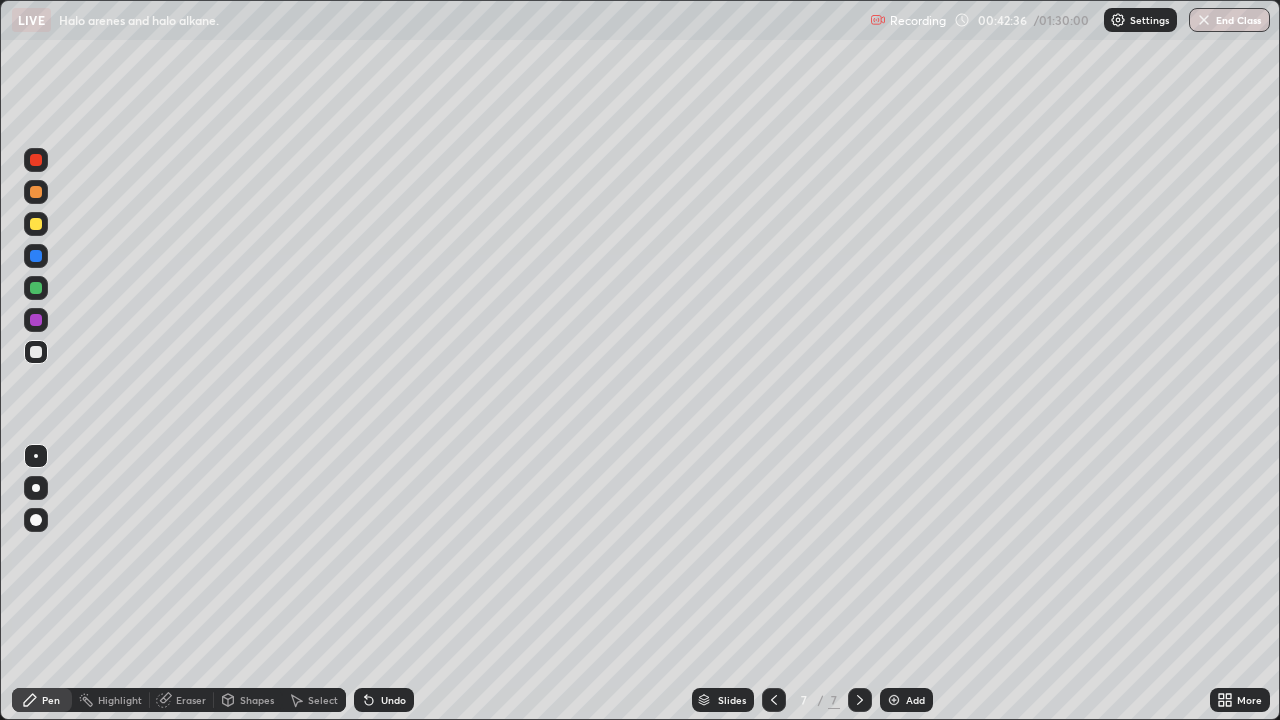 click at bounding box center [36, 224] 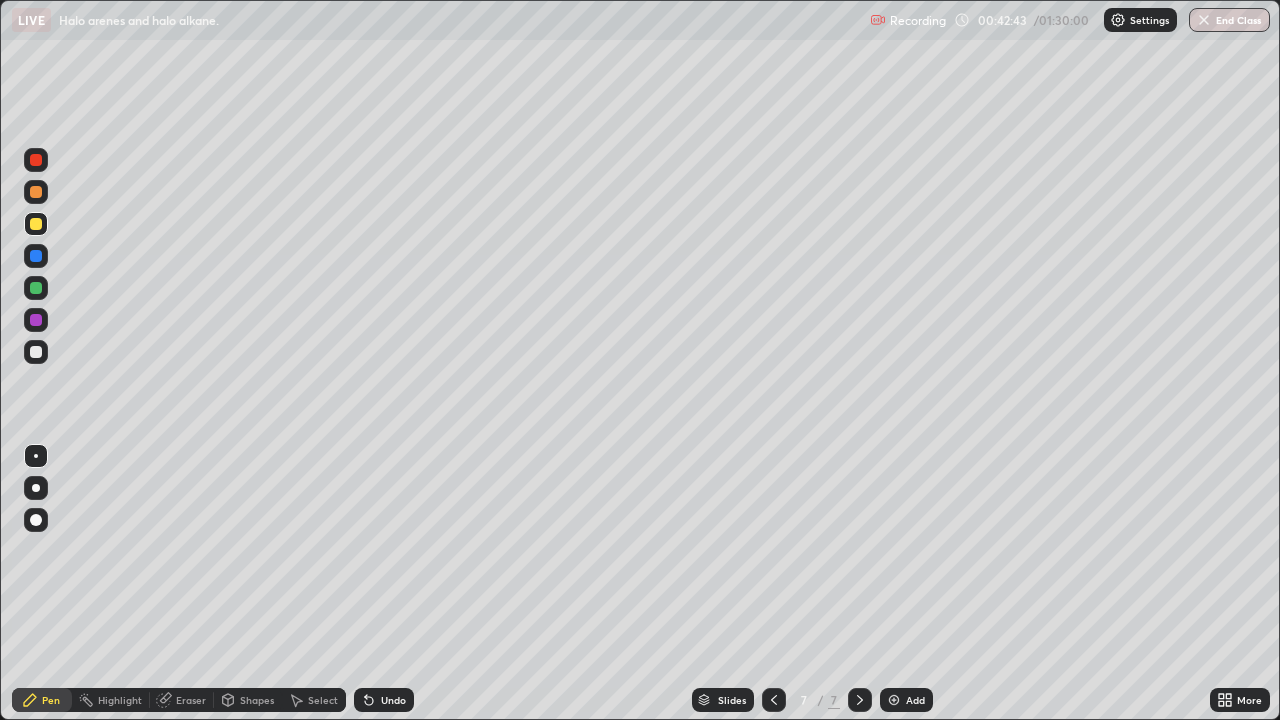 click on "Undo" at bounding box center (393, 700) 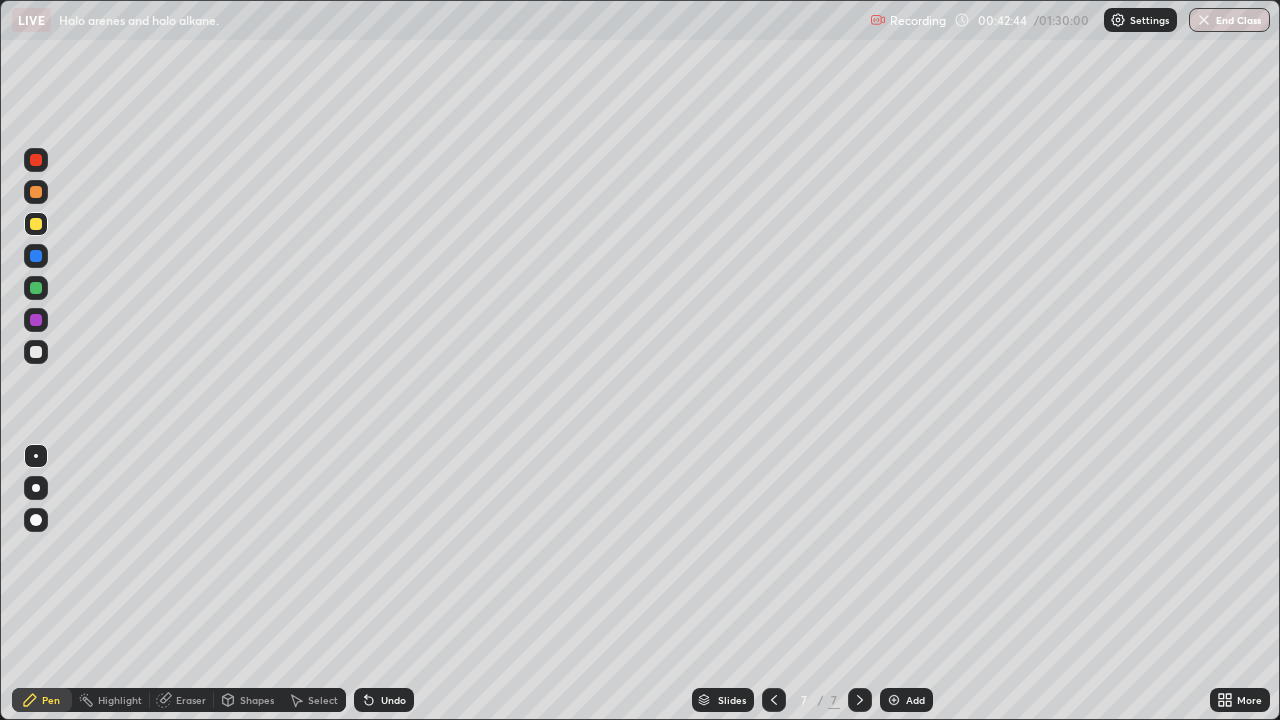 click on "Undo" at bounding box center (393, 700) 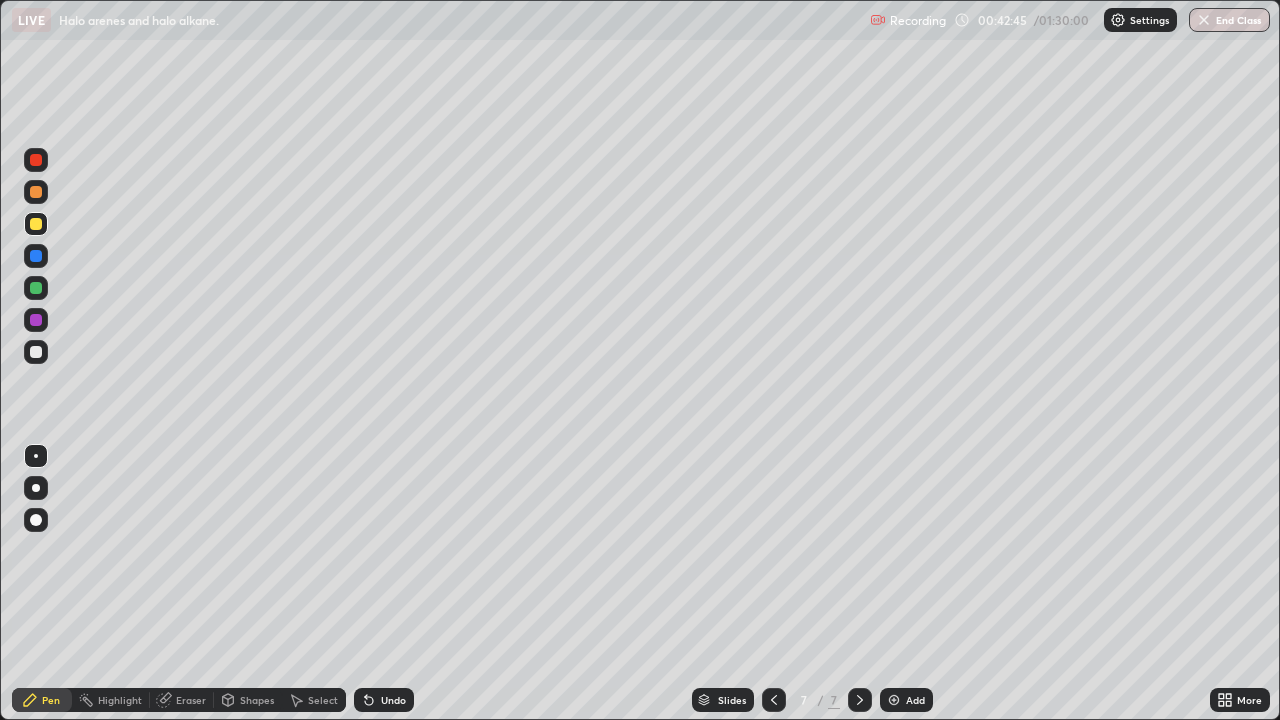 click on "Undo" at bounding box center (393, 700) 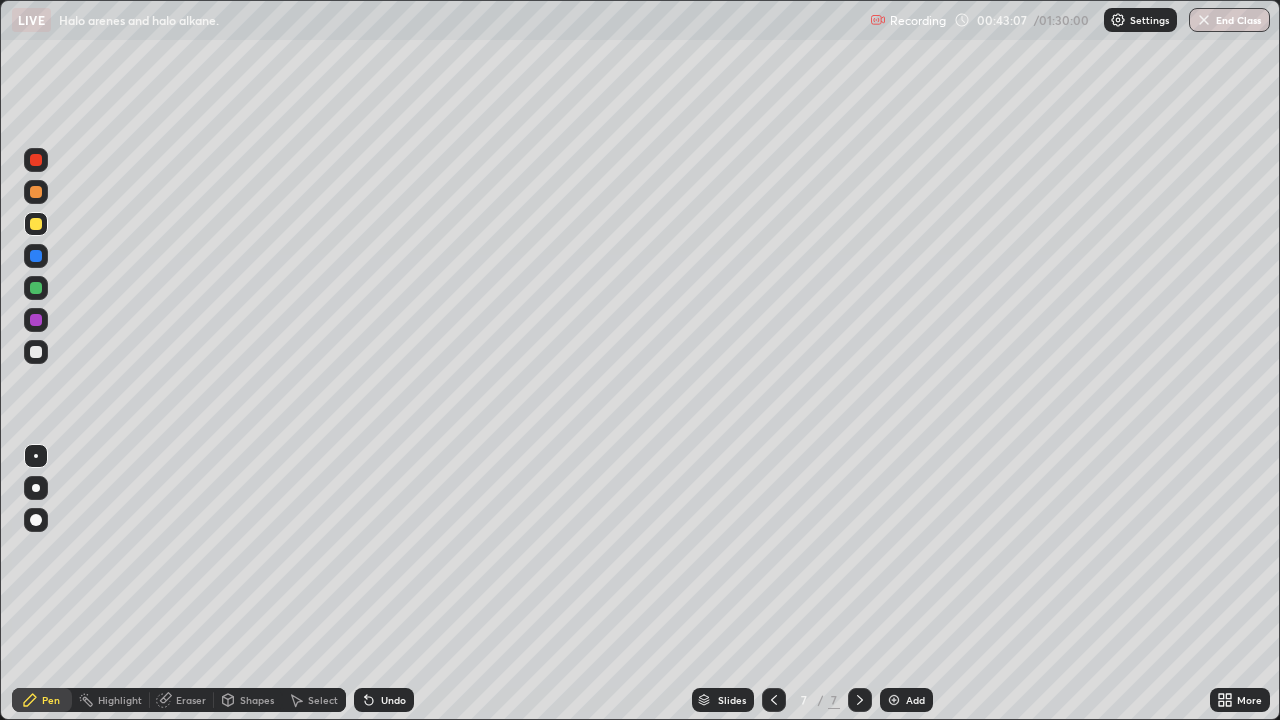 click at bounding box center (36, 352) 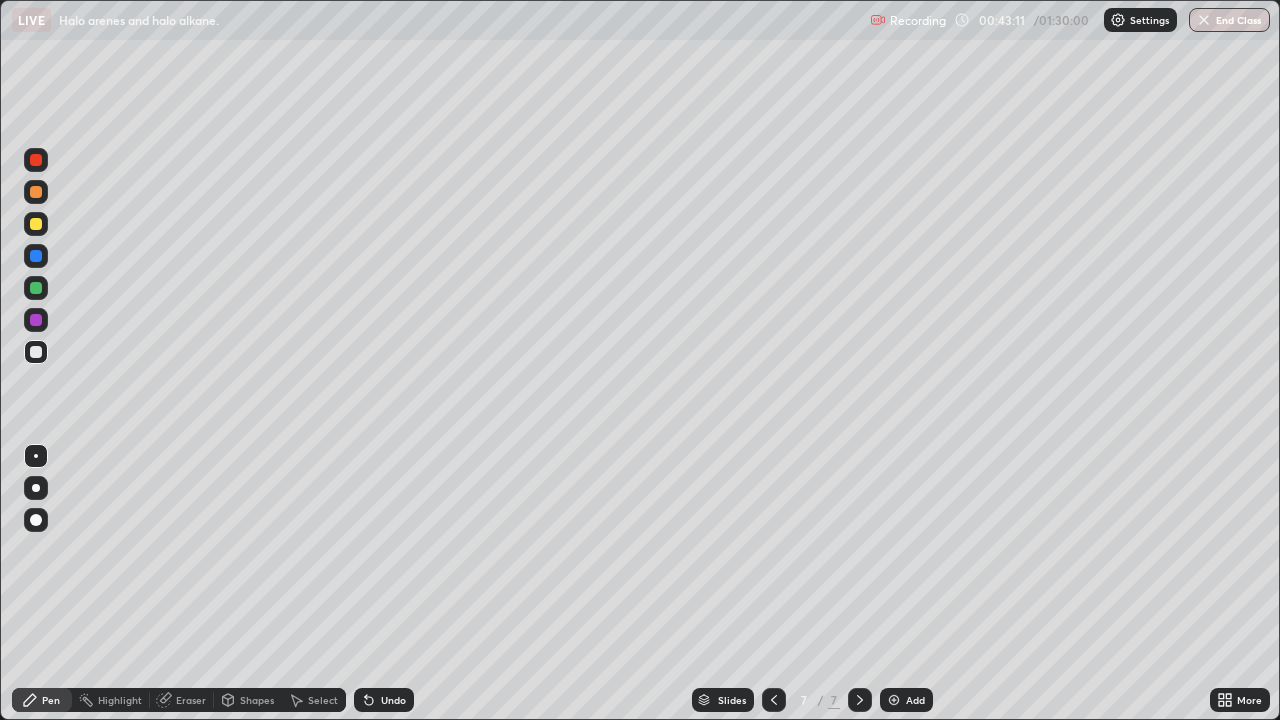 click at bounding box center [36, 224] 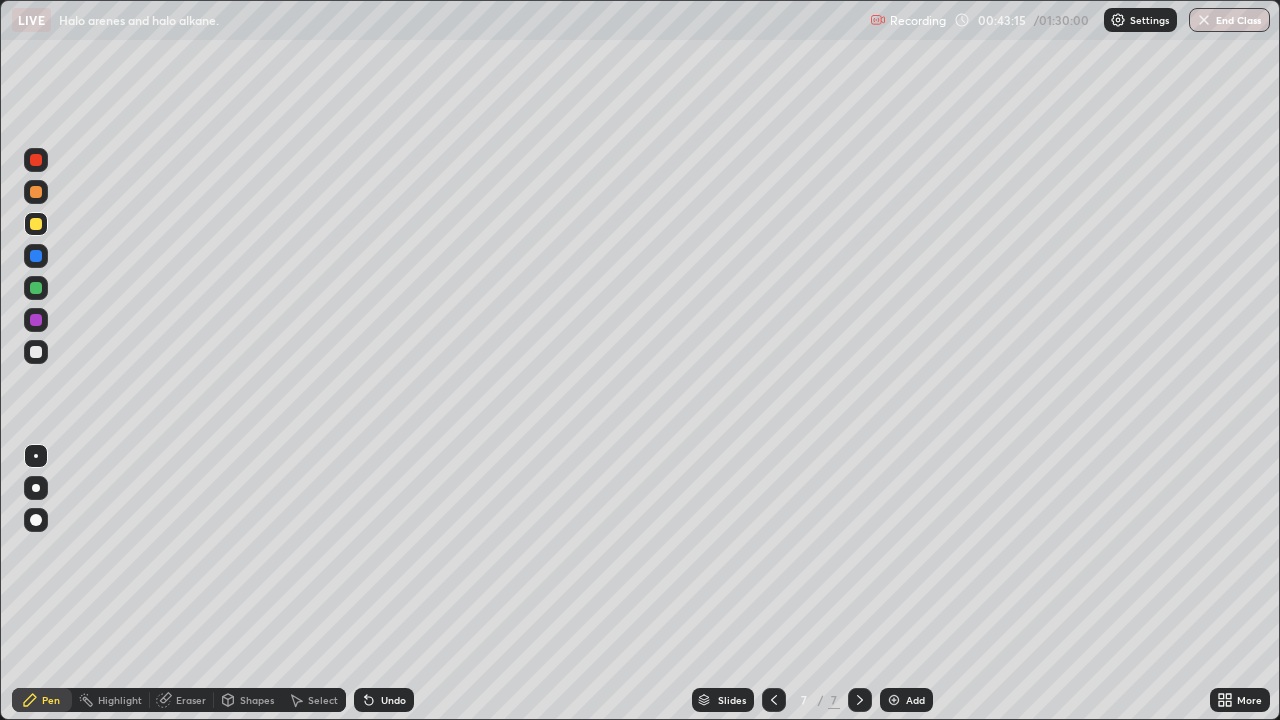 click at bounding box center (36, 352) 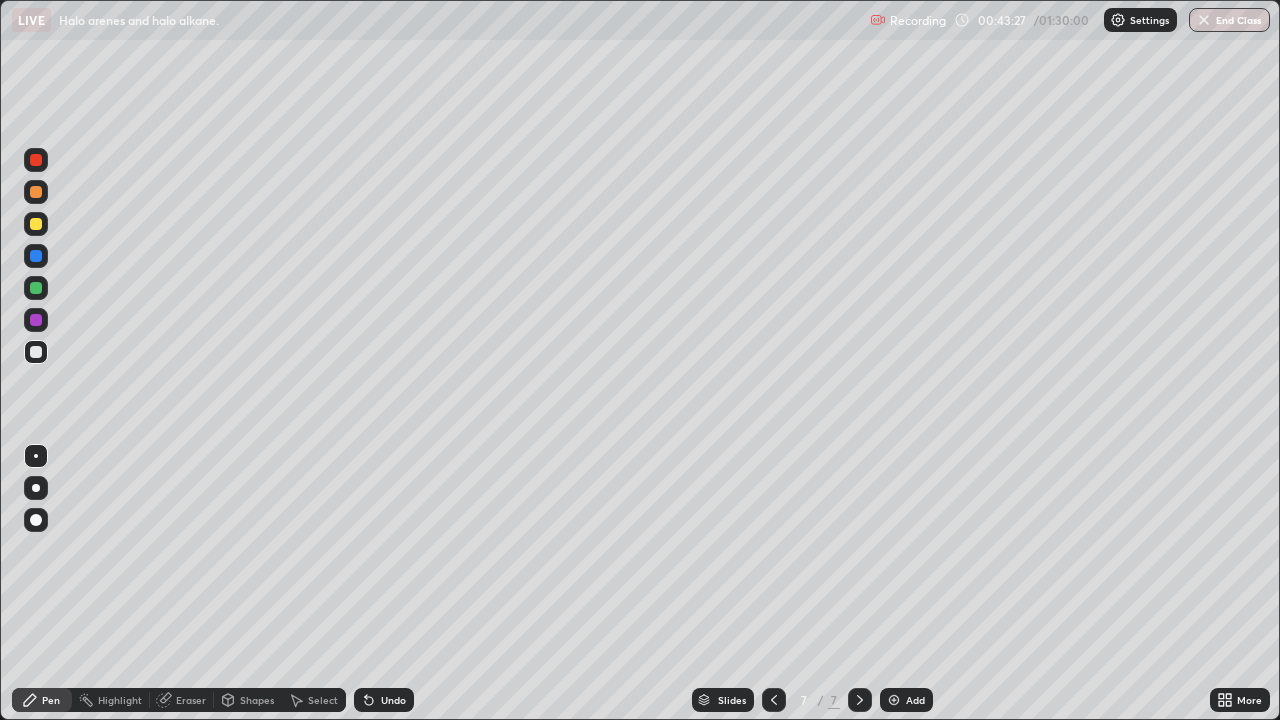 click at bounding box center (36, 224) 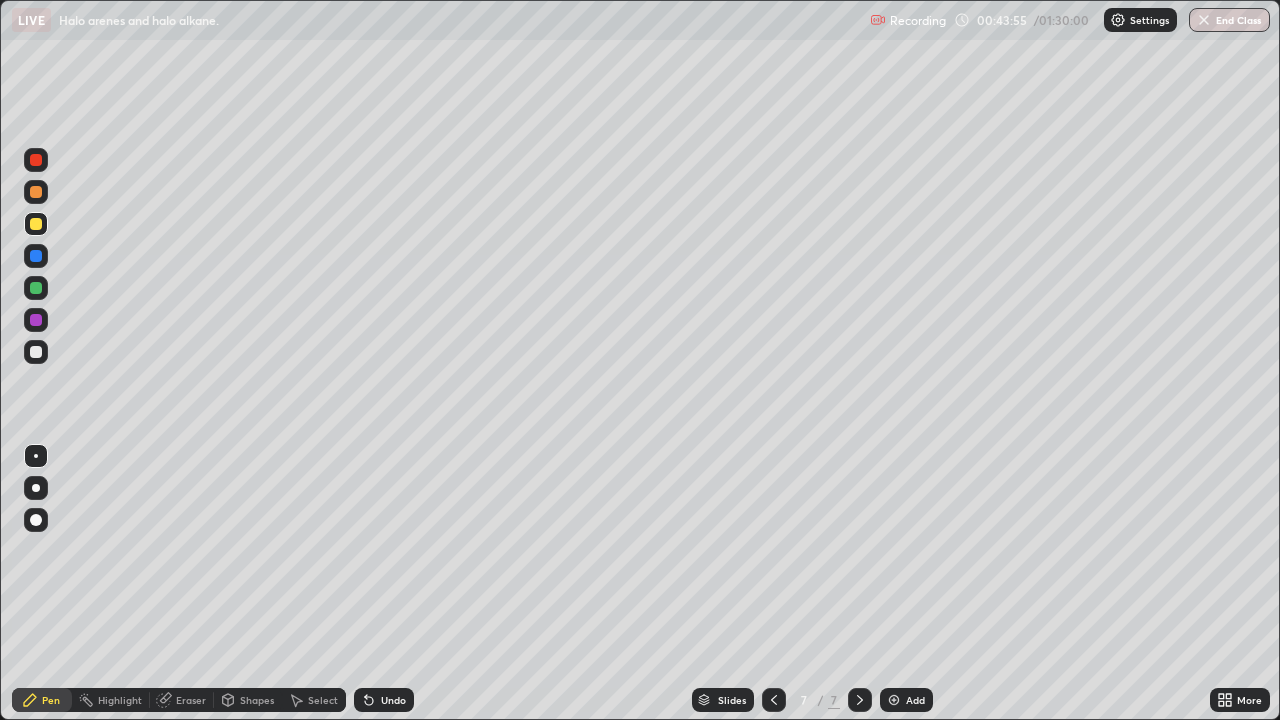 click at bounding box center (36, 352) 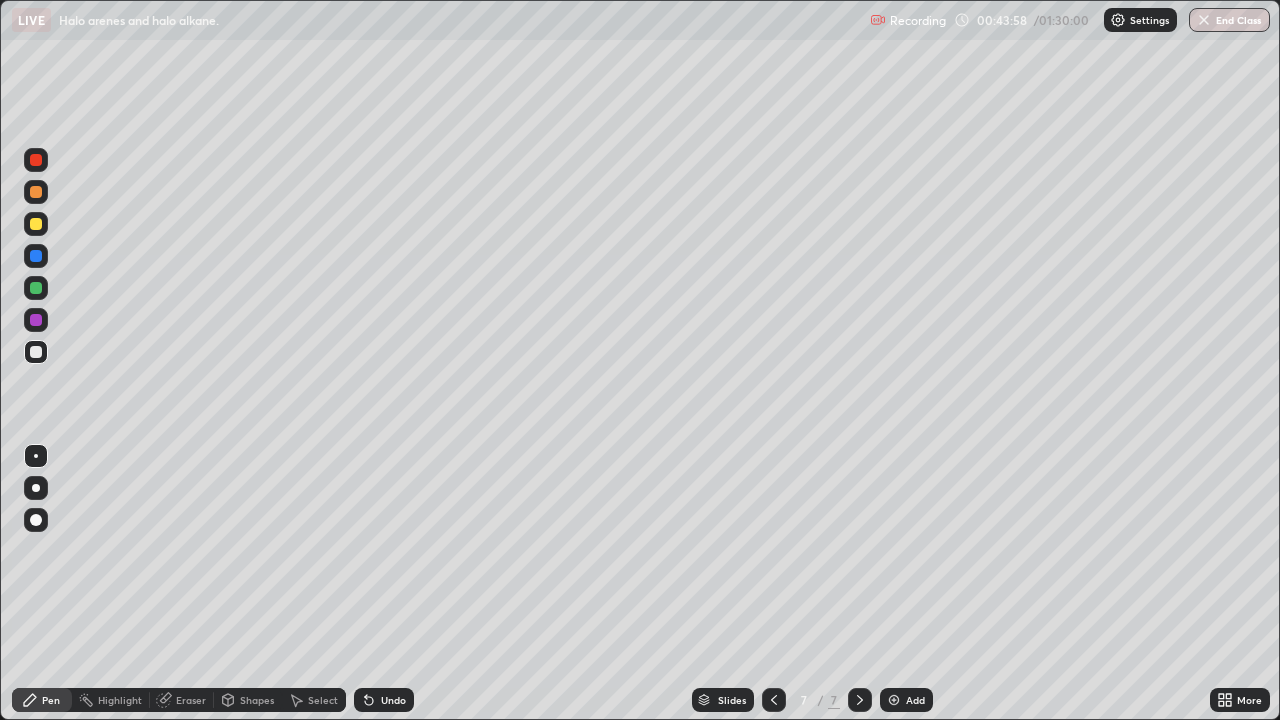 click at bounding box center [36, 224] 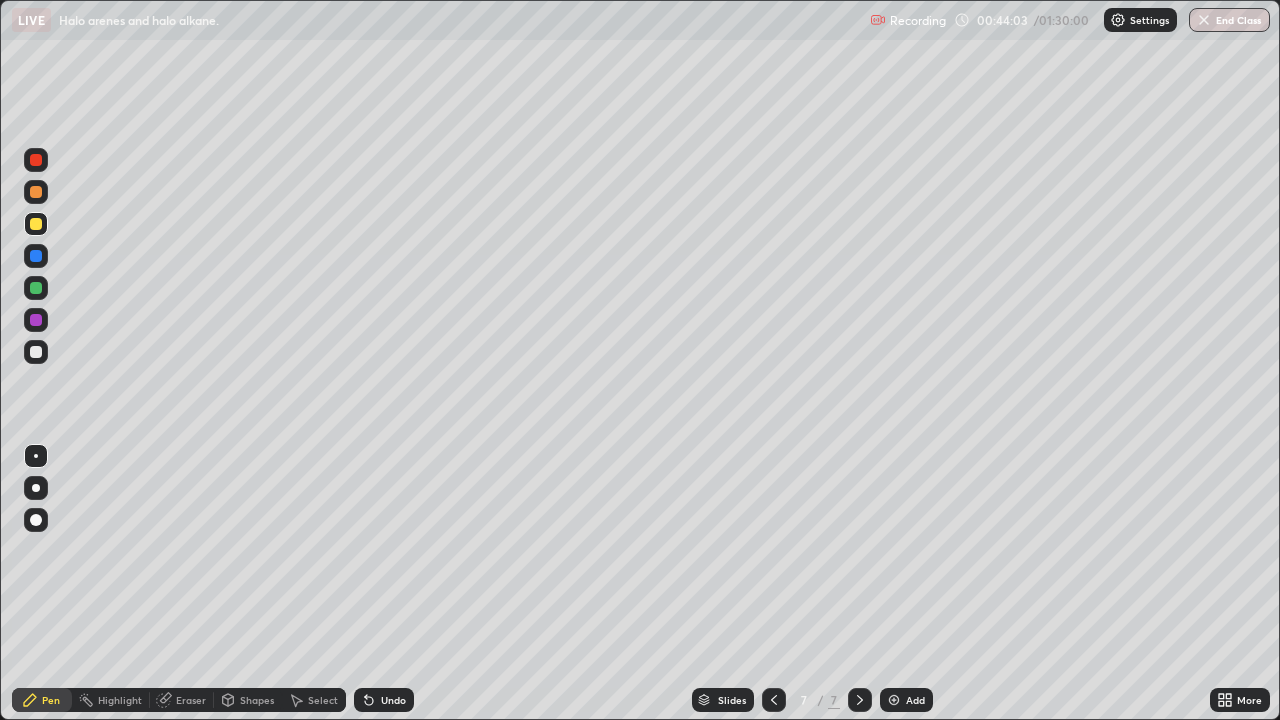 click at bounding box center [36, 352] 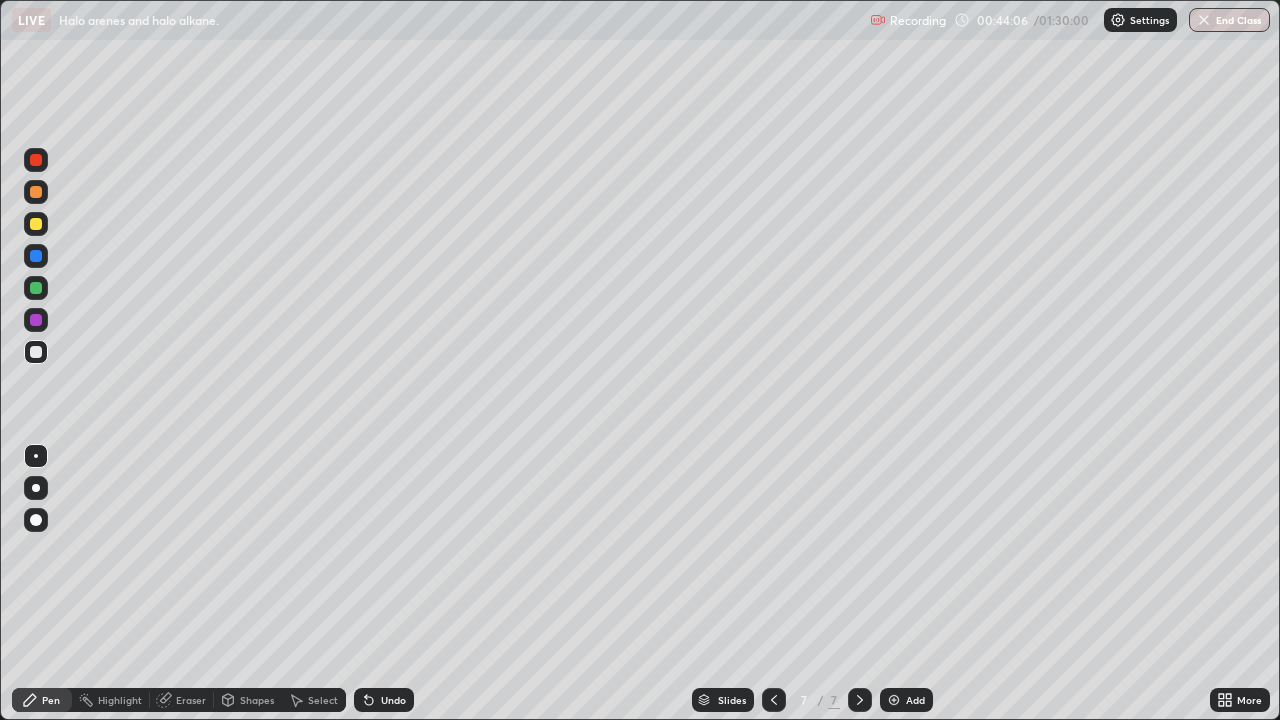click at bounding box center [36, 224] 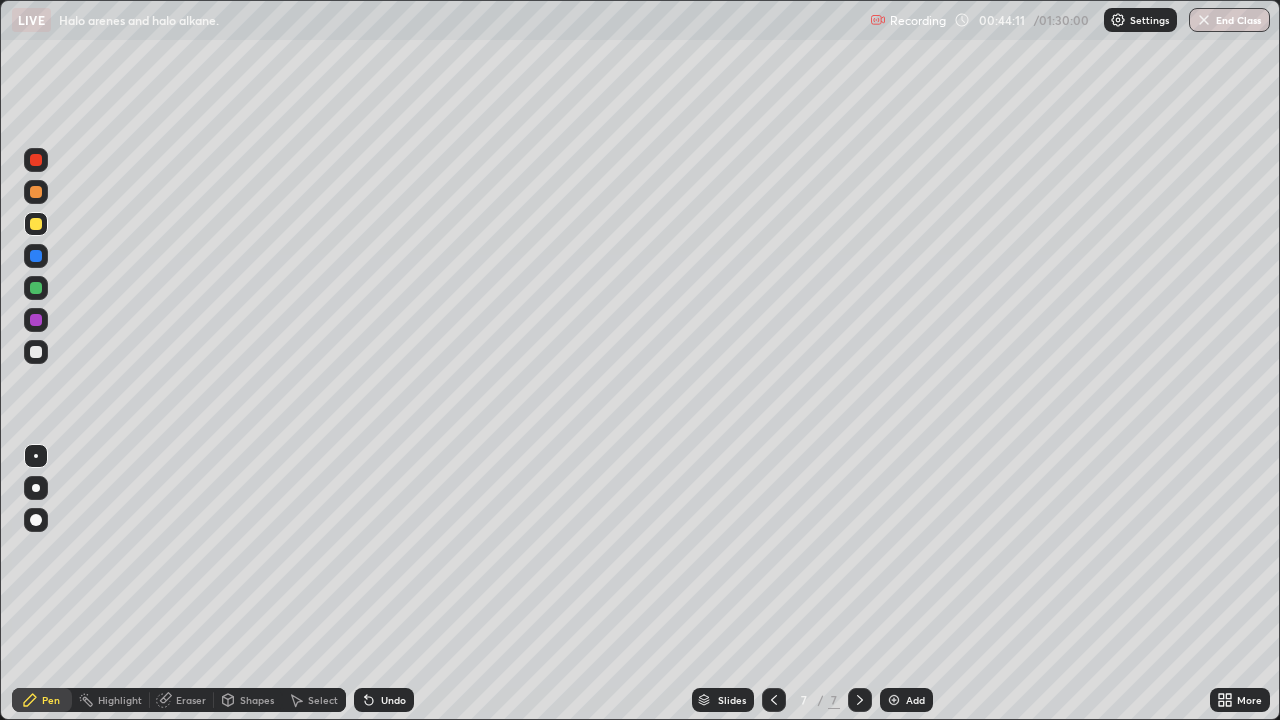 click on "Eraser" at bounding box center [191, 700] 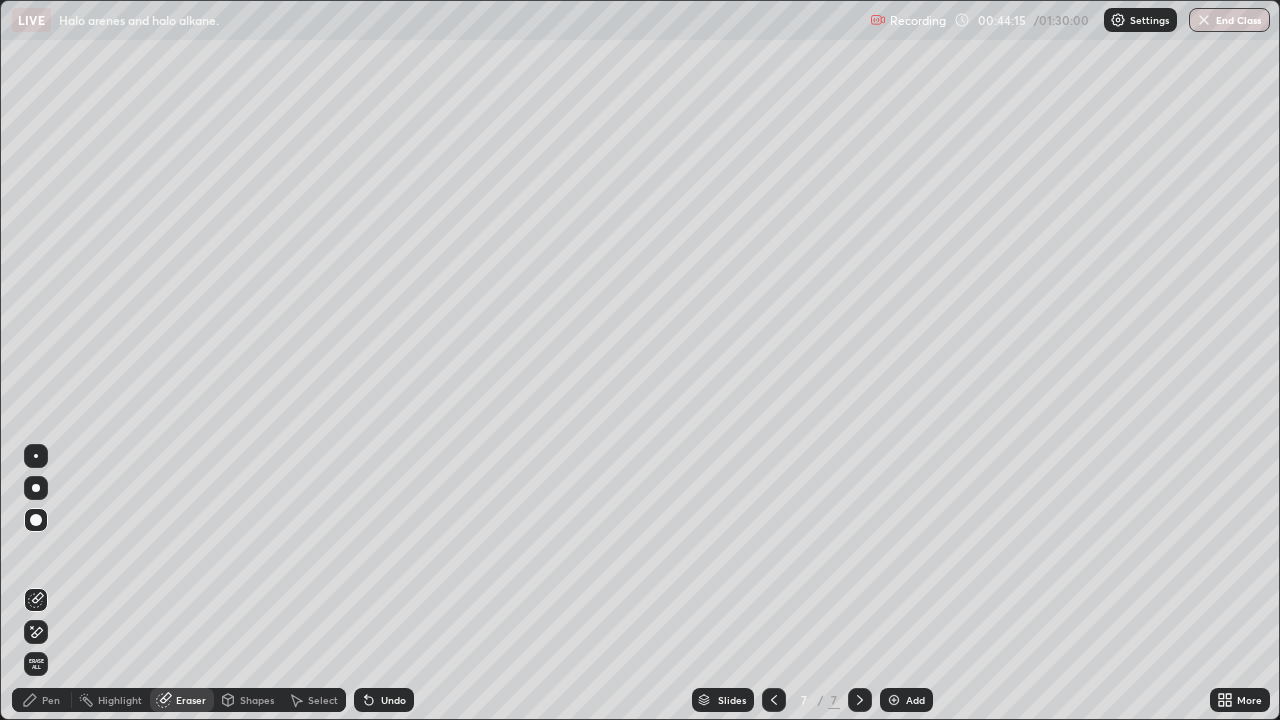 click on "Pen" at bounding box center [42, 700] 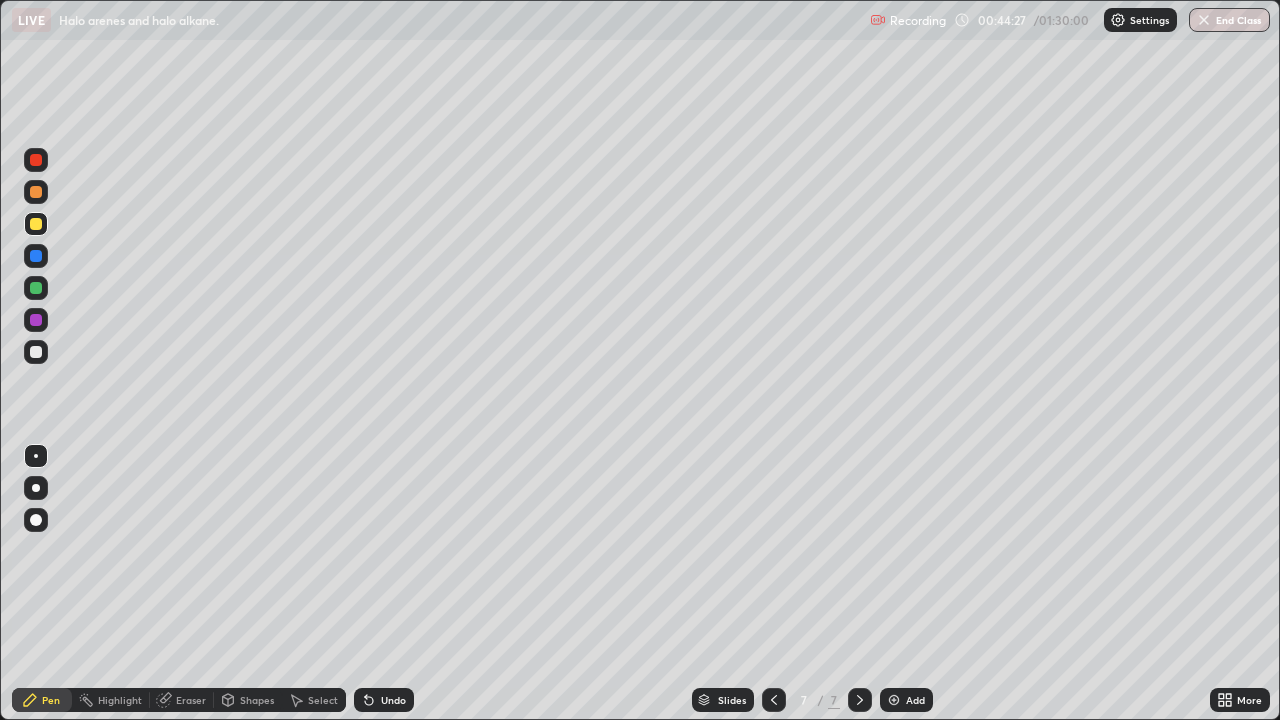 click at bounding box center [36, 352] 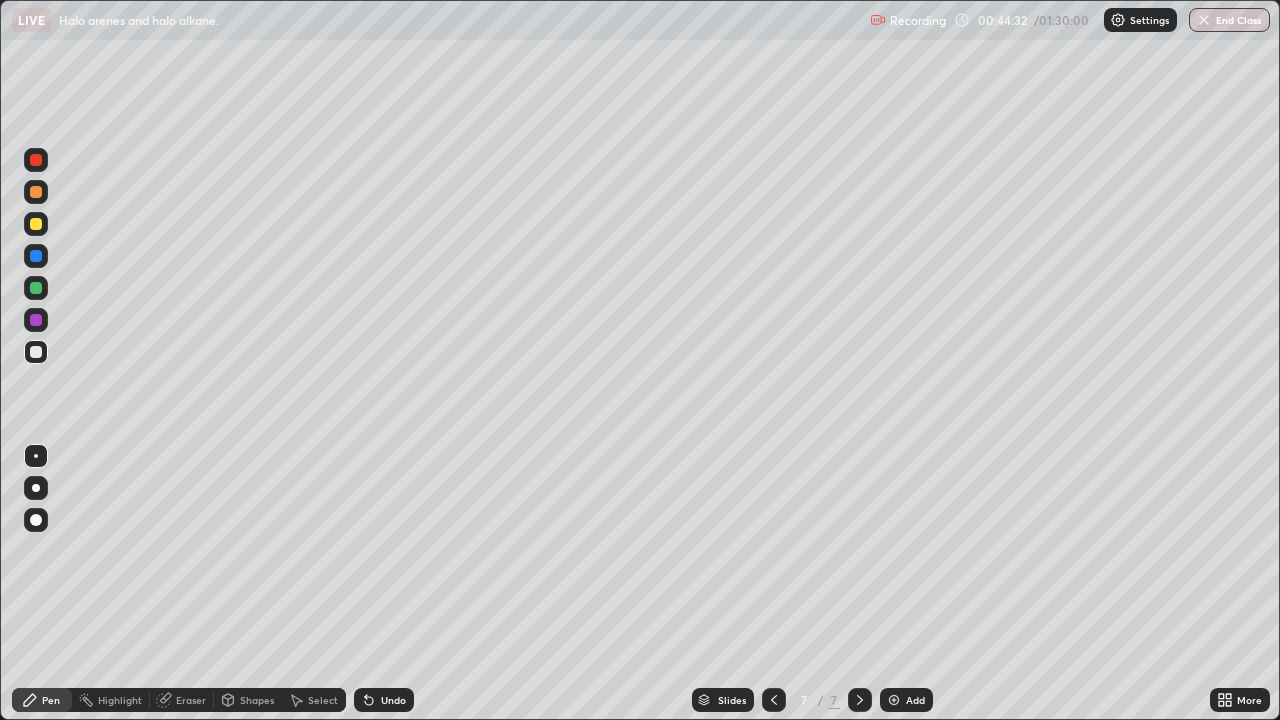 click at bounding box center (36, 352) 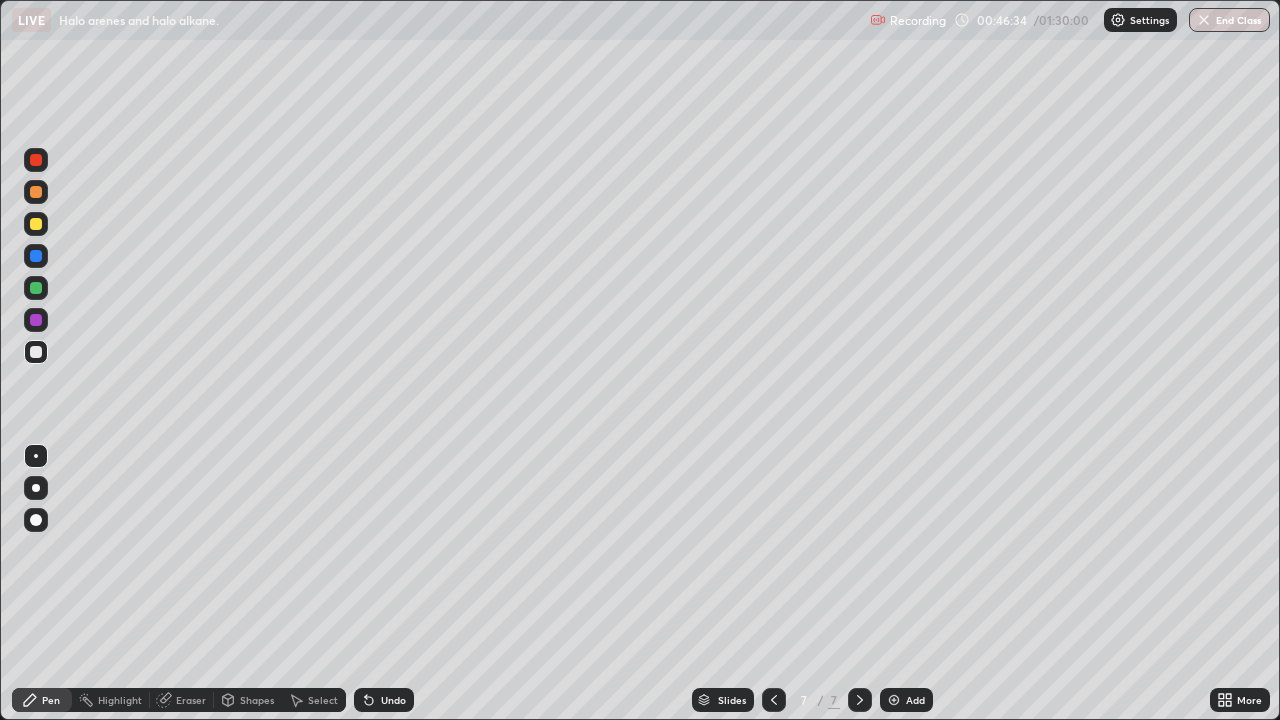 click at bounding box center (36, 224) 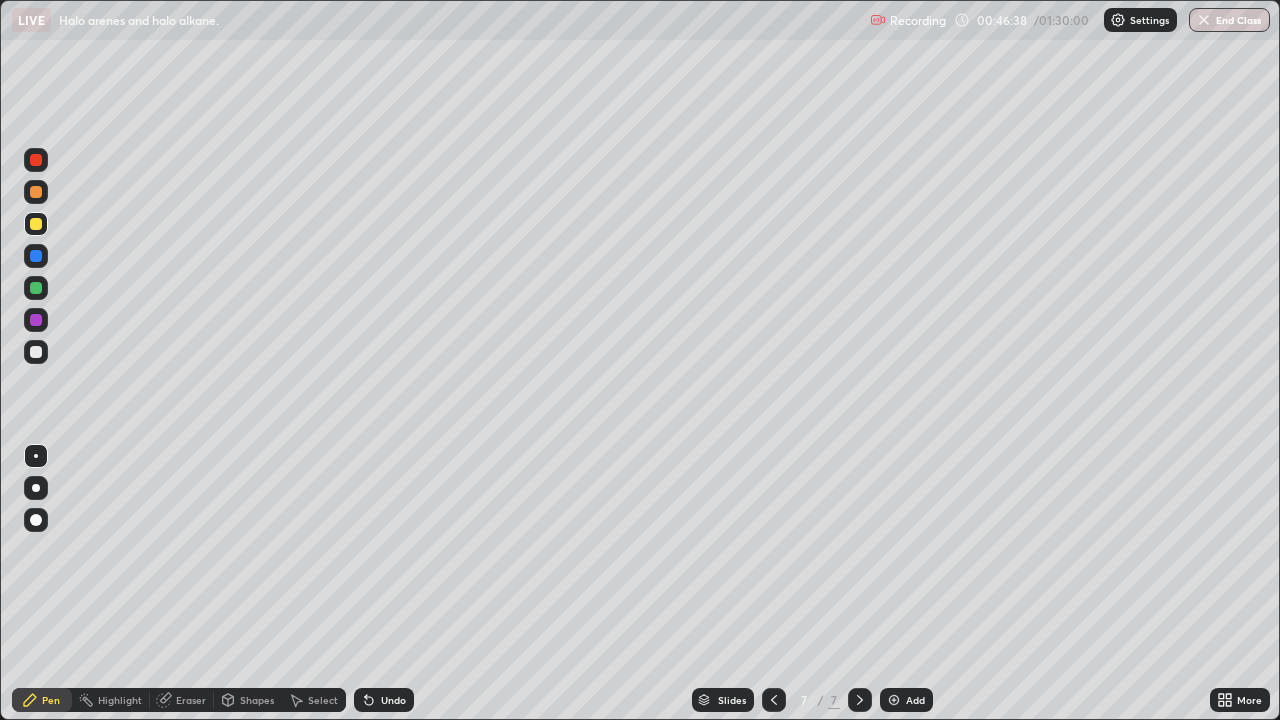 click on "Undo" at bounding box center [393, 700] 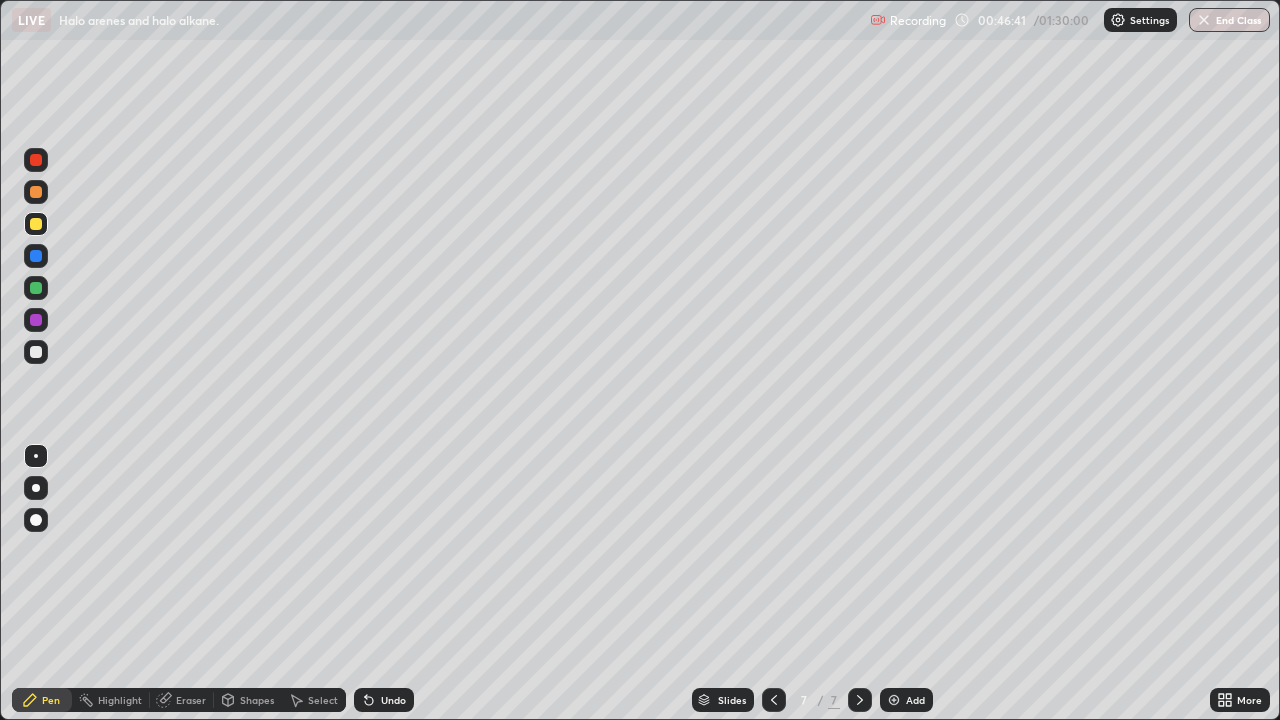 click on "Undo" at bounding box center (393, 700) 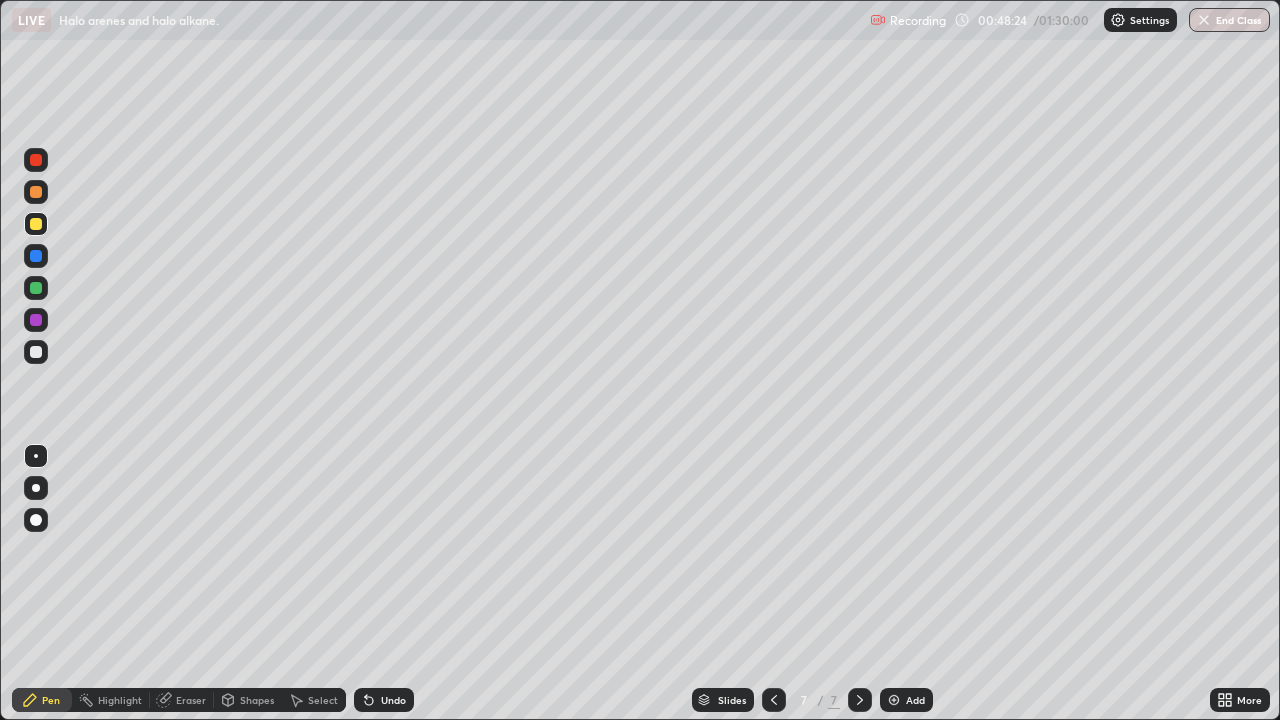click at bounding box center (36, 352) 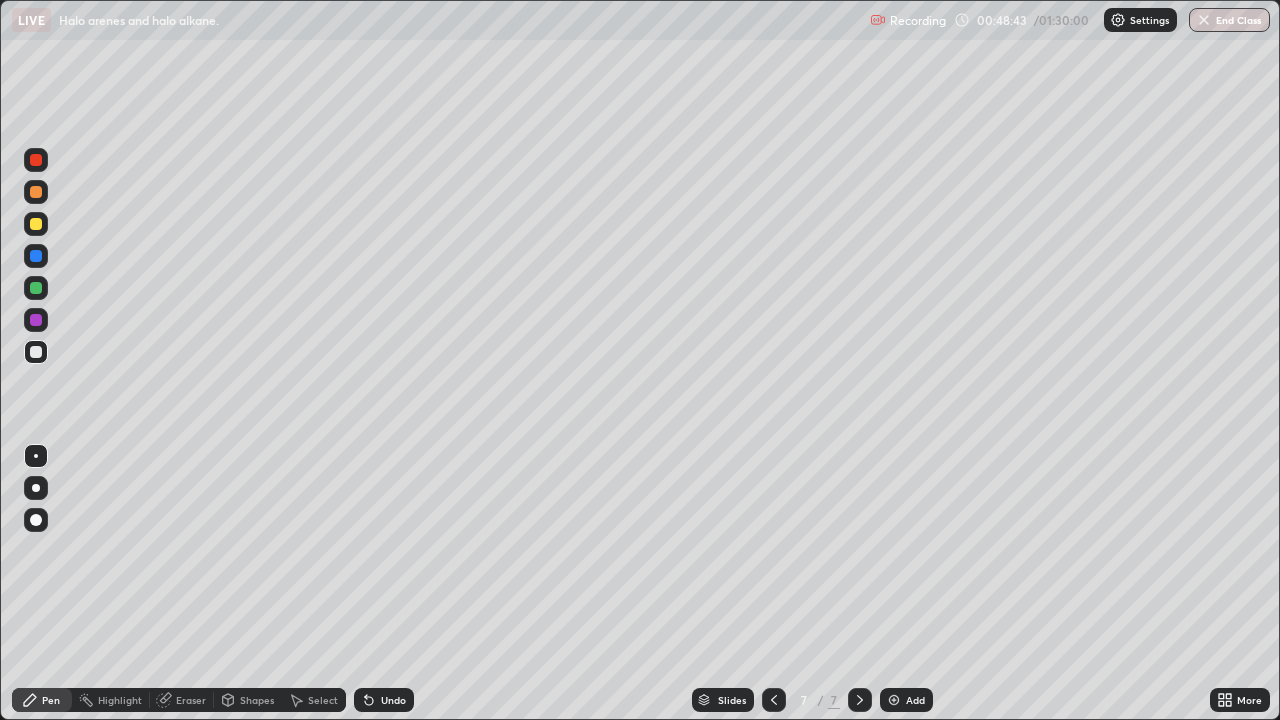click on "Undo" at bounding box center [393, 700] 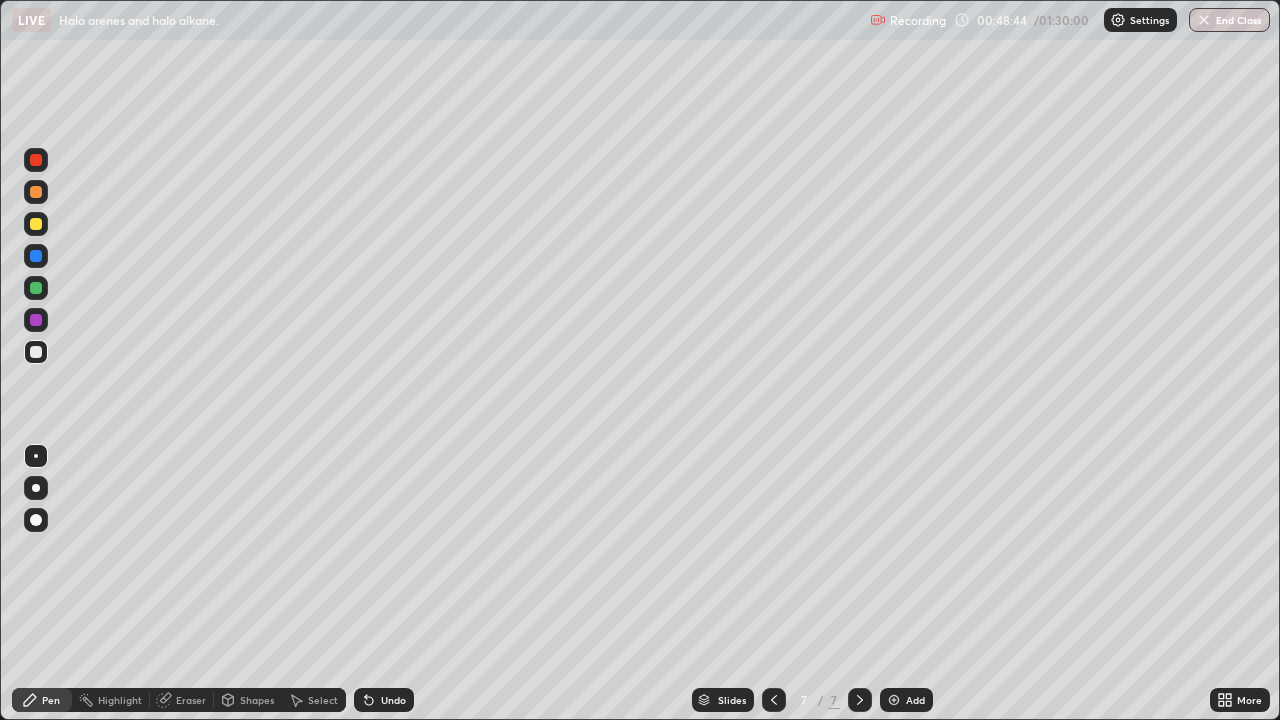 click on "Undo" at bounding box center (393, 700) 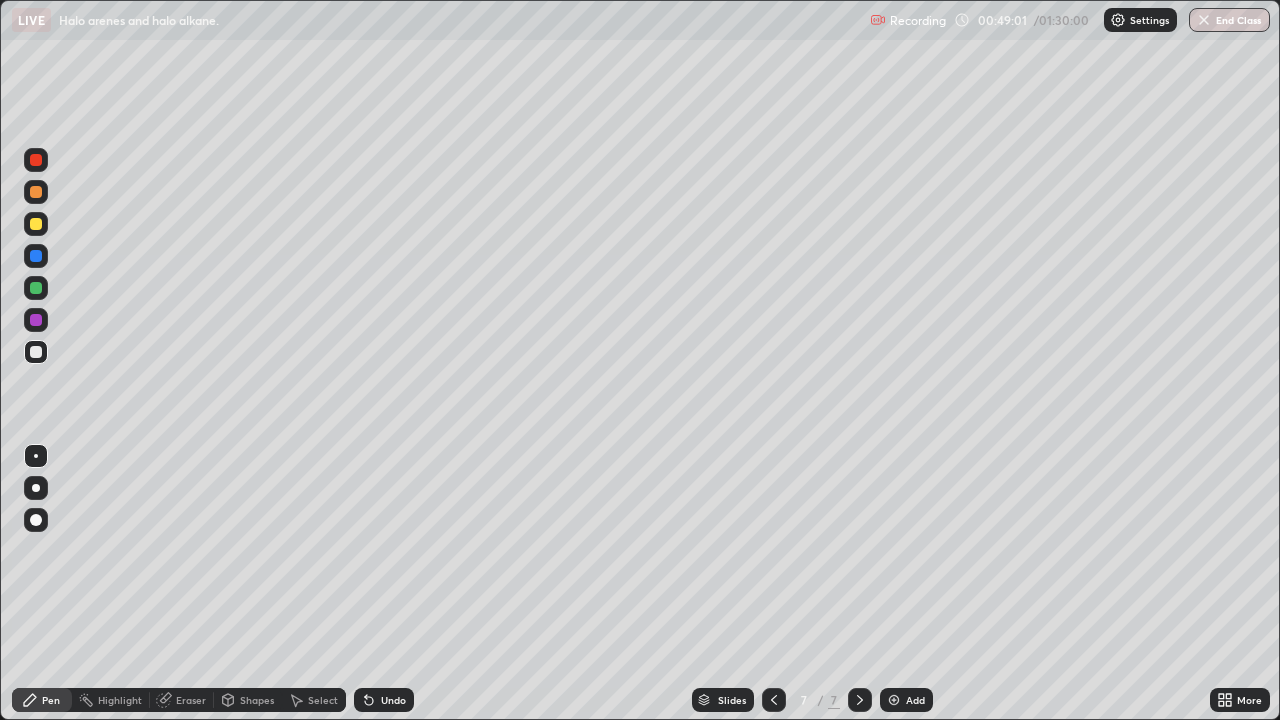 click at bounding box center (36, 224) 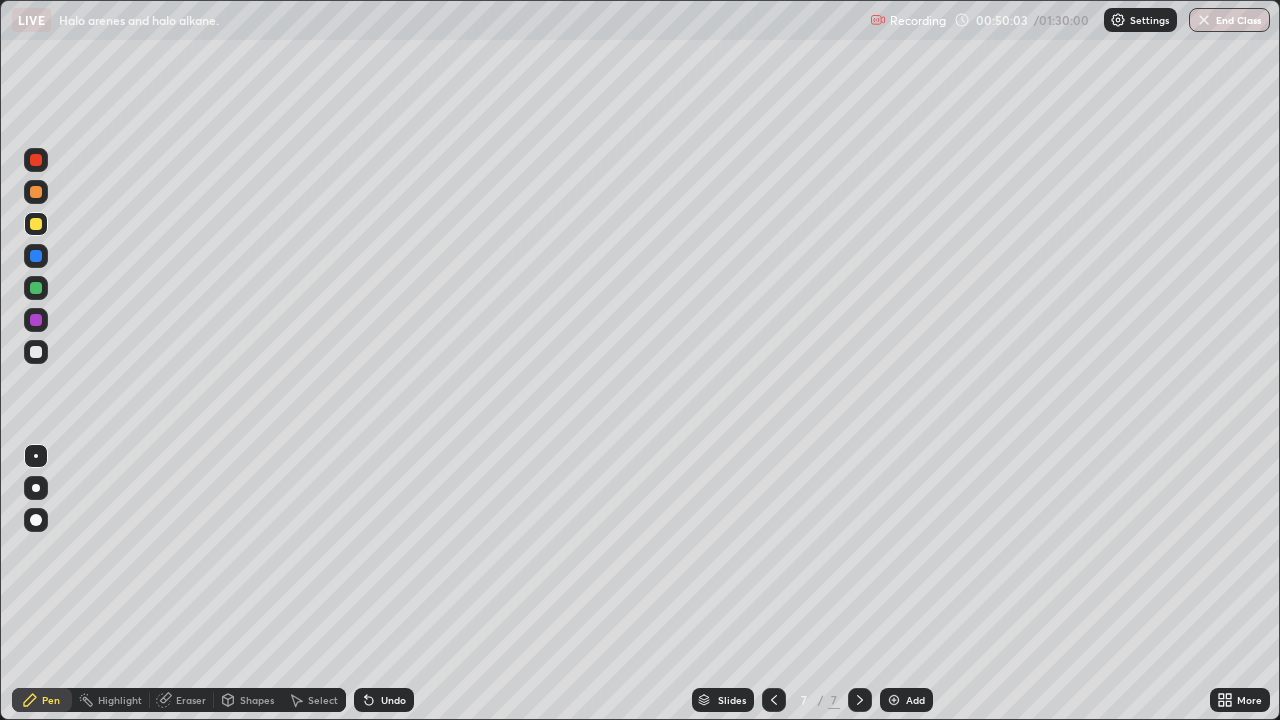 click at bounding box center (36, 352) 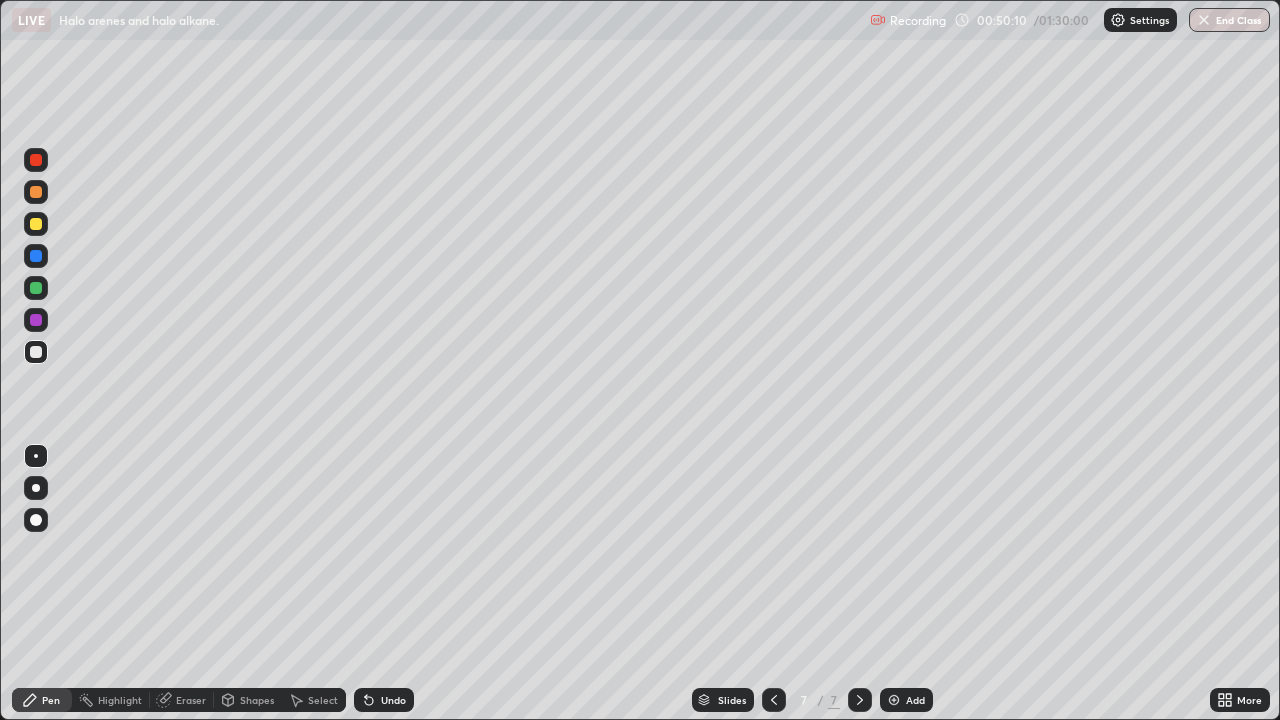 click on "Undo" at bounding box center (393, 700) 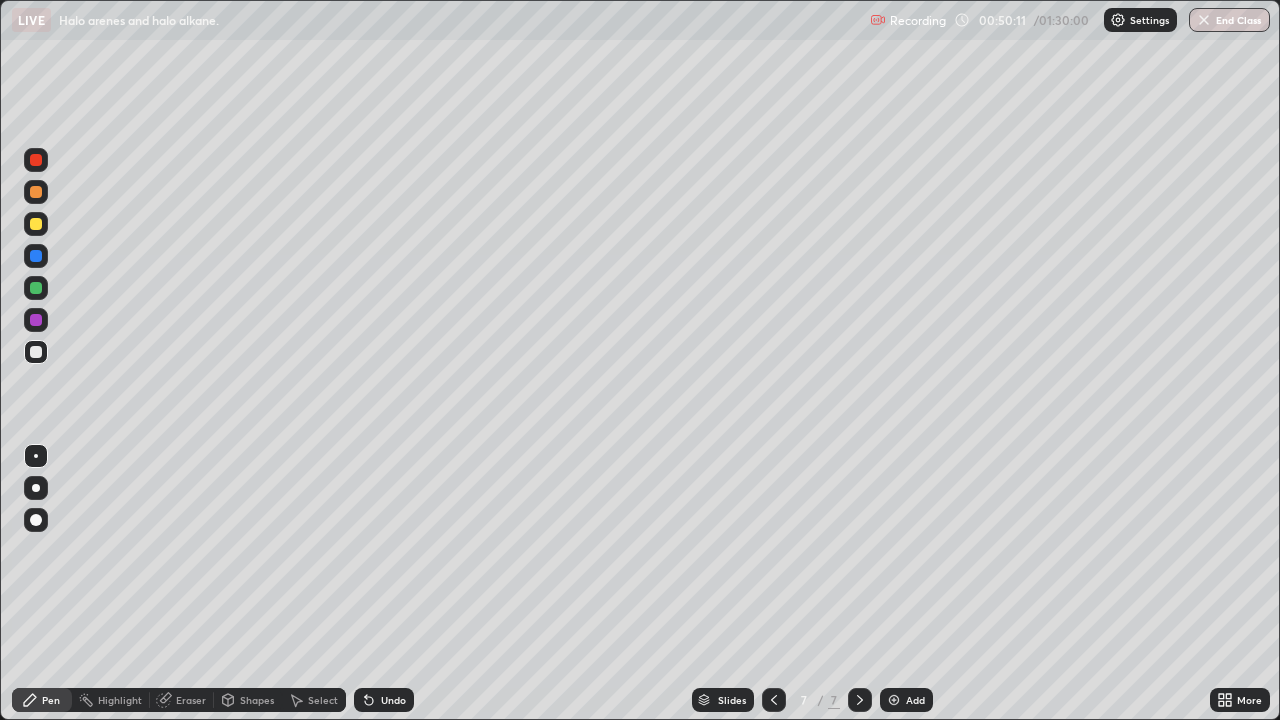click on "Undo" at bounding box center (393, 700) 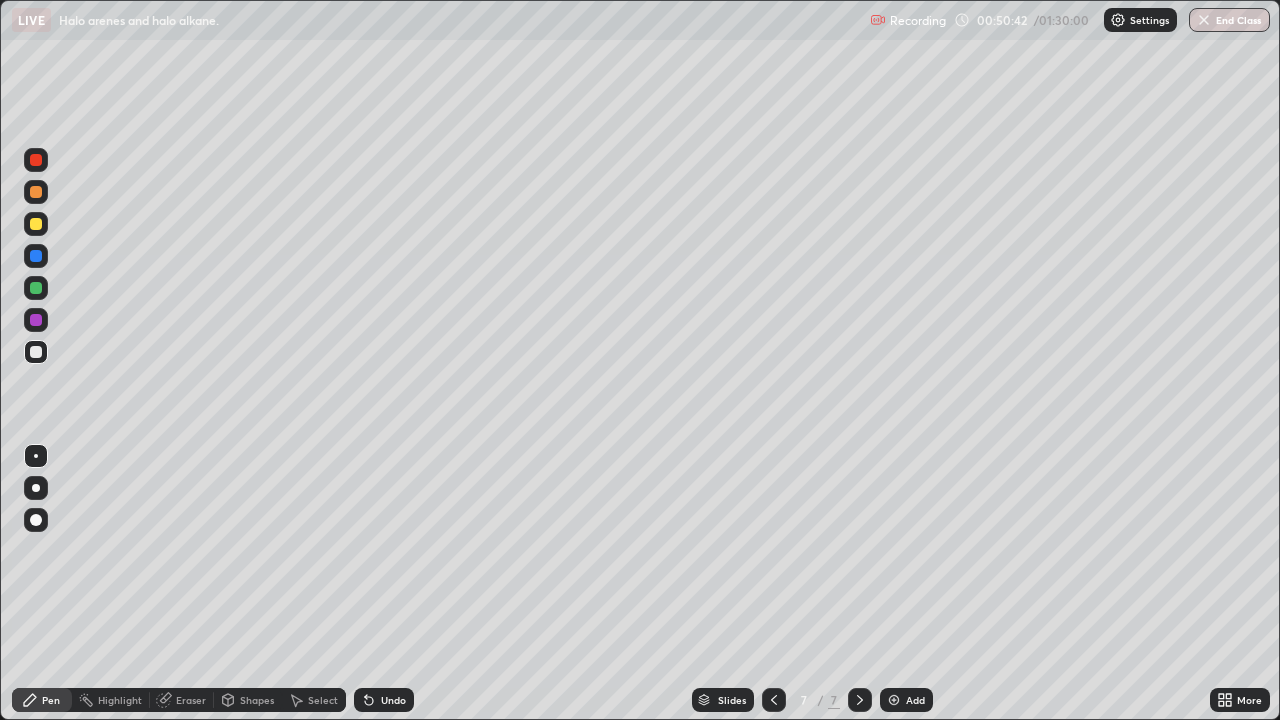click on "Eraser" at bounding box center (191, 700) 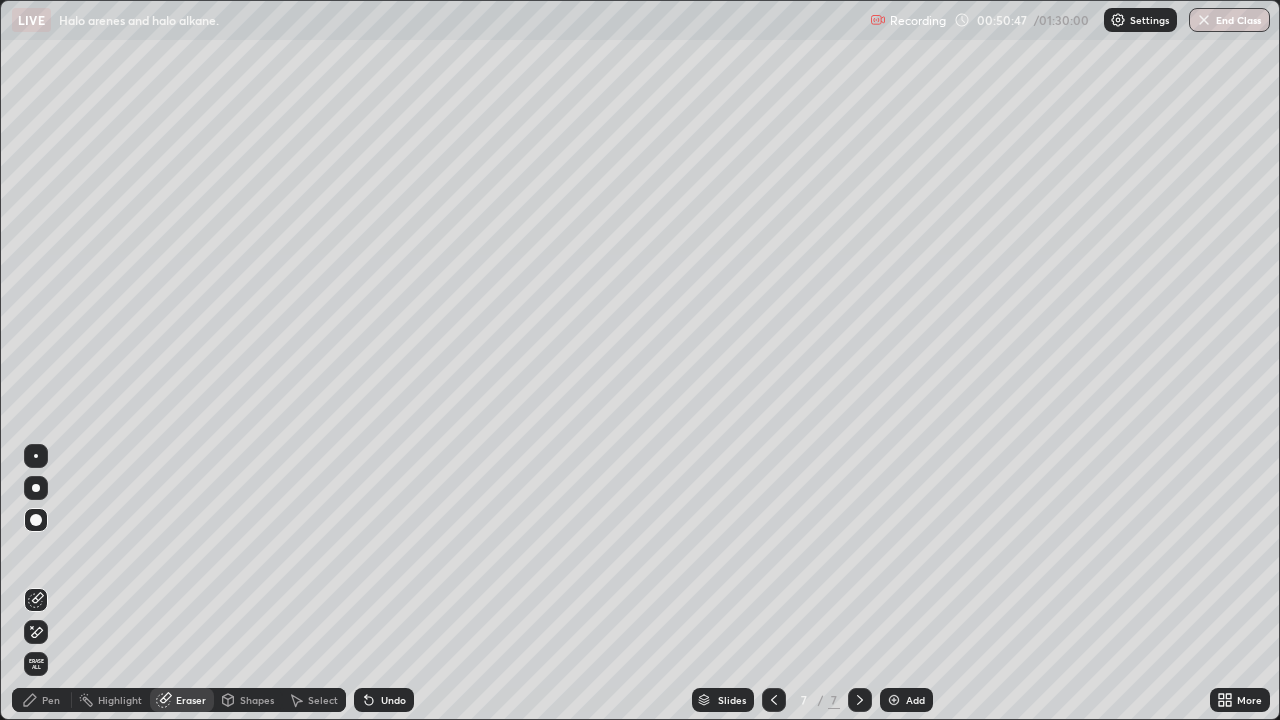 click on "Pen" at bounding box center [51, 700] 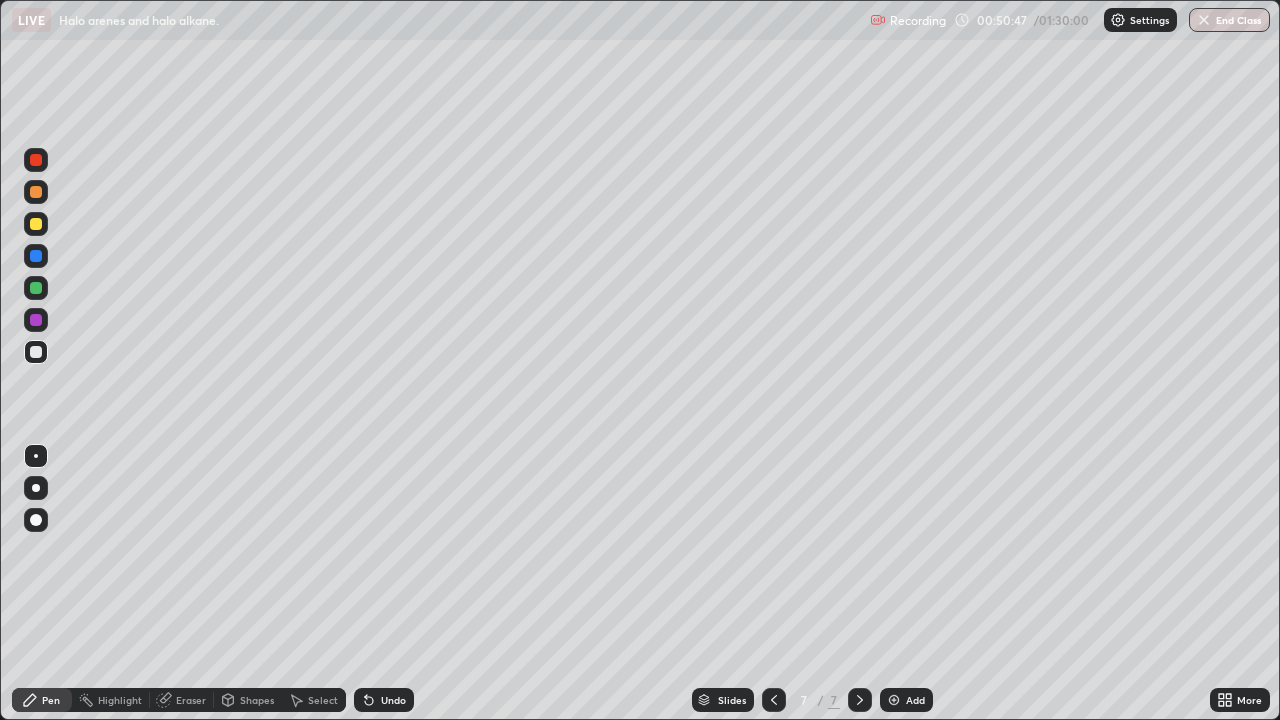 click at bounding box center [36, 224] 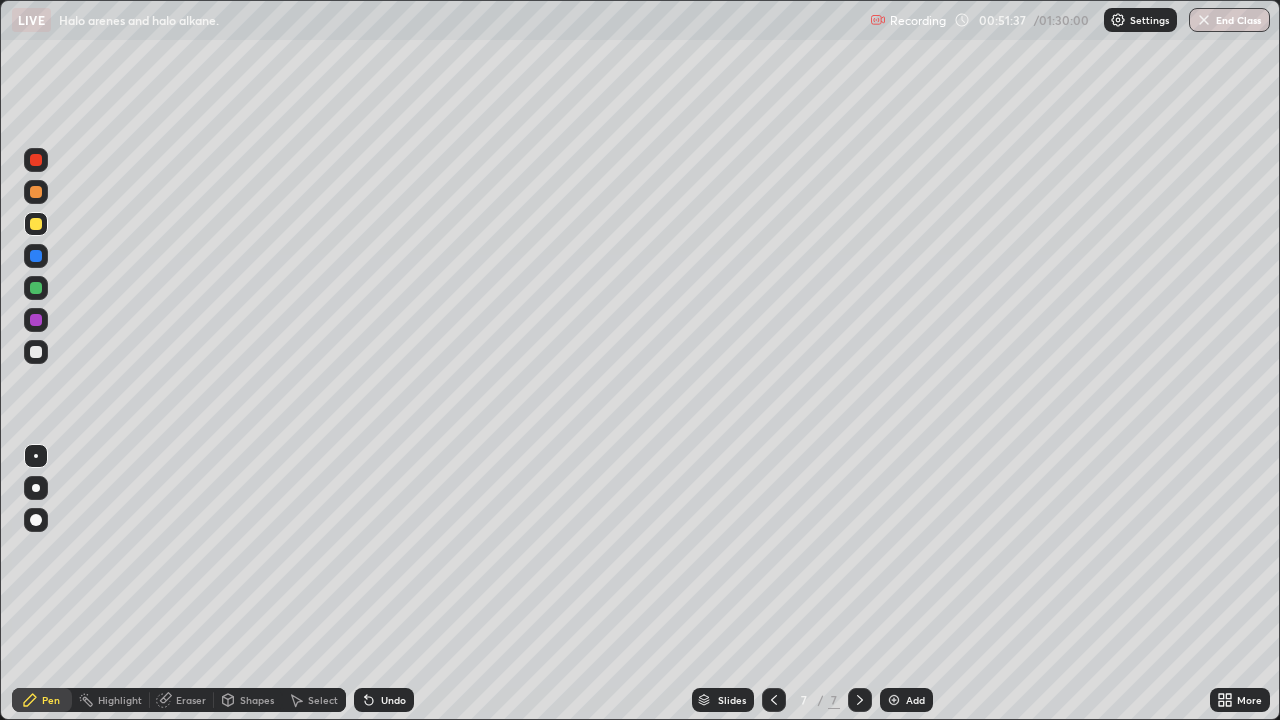 click at bounding box center (36, 352) 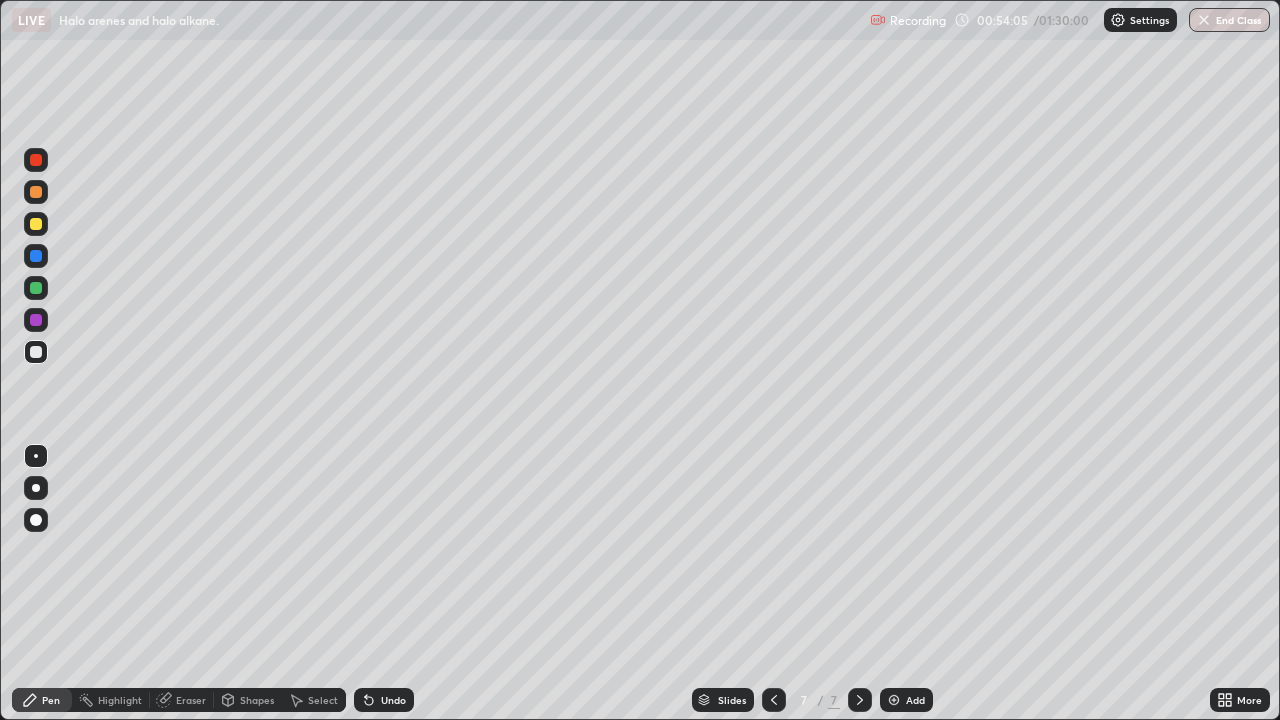 click at bounding box center (894, 700) 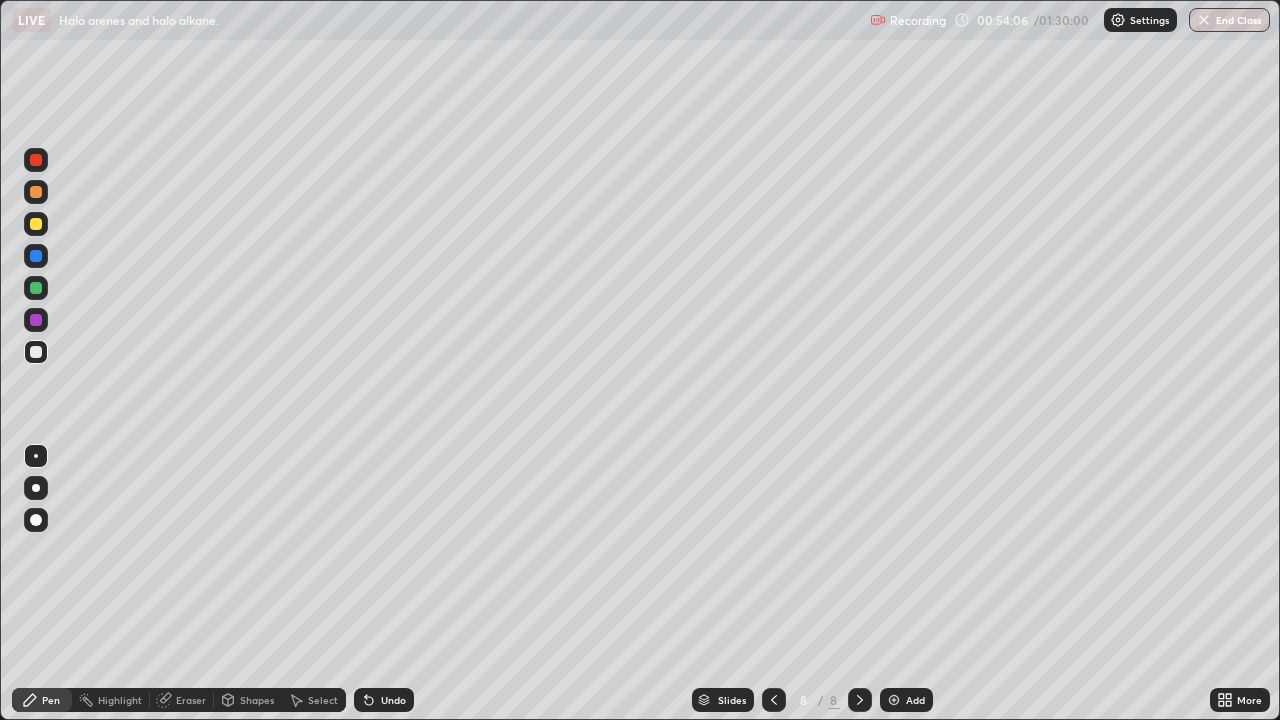 click at bounding box center [36, 224] 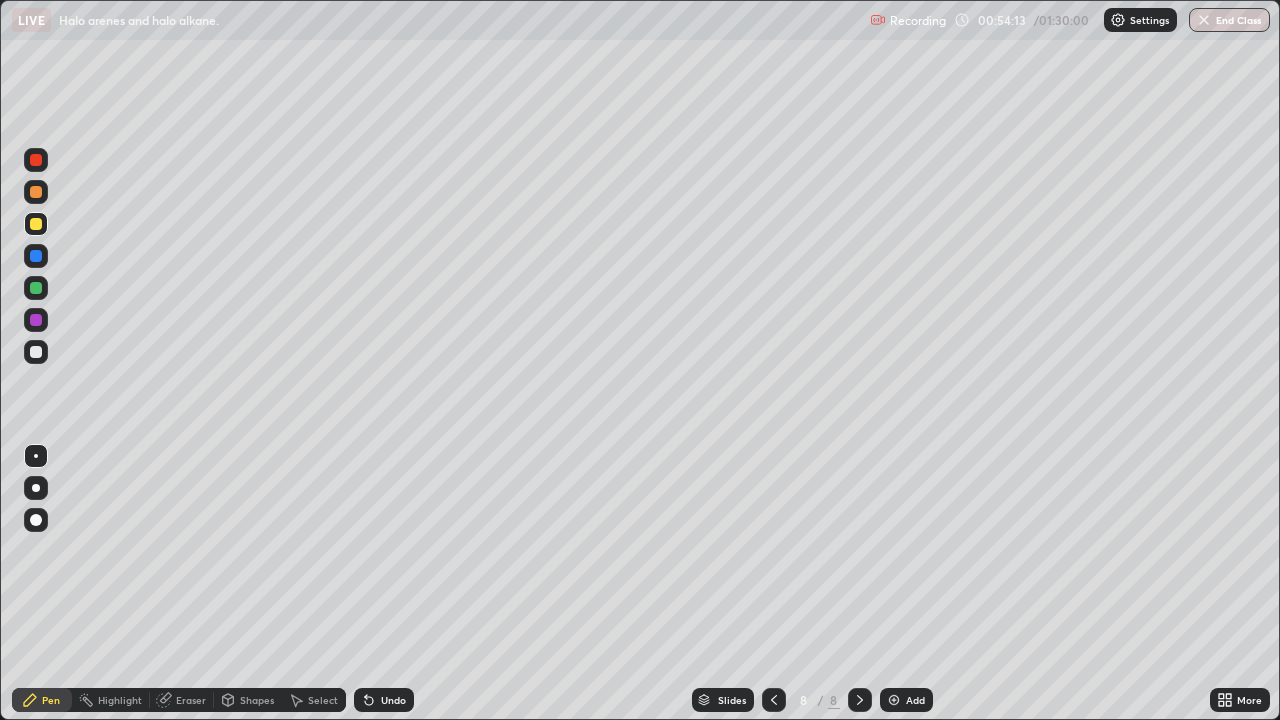 click at bounding box center (36, 352) 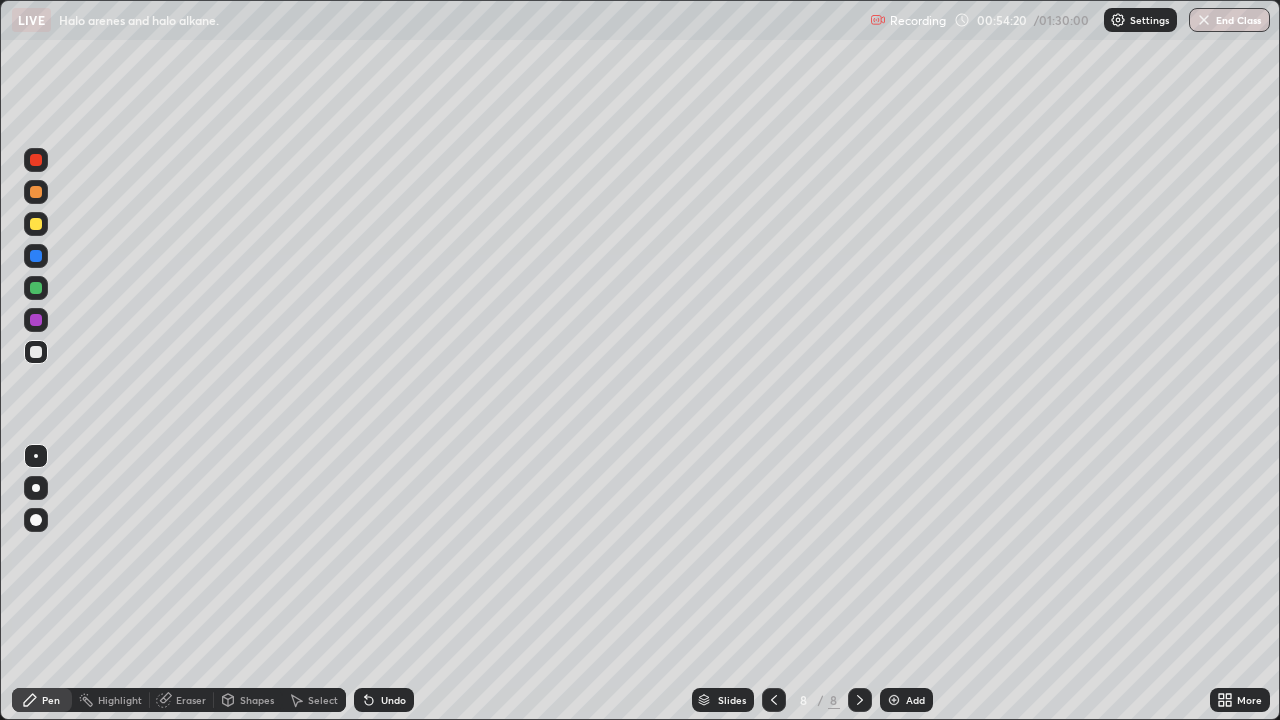 click at bounding box center (36, 224) 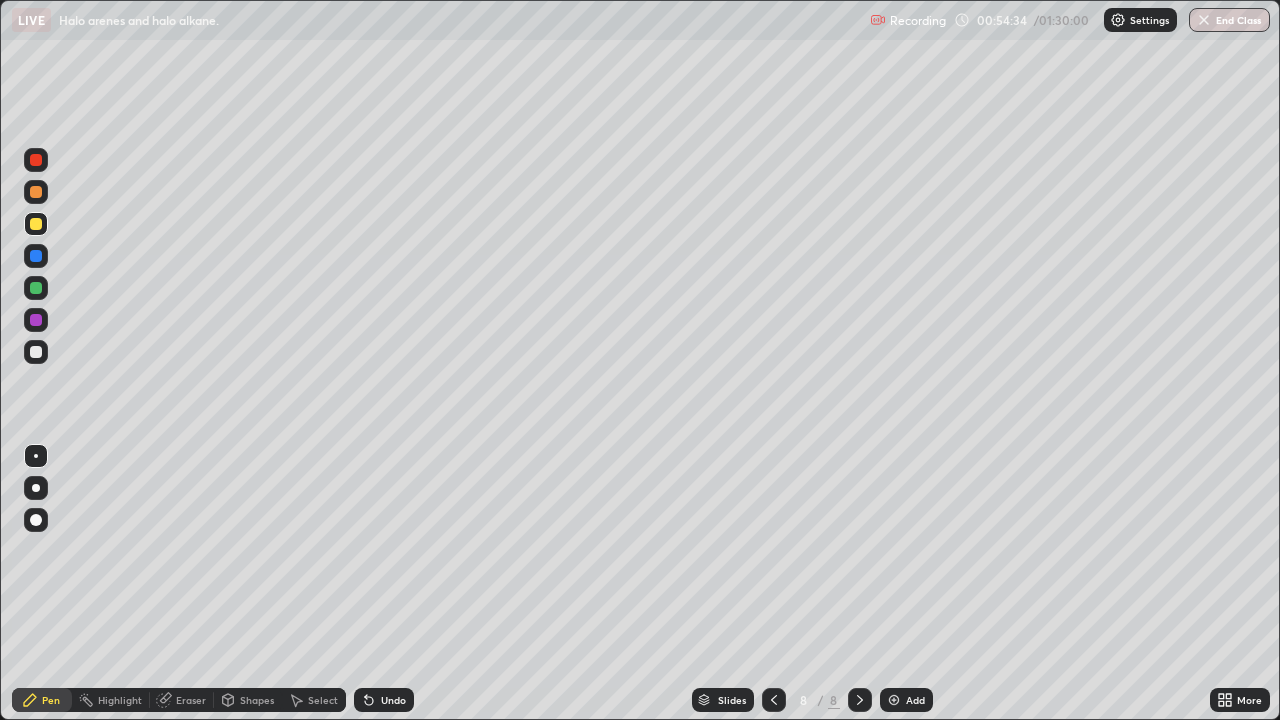 click at bounding box center (36, 352) 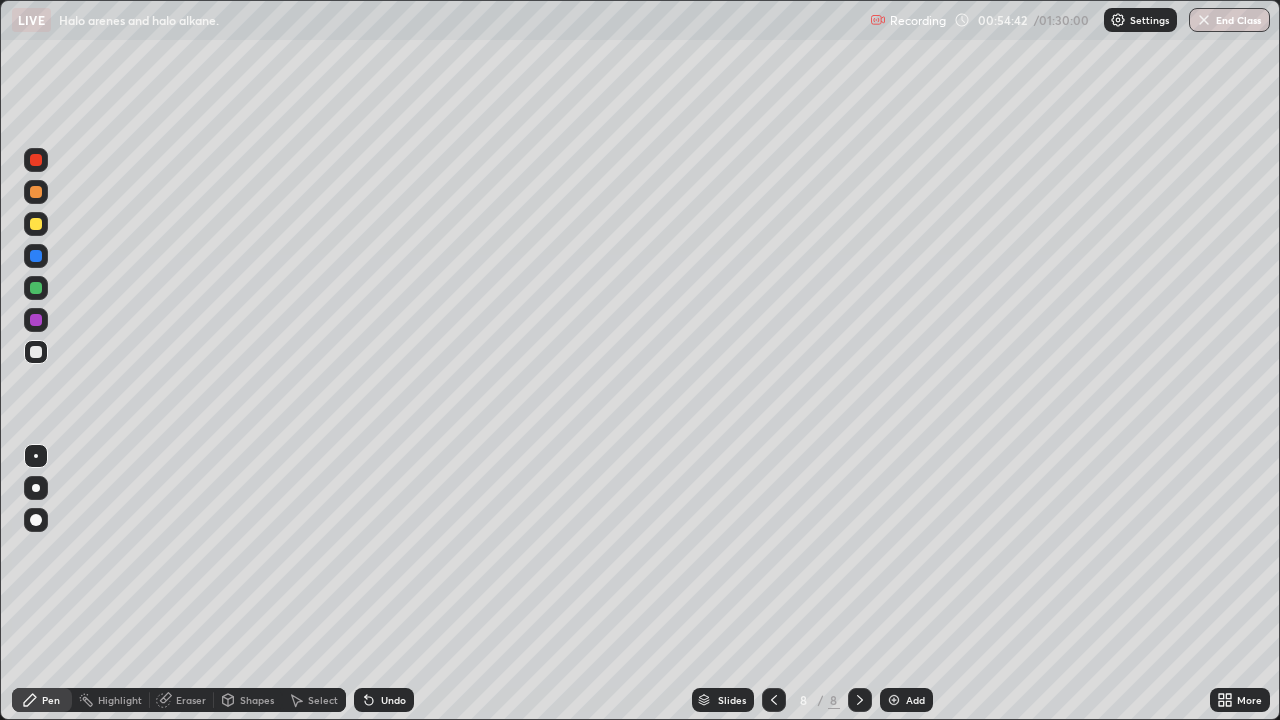 click at bounding box center [36, 224] 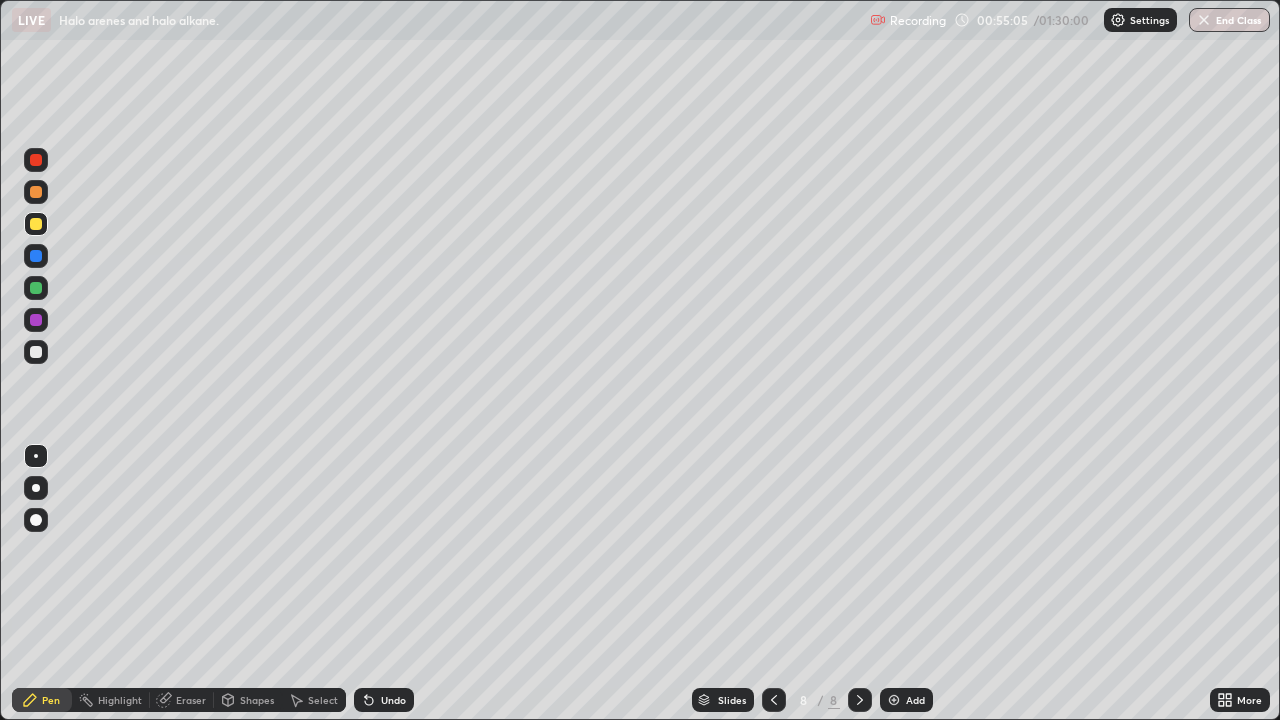 click at bounding box center [36, 352] 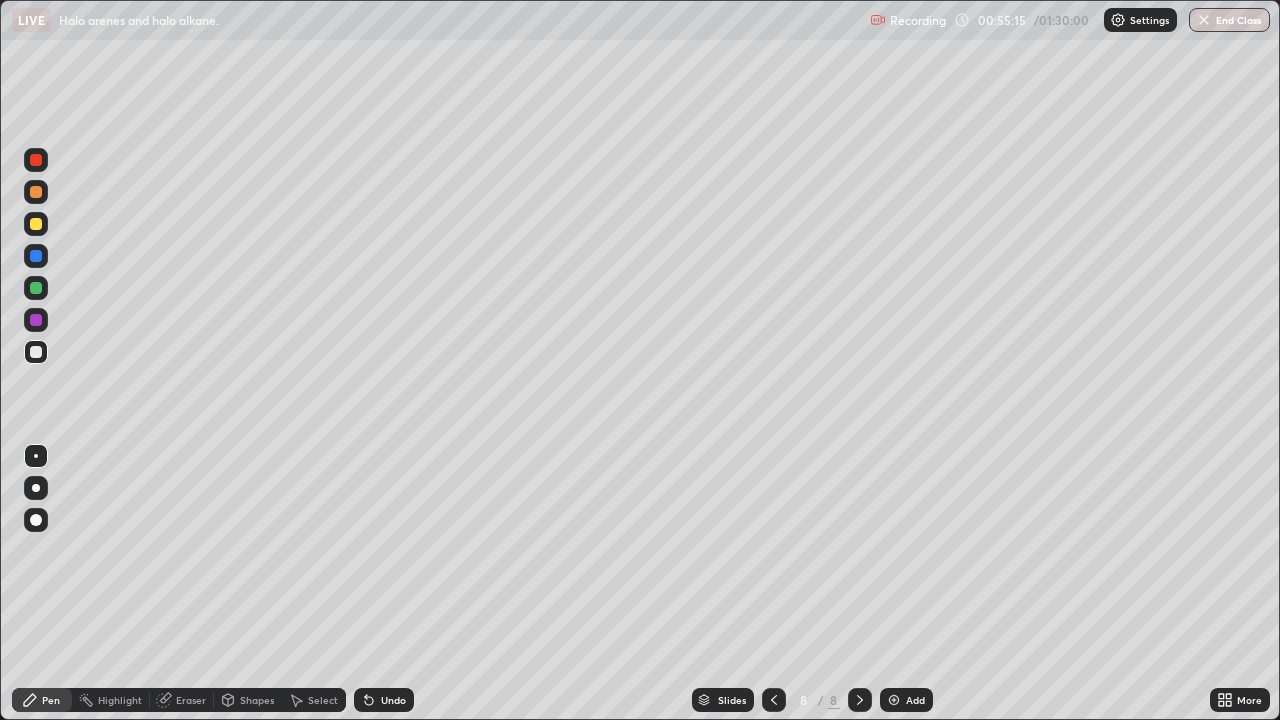 click on "Undo" at bounding box center (384, 700) 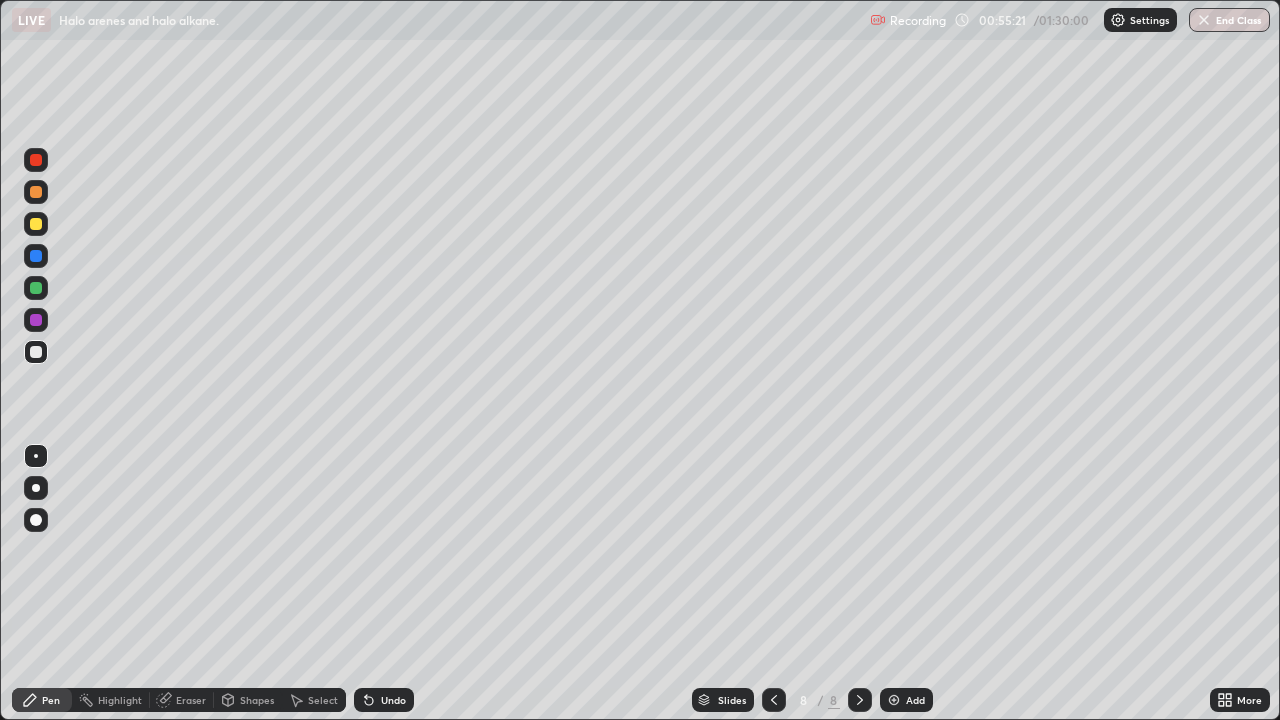 click at bounding box center (36, 224) 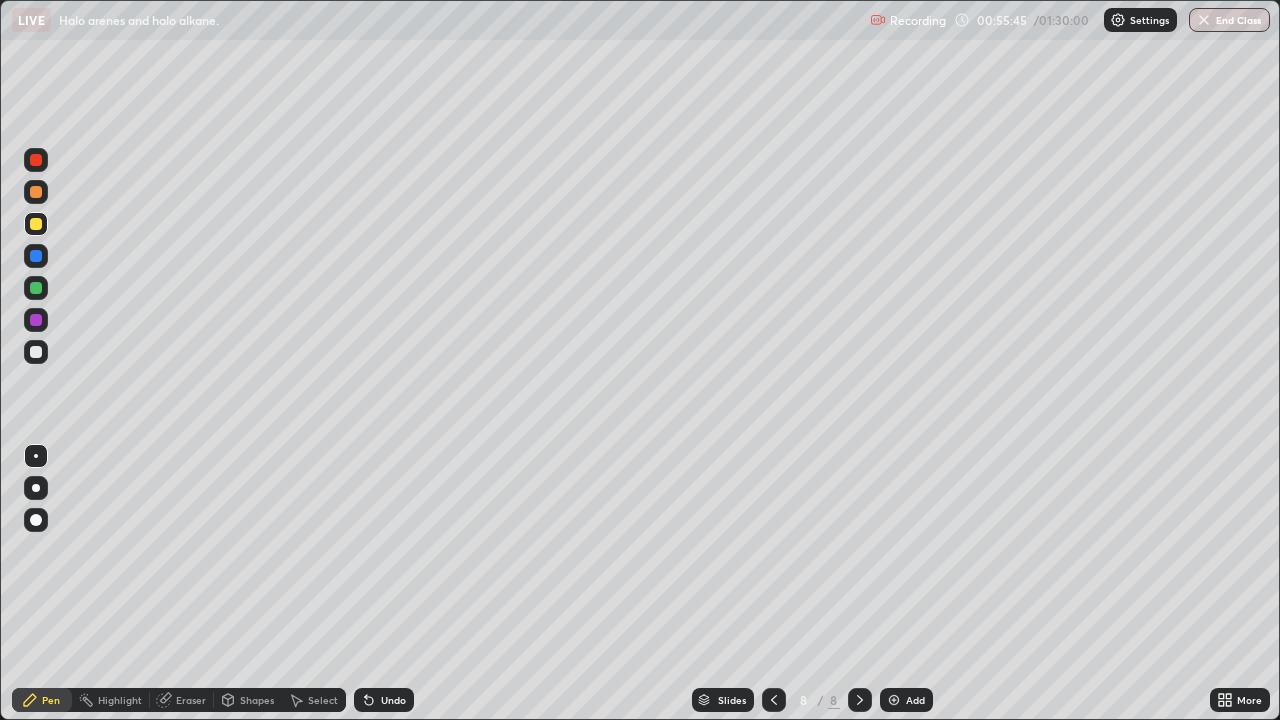 click at bounding box center [36, 352] 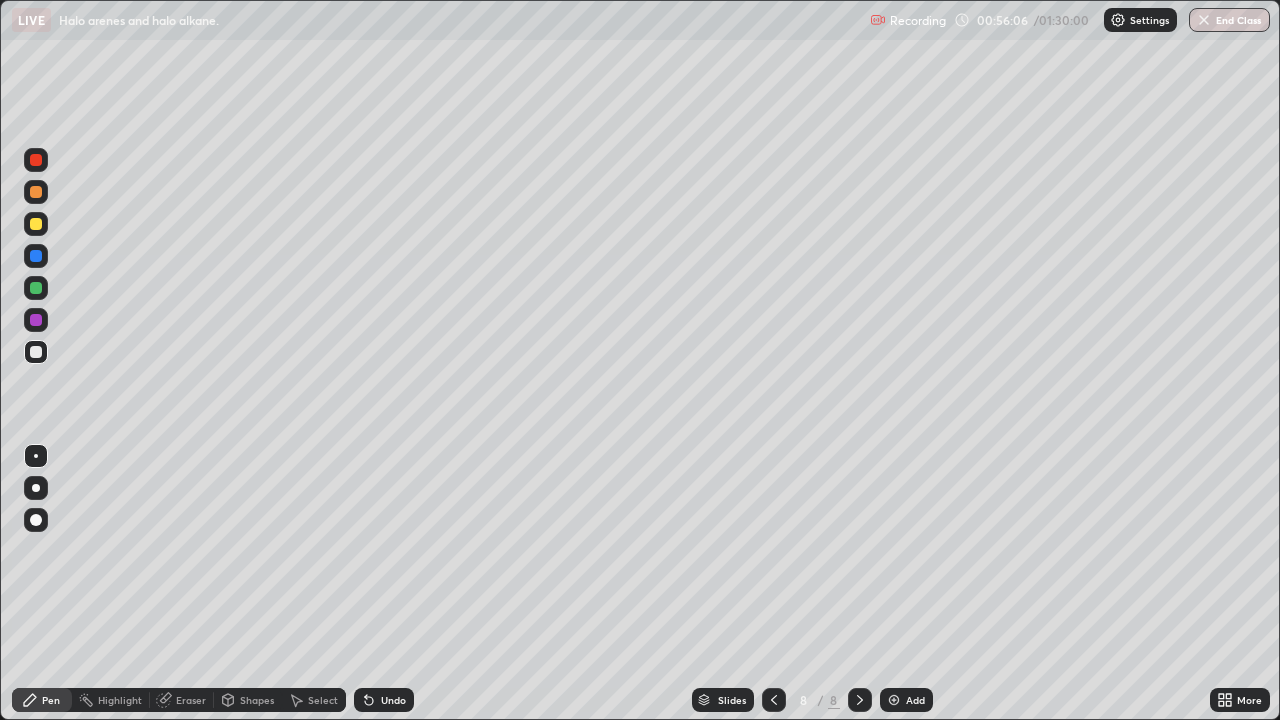 click at bounding box center (36, 224) 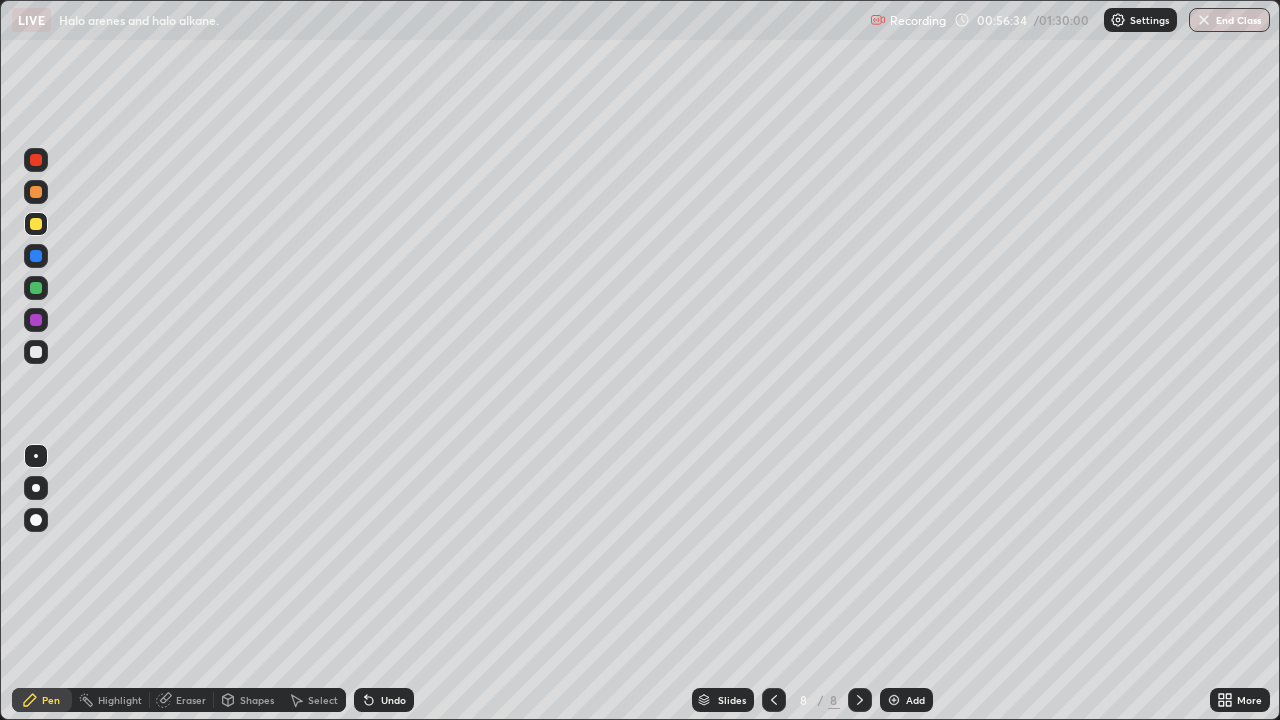 click on "Undo" at bounding box center [384, 700] 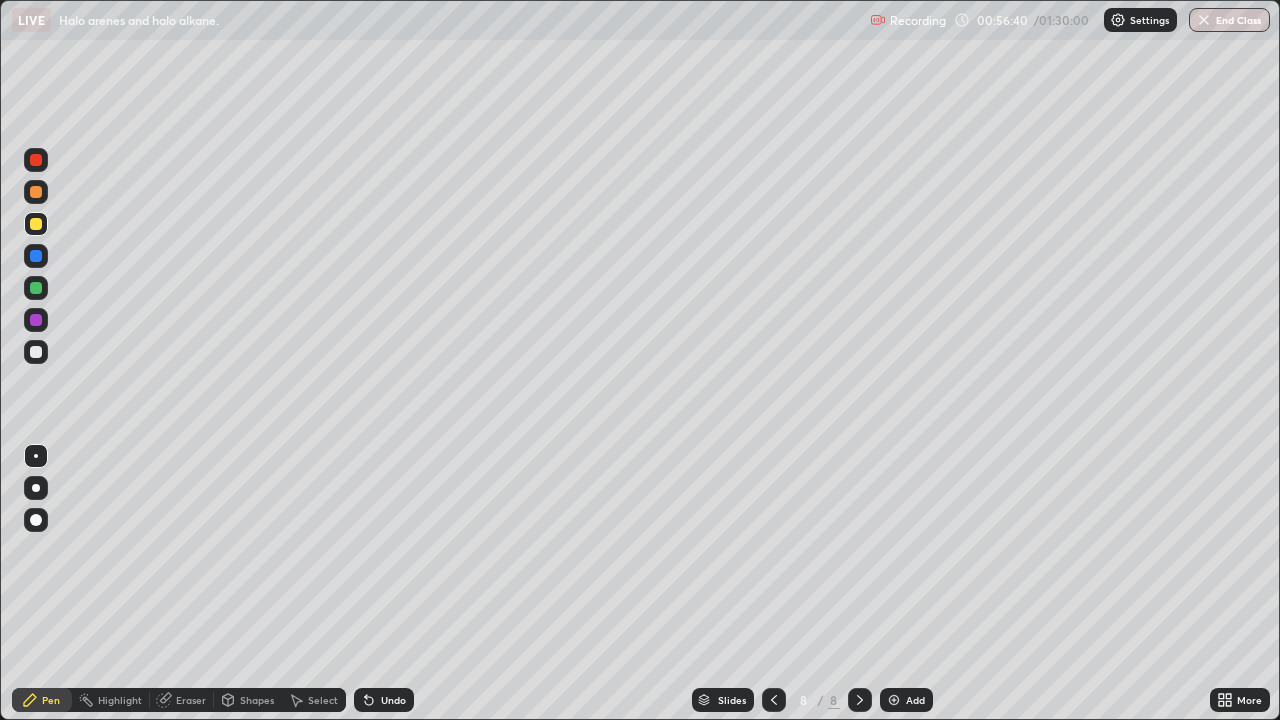 click 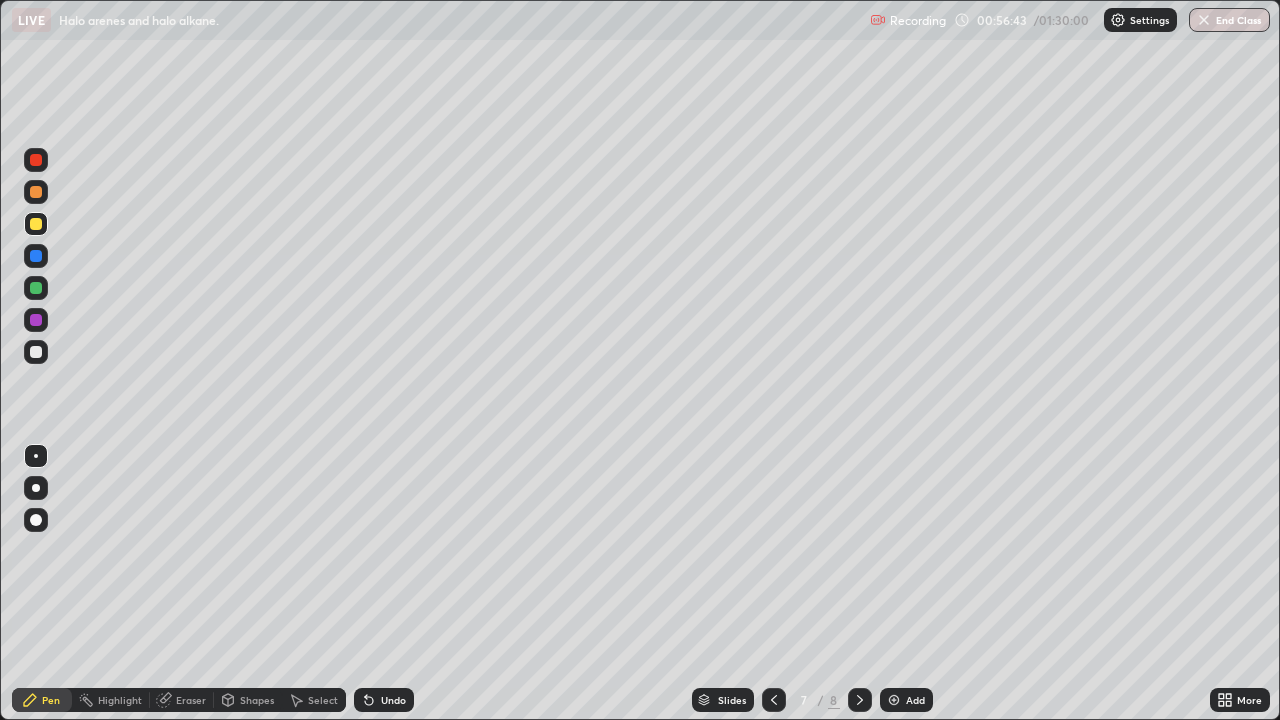 click on "Eraser" at bounding box center (191, 700) 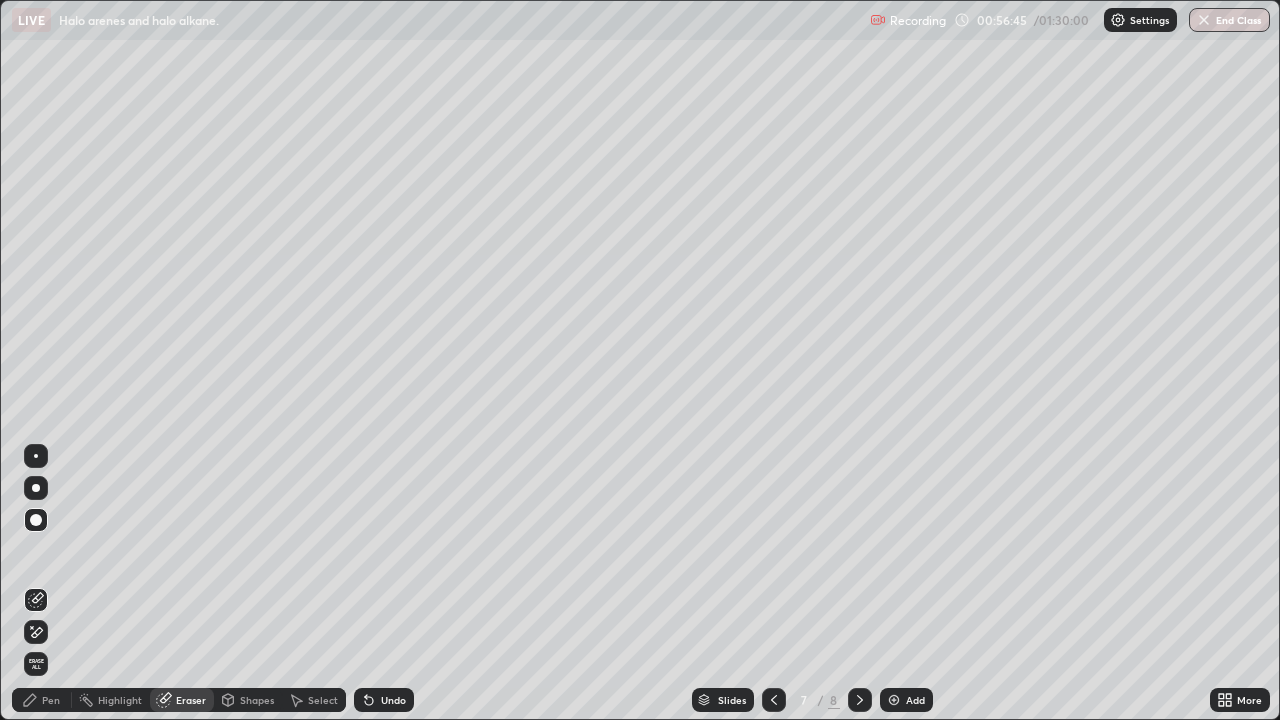 click on "Undo" at bounding box center [384, 700] 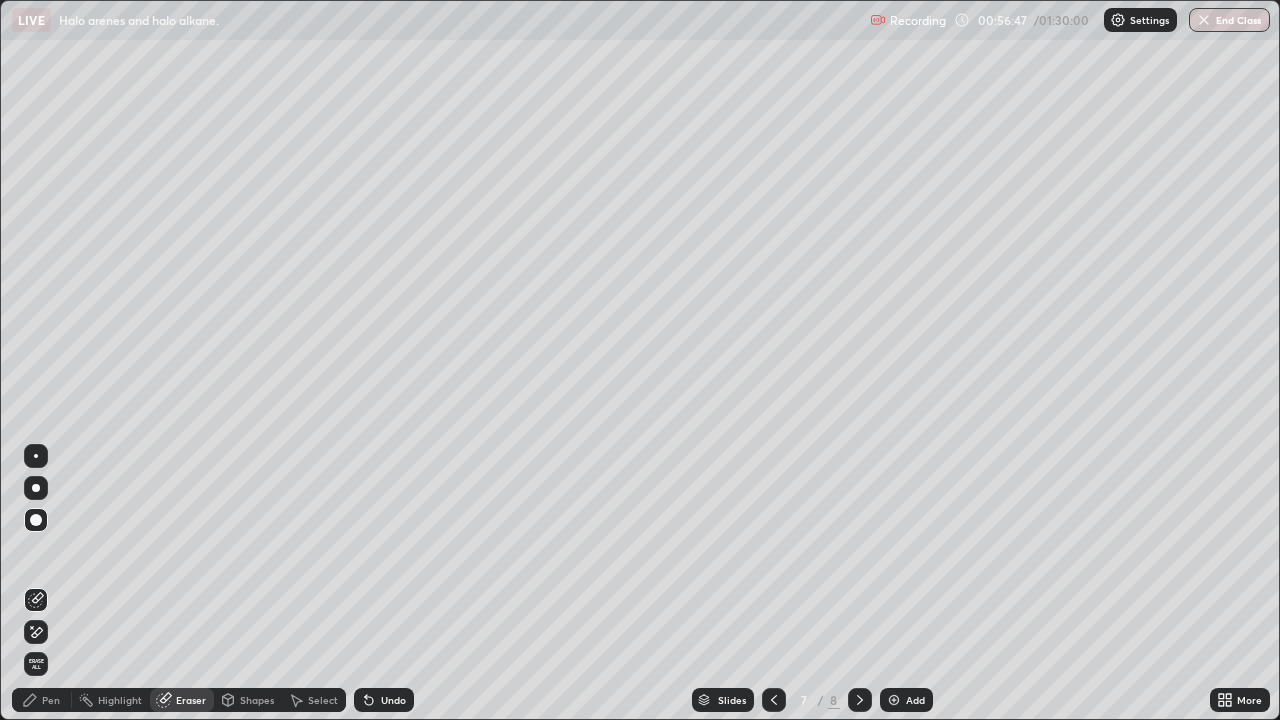 click at bounding box center (36, 456) 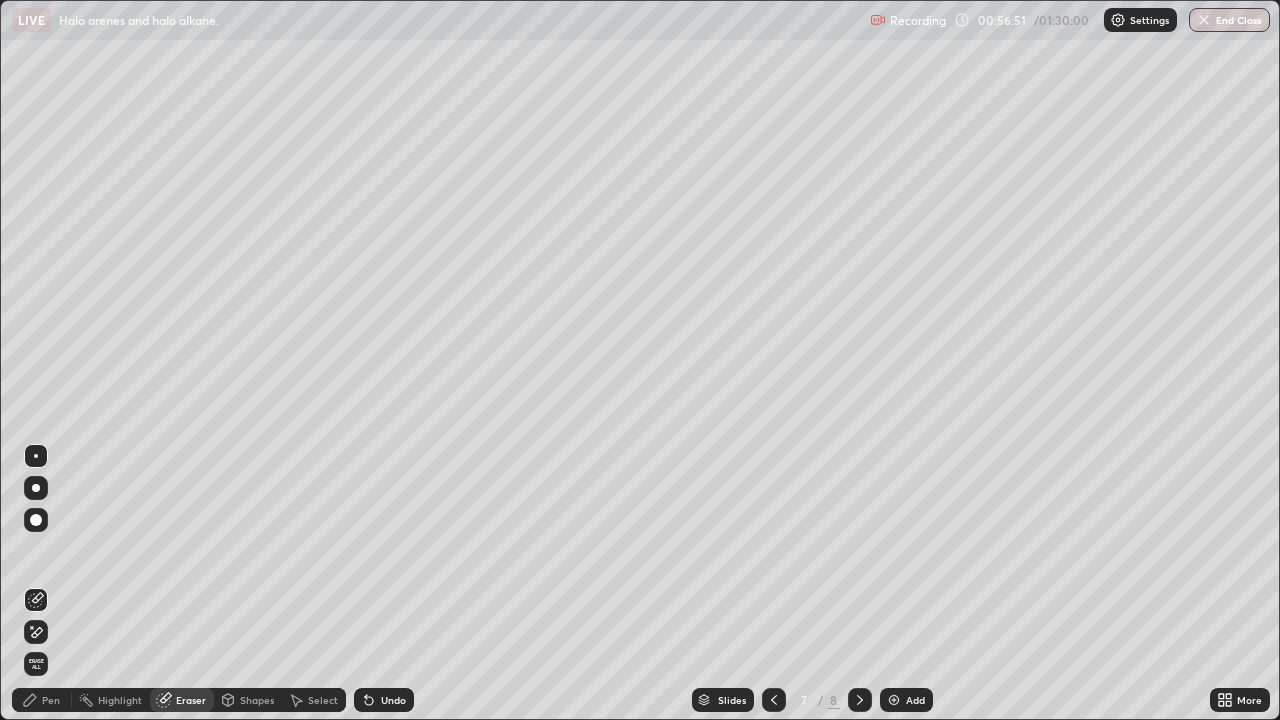 click 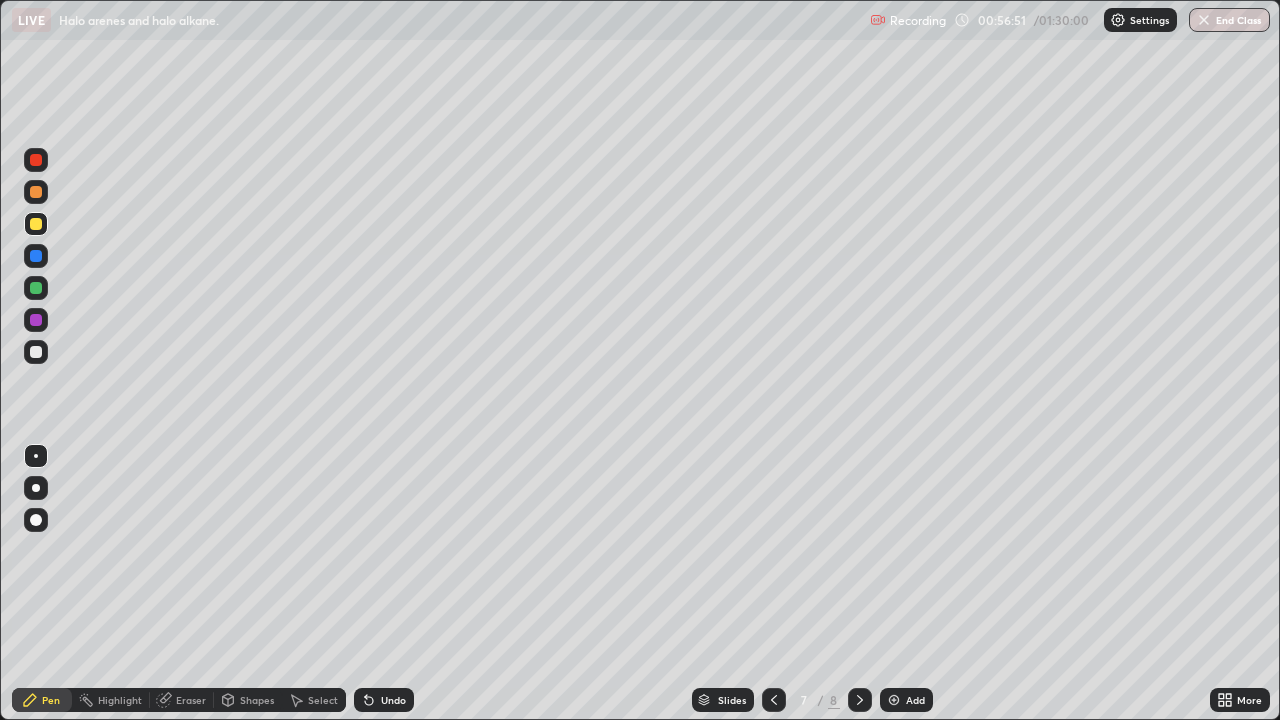 click at bounding box center [36, 352] 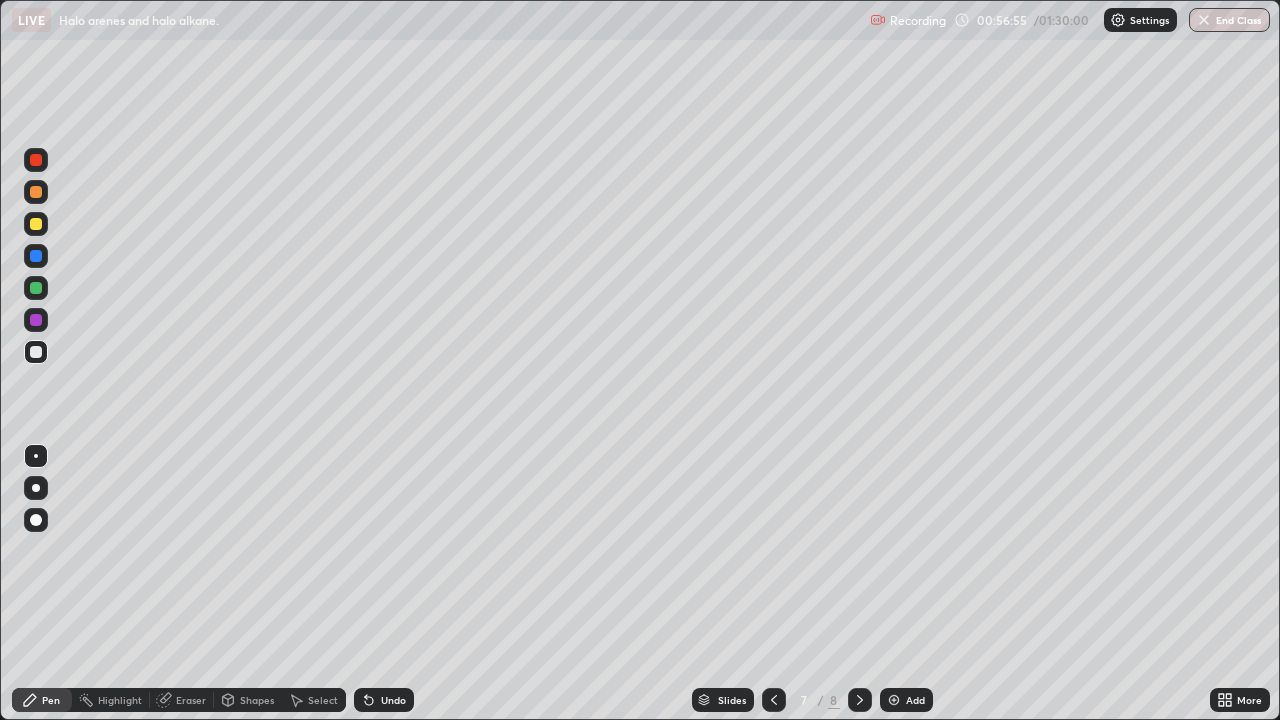 click on "Undo" at bounding box center [393, 700] 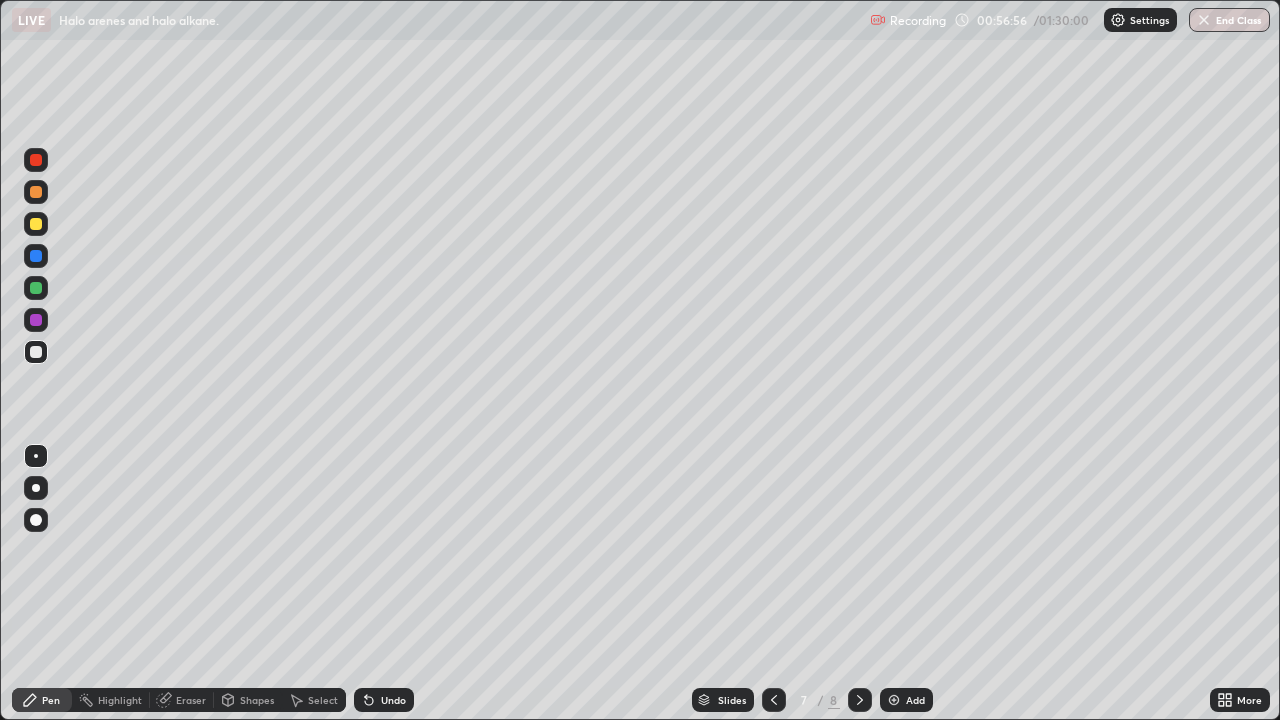 click on "Undo" at bounding box center (393, 700) 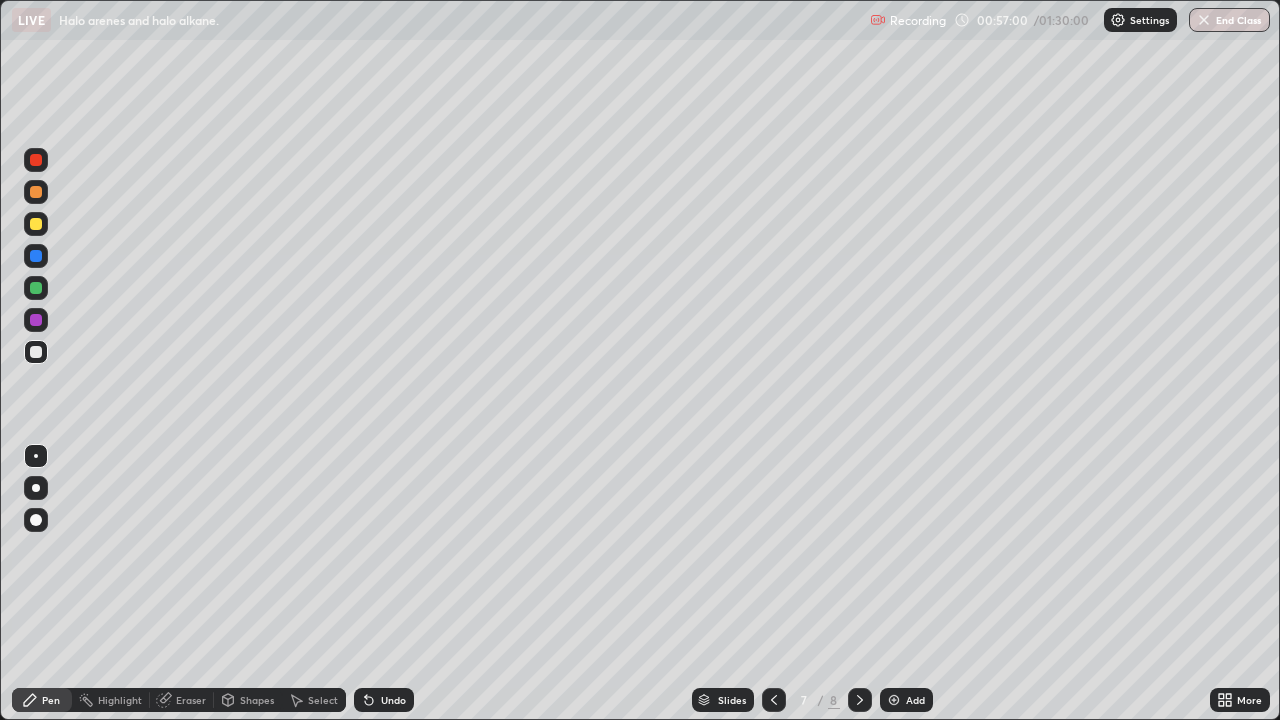 click at bounding box center (860, 700) 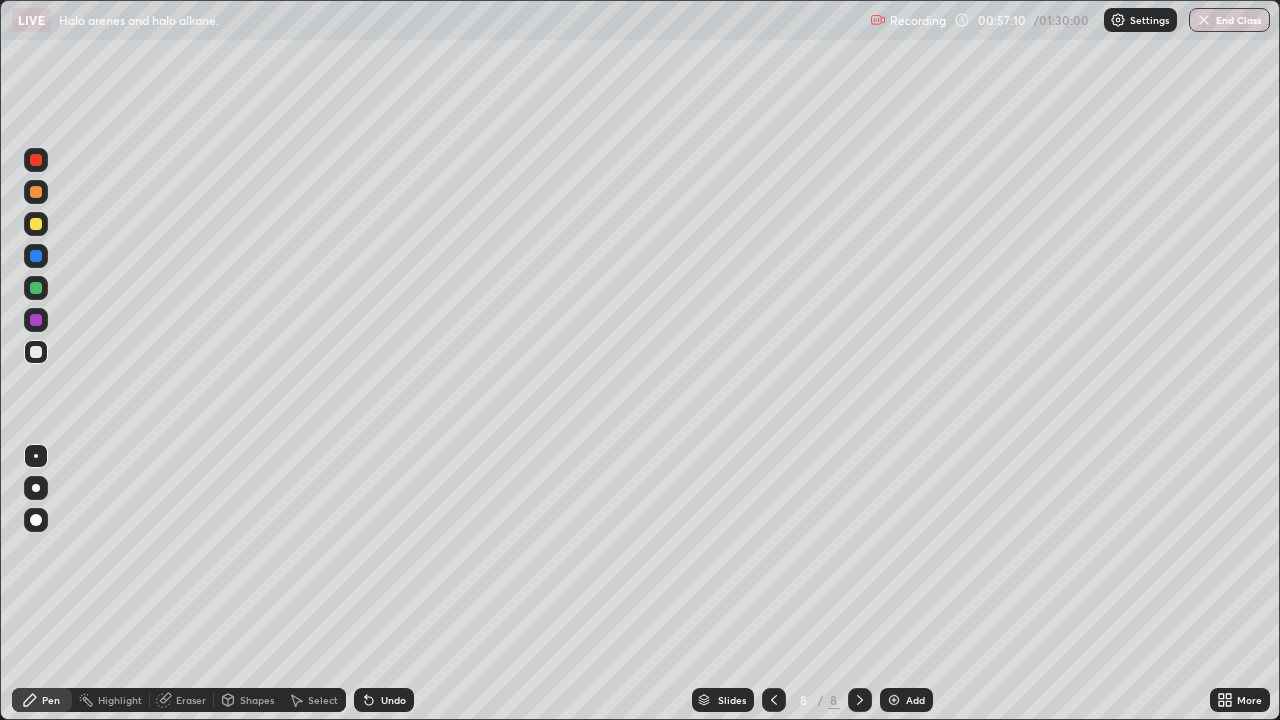 click at bounding box center (774, 700) 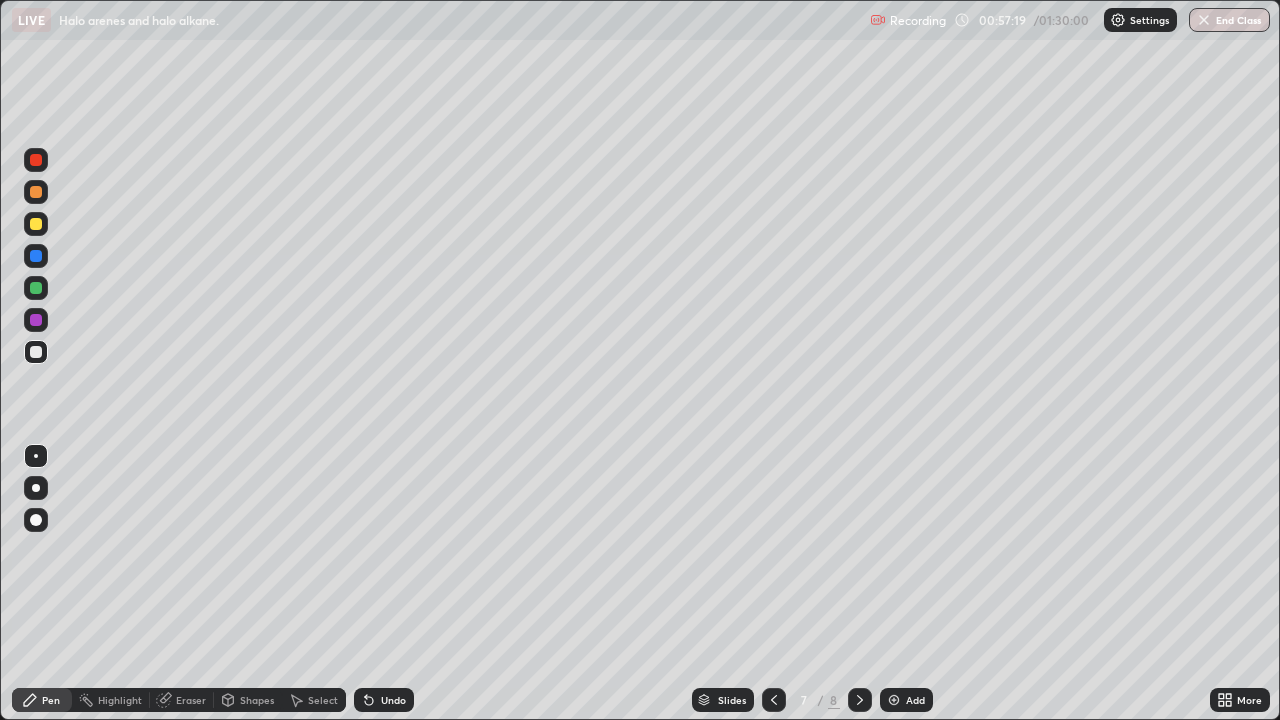 click 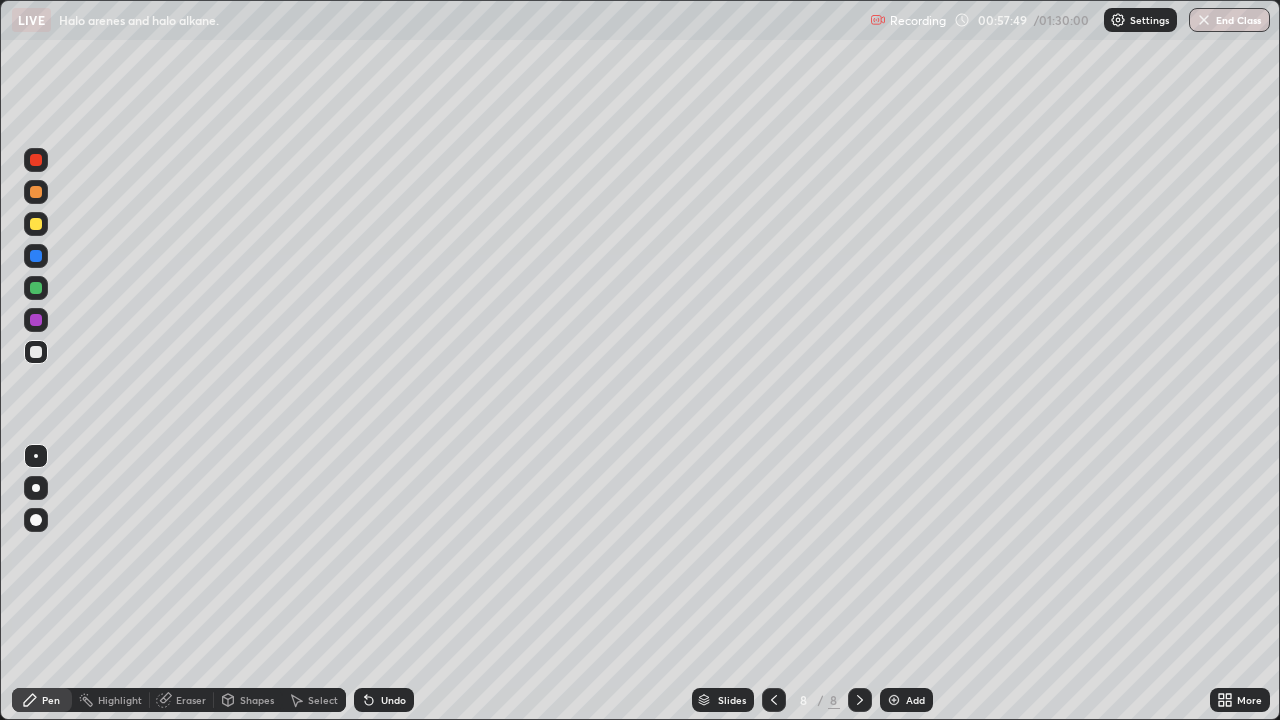 click at bounding box center [36, 224] 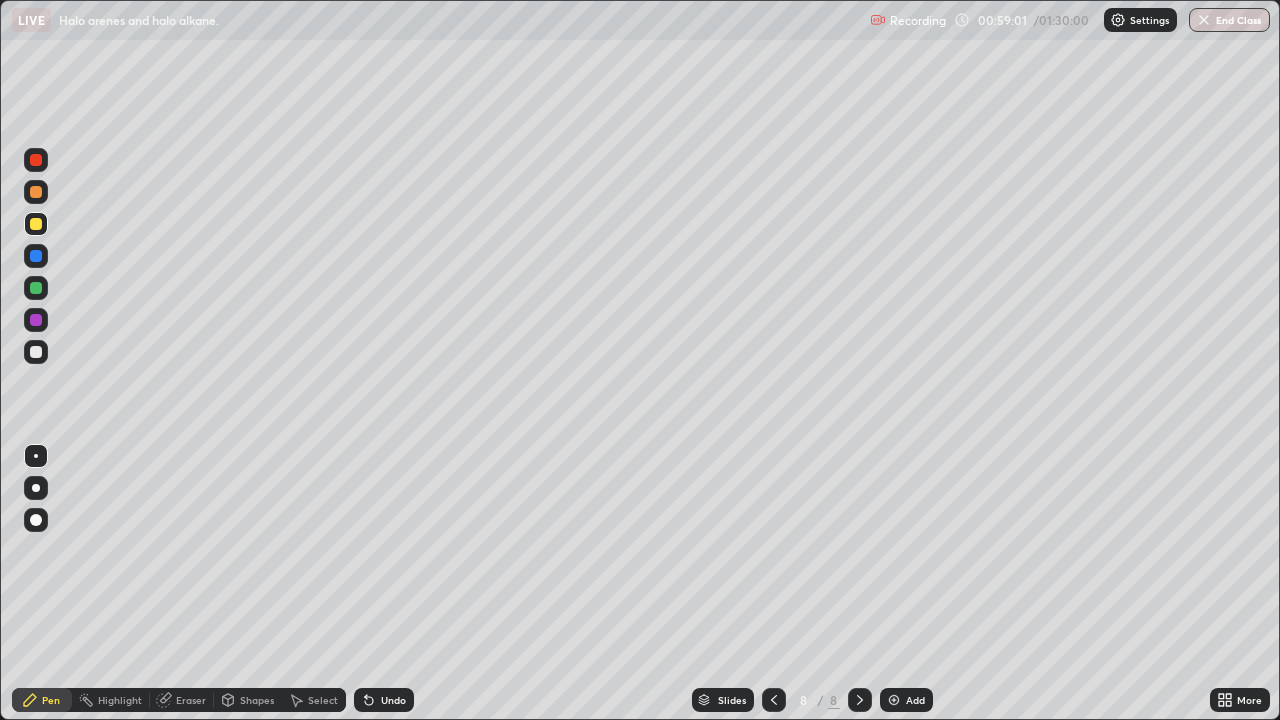 click on "Eraser" at bounding box center [191, 700] 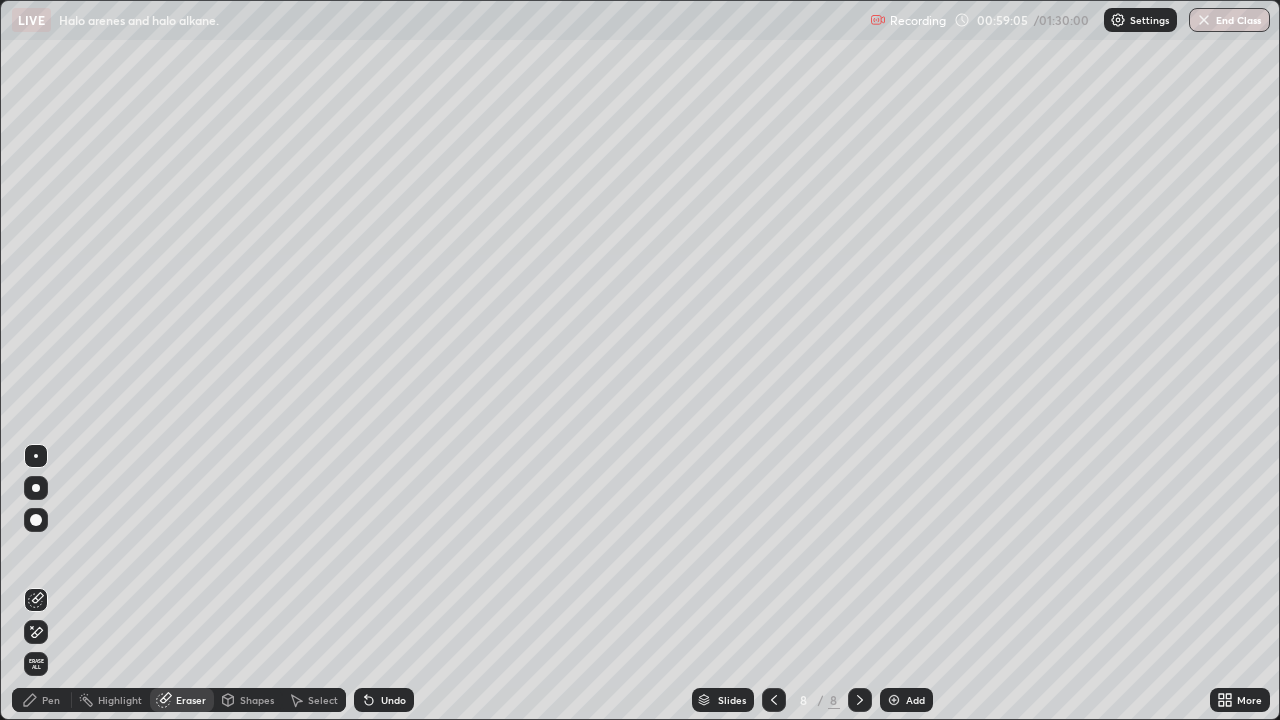 click on "Pen" at bounding box center (42, 700) 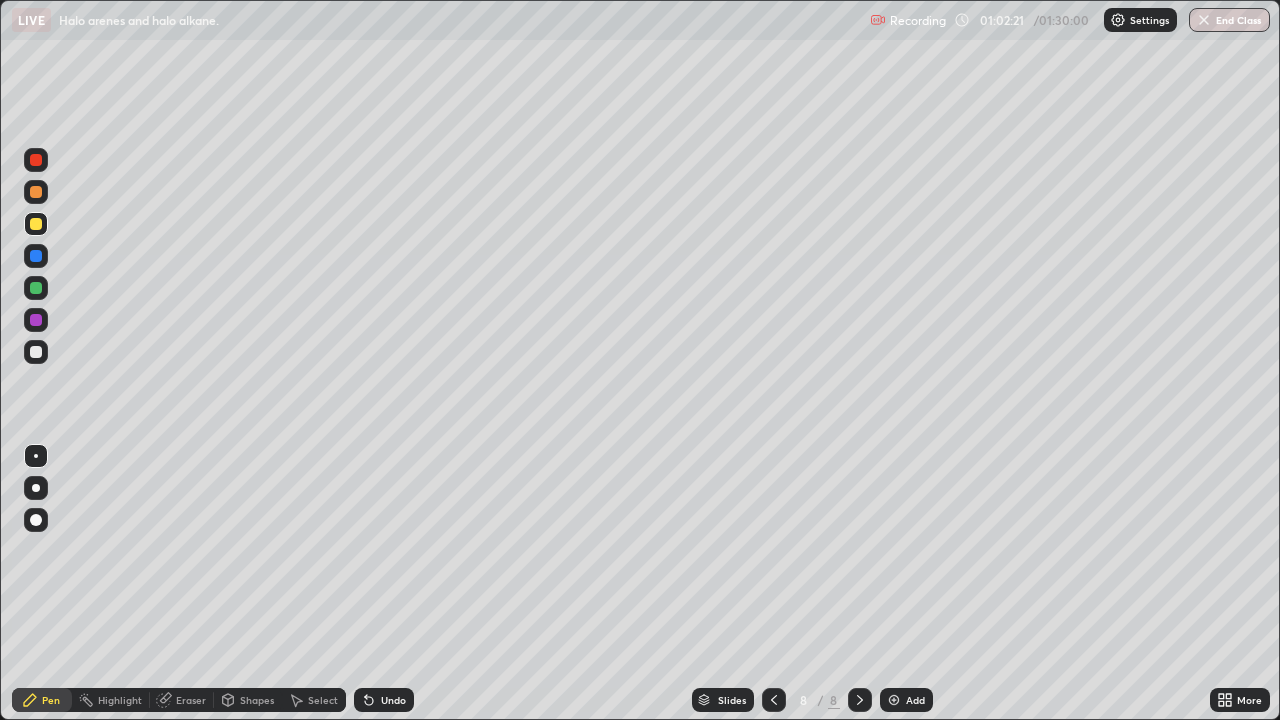click at bounding box center (36, 224) 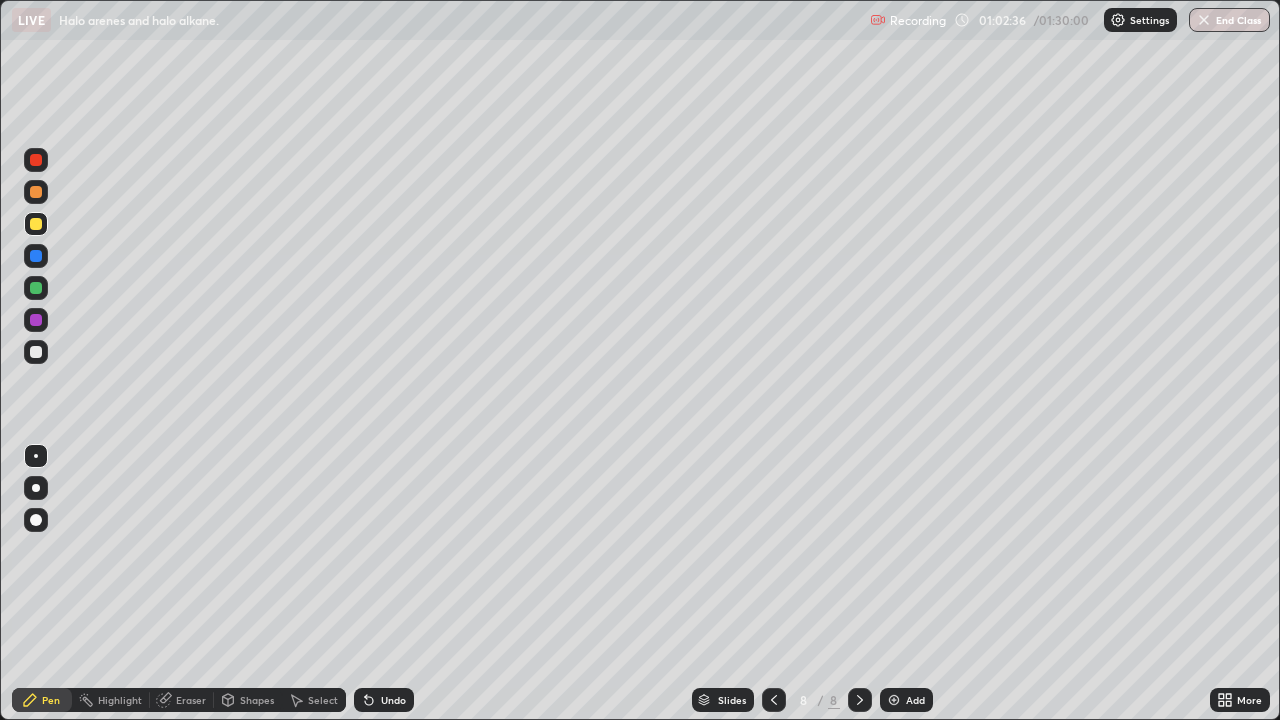 click at bounding box center (36, 352) 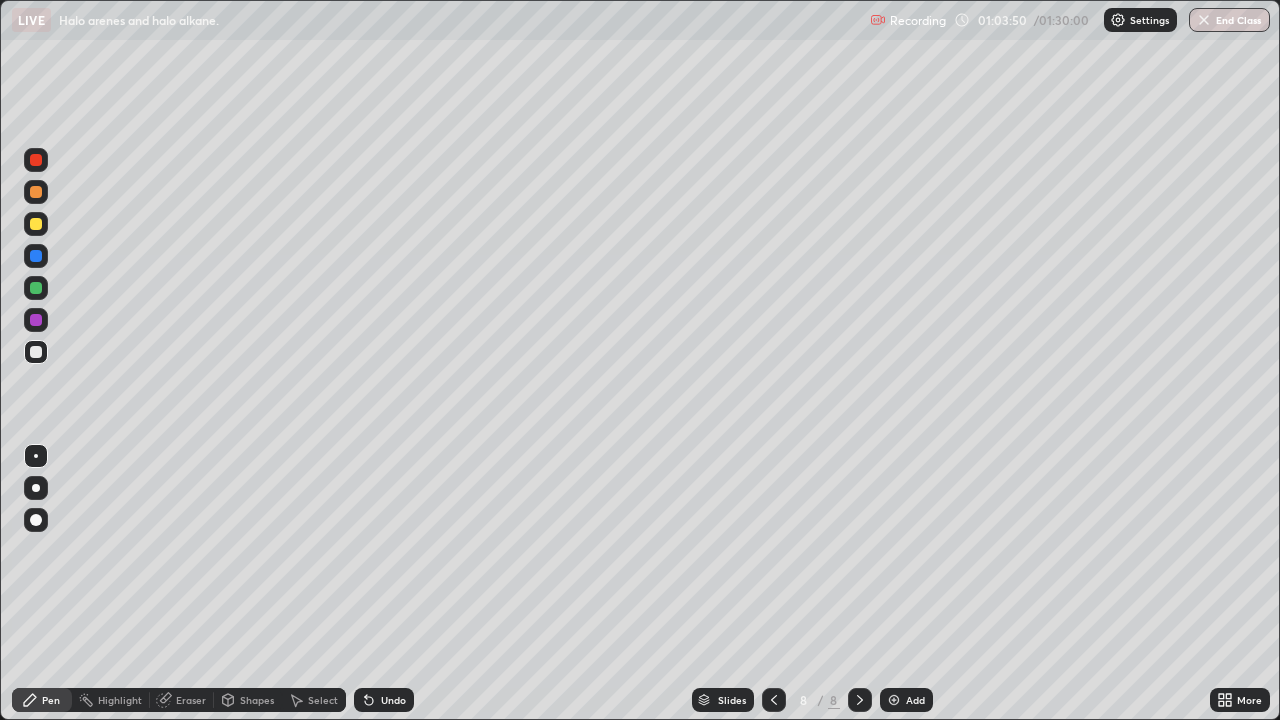 click at bounding box center (36, 224) 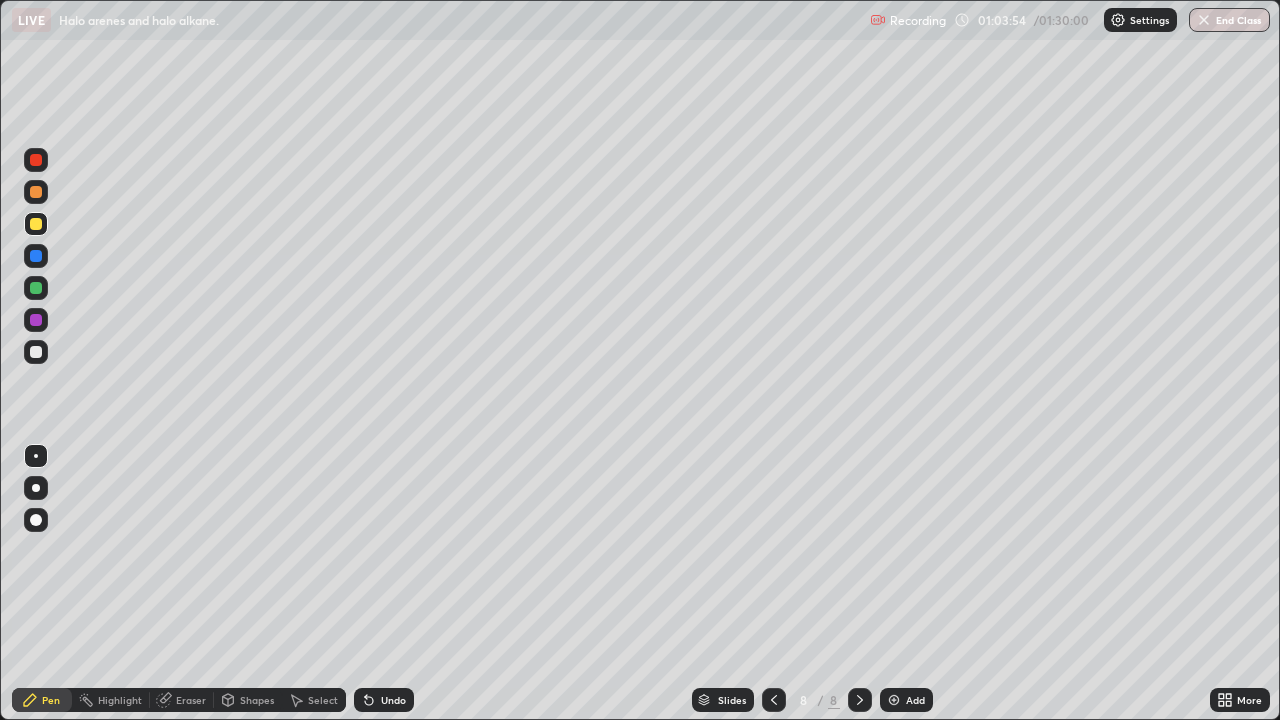 click at bounding box center (36, 352) 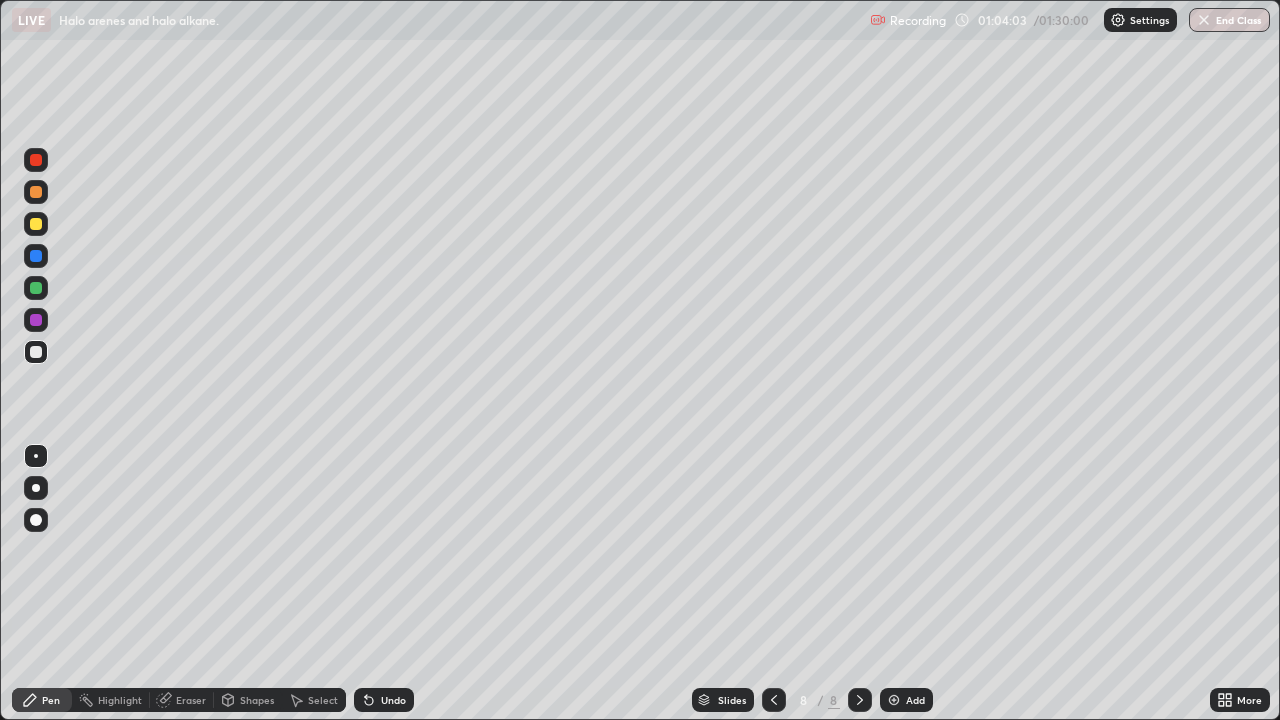 click on "Undo" at bounding box center [393, 700] 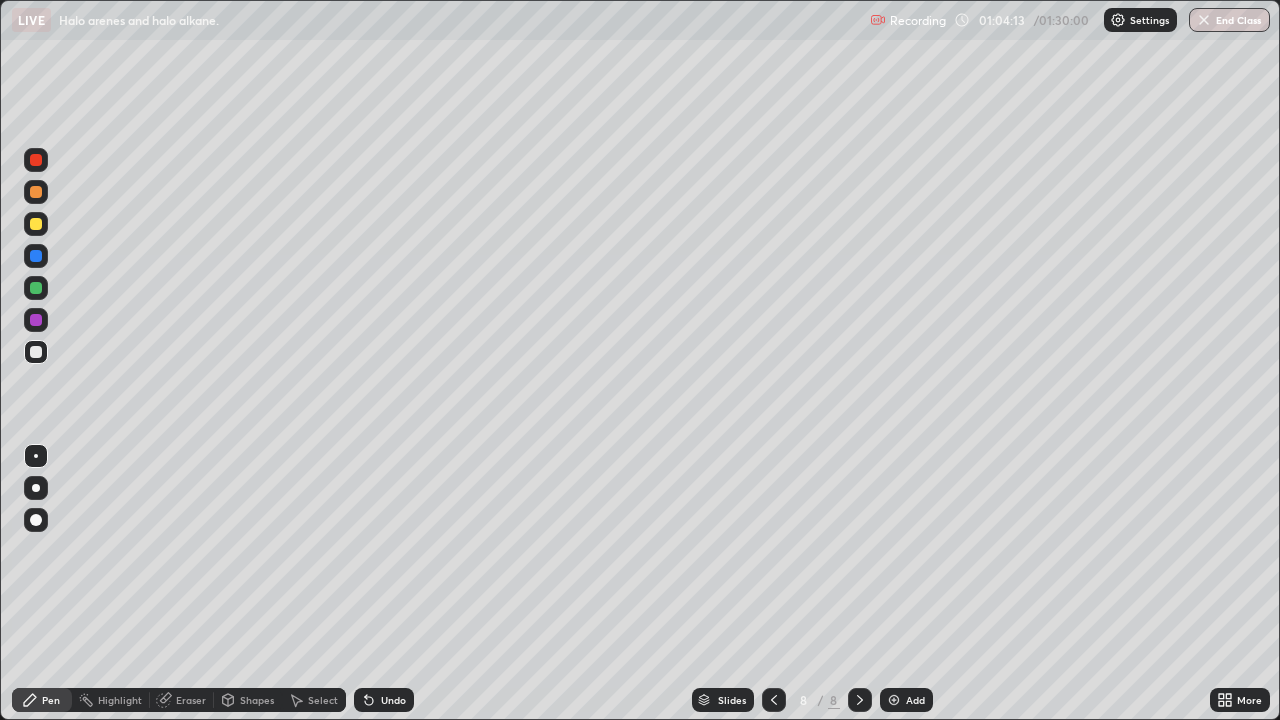click 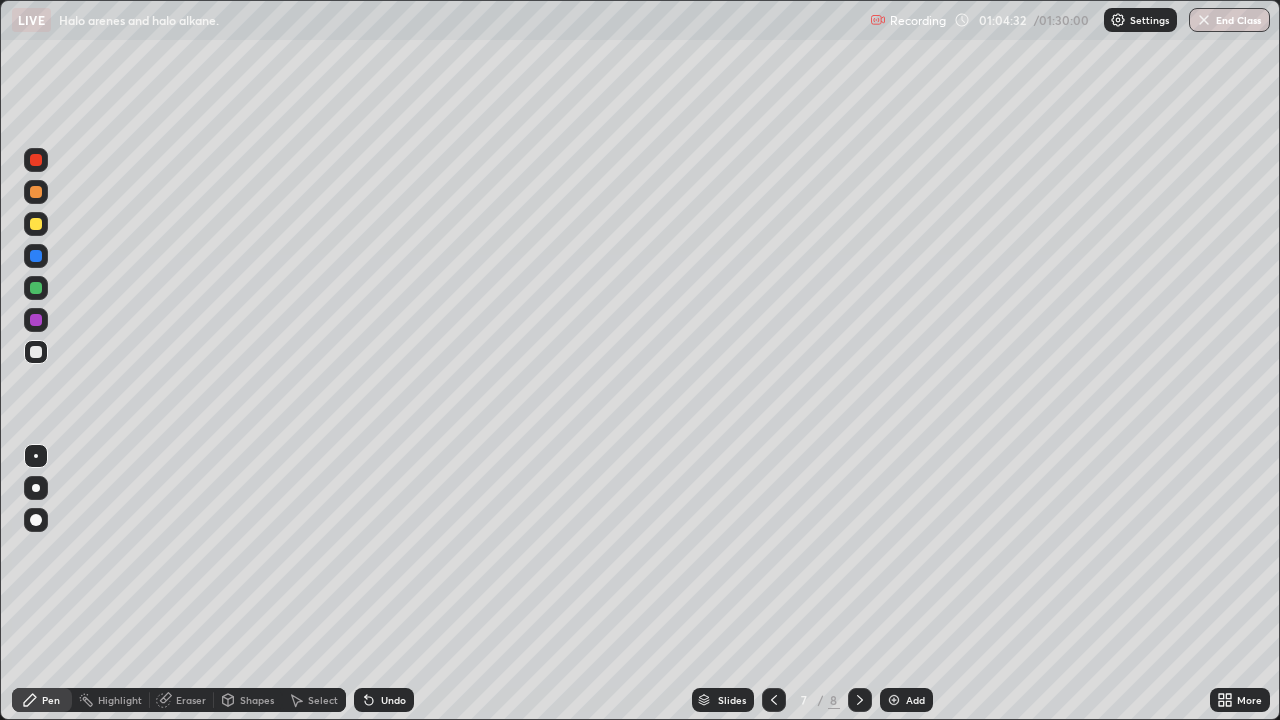 click 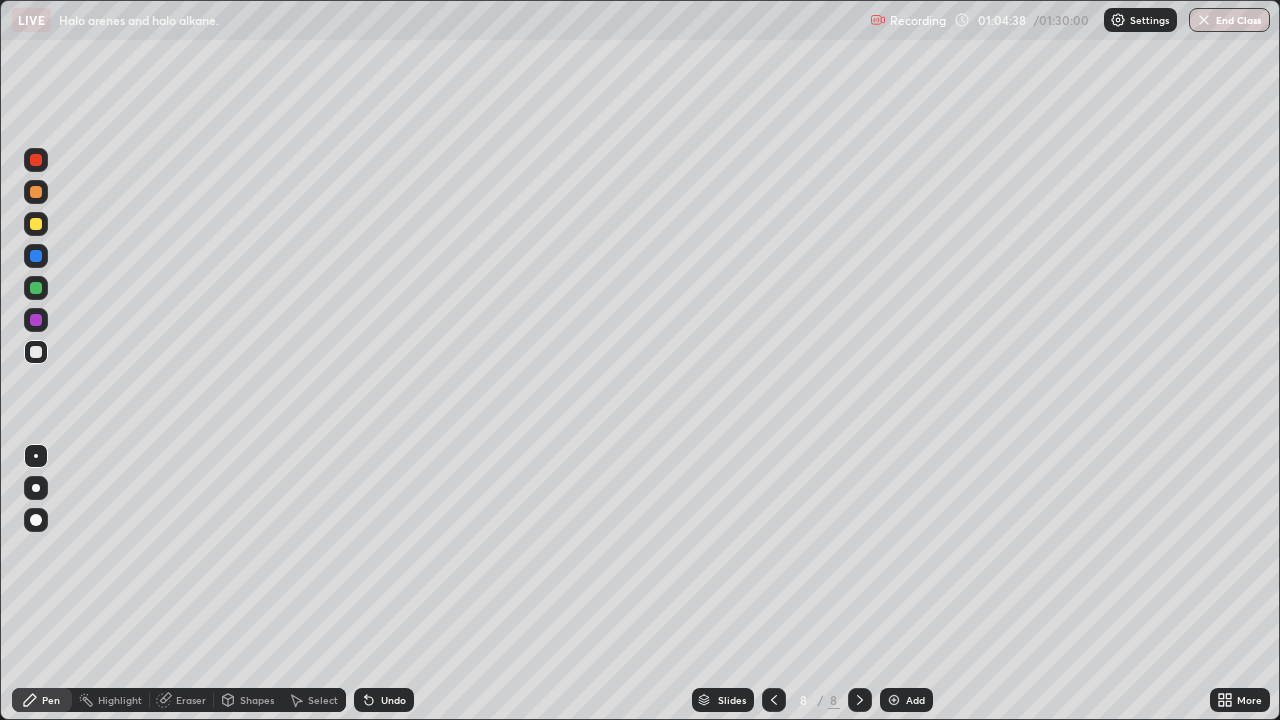 click on "Undo" at bounding box center (393, 700) 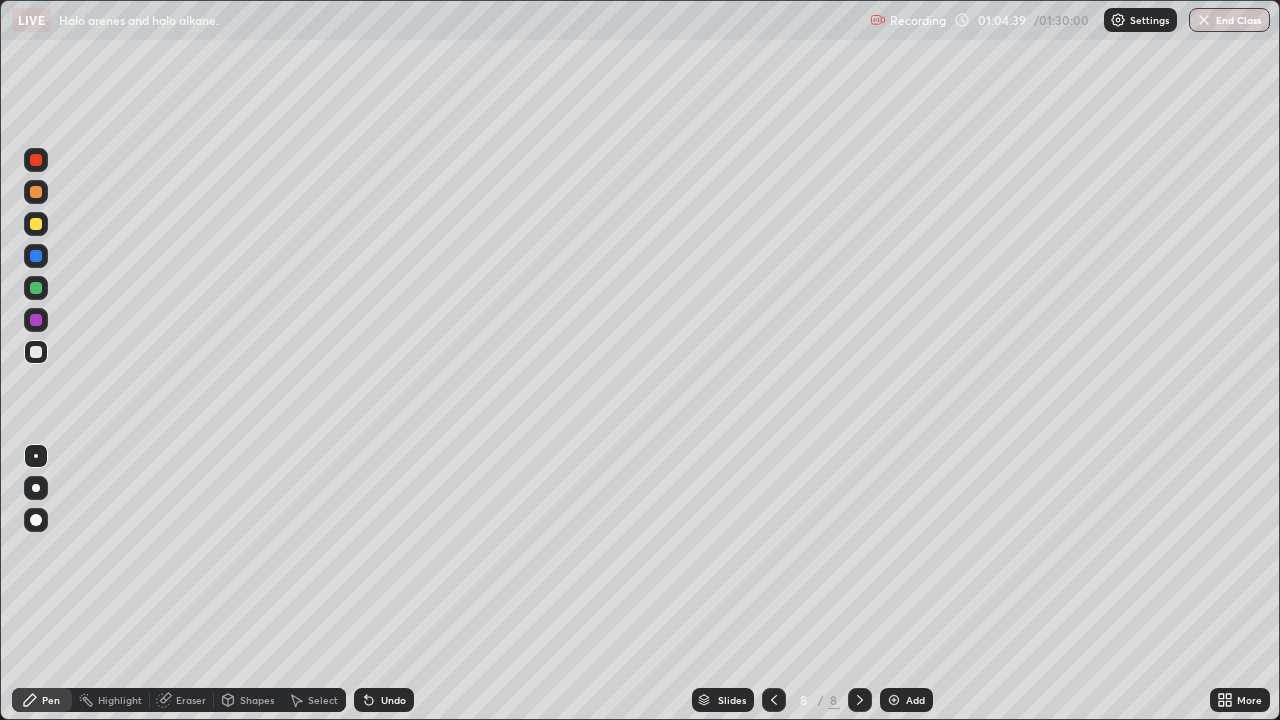 click at bounding box center [36, 224] 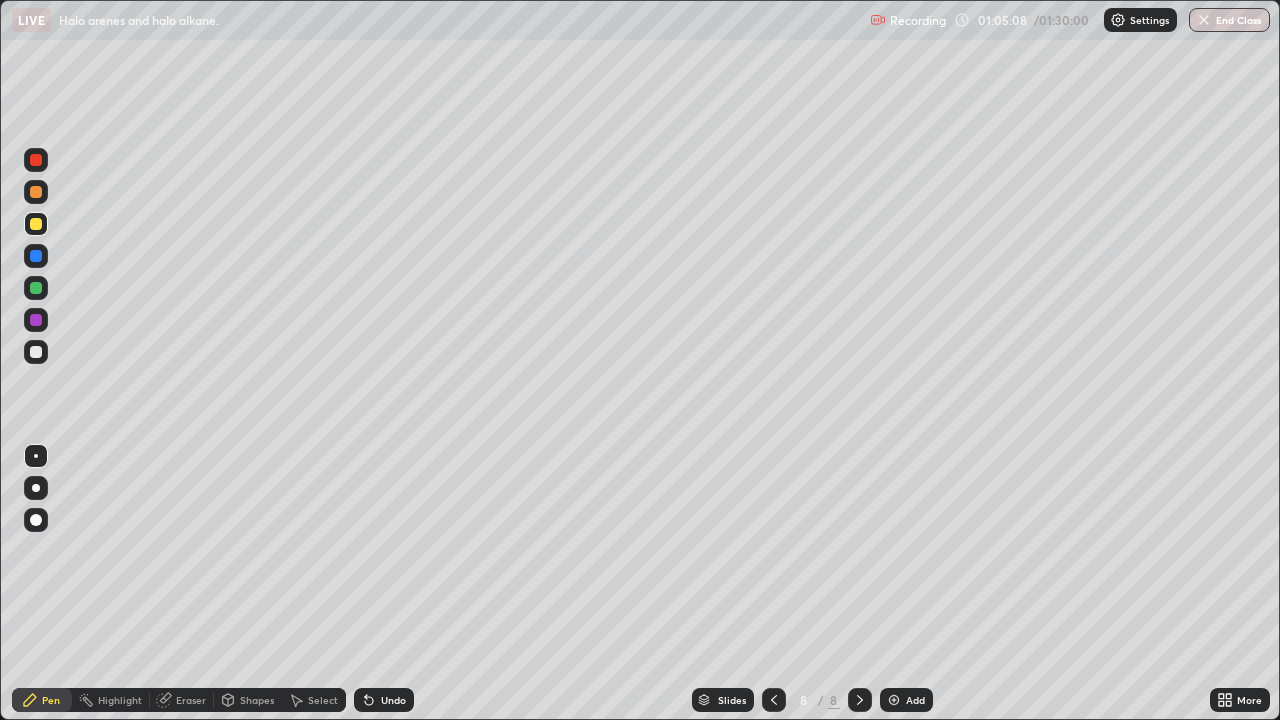 click at bounding box center [36, 352] 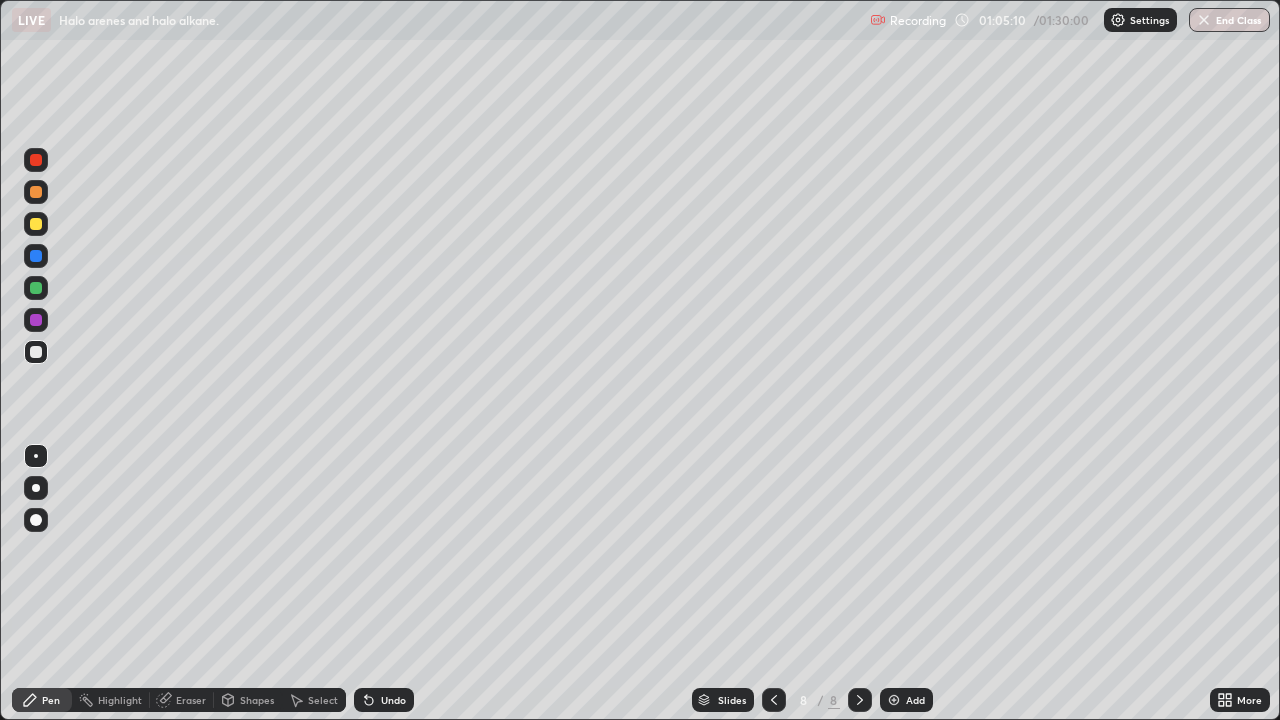 click at bounding box center (36, 224) 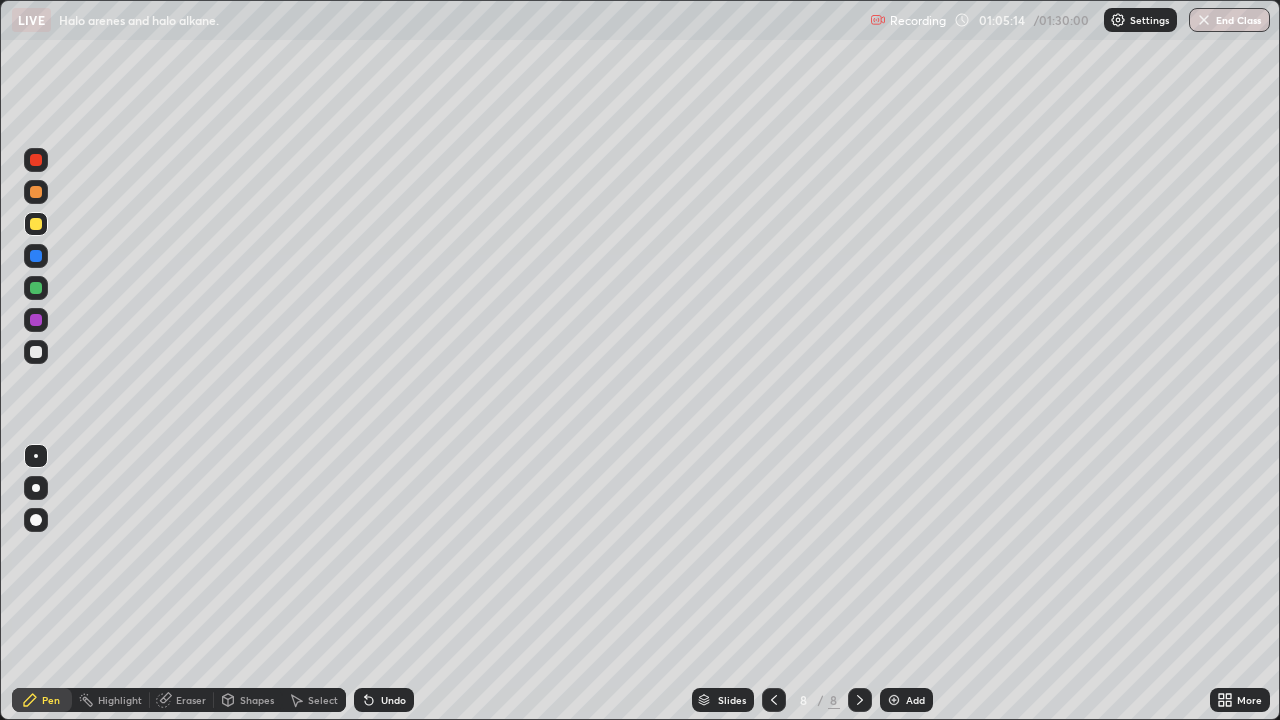 click at bounding box center [36, 352] 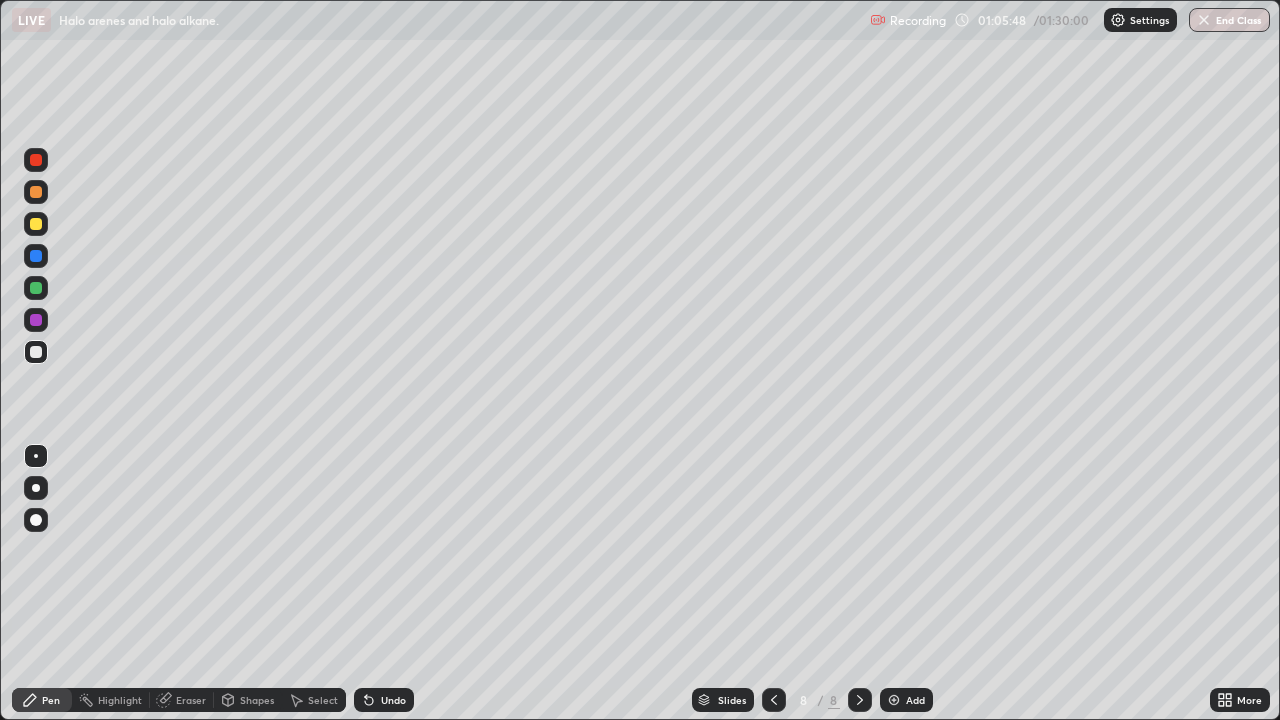 click at bounding box center [36, 224] 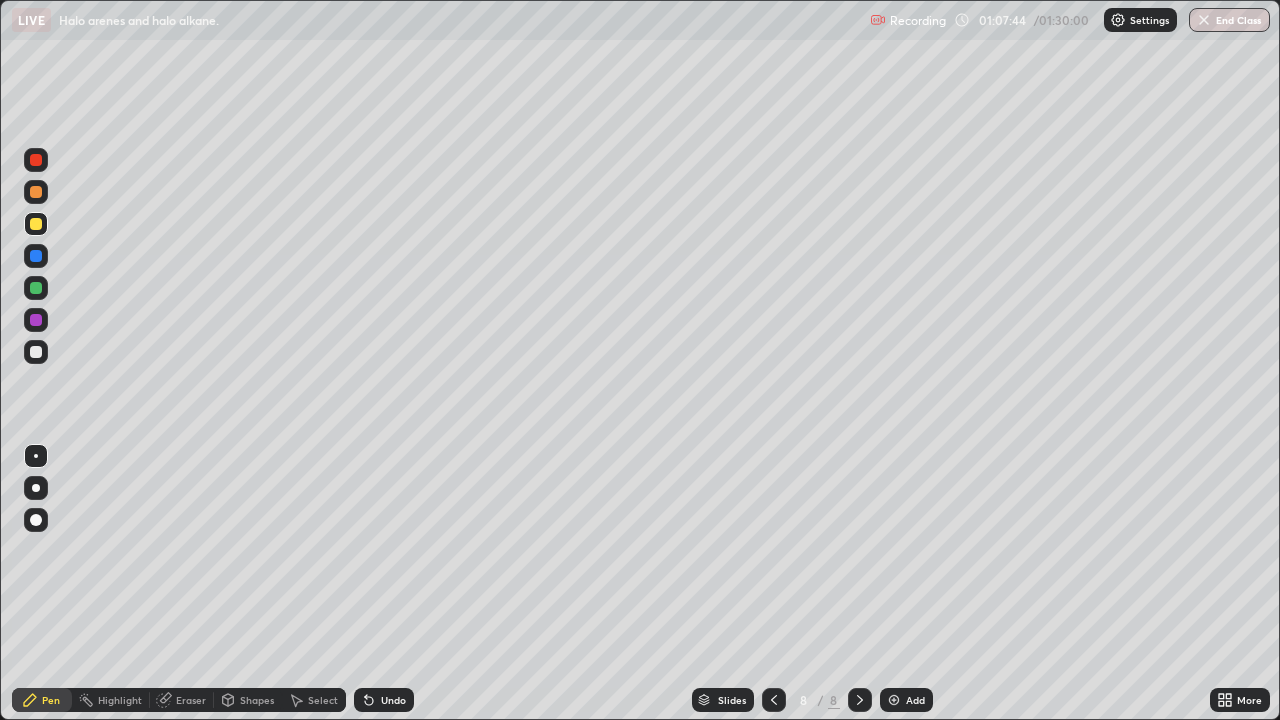 click at bounding box center (36, 352) 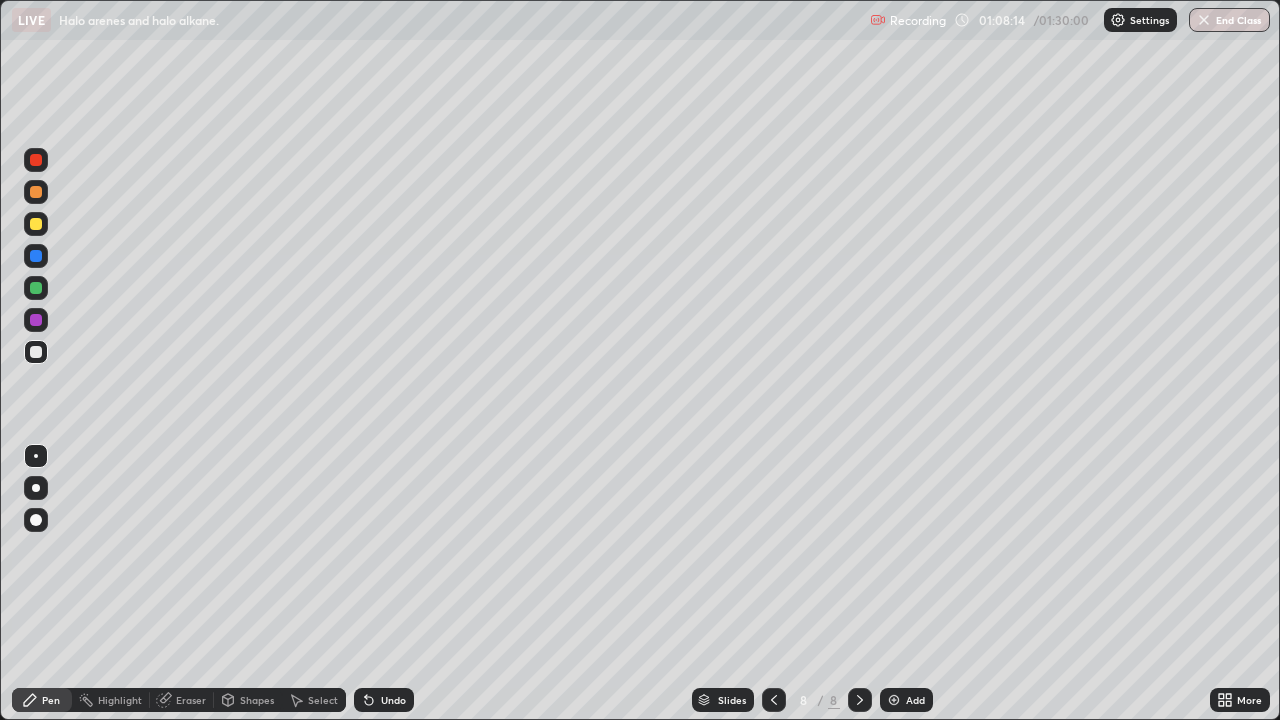 click on "Eraser" at bounding box center (191, 700) 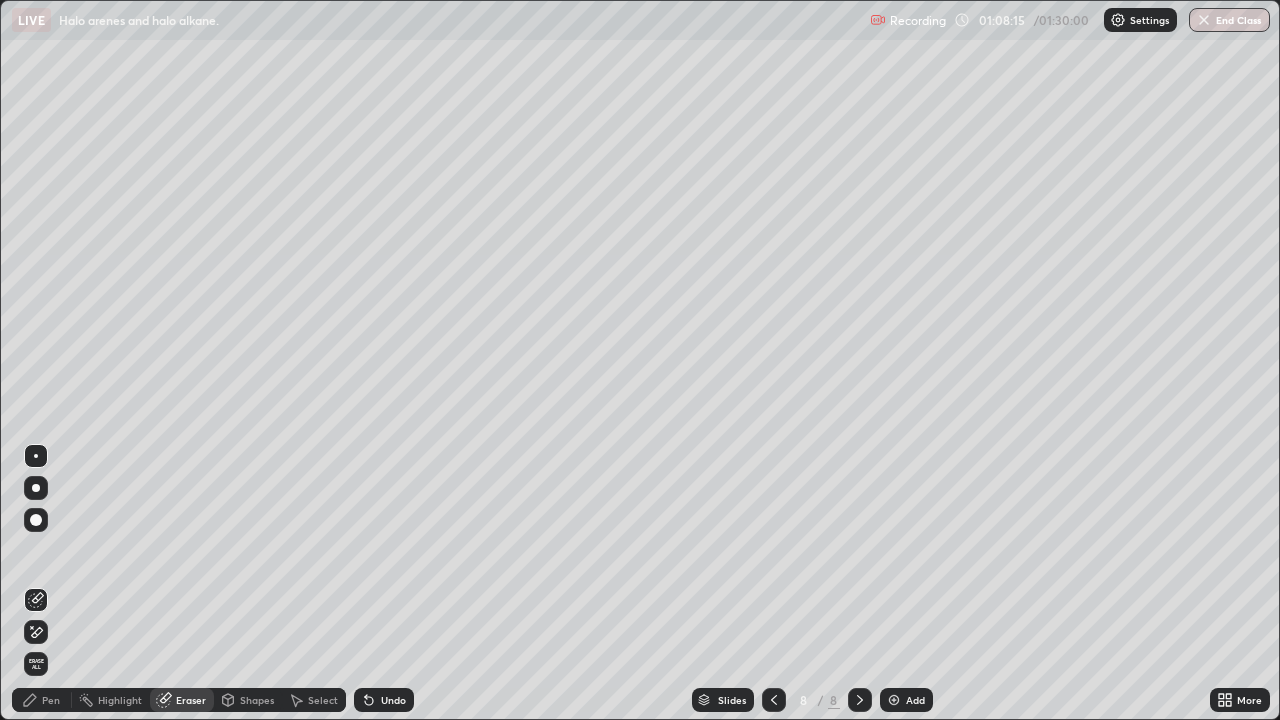 click at bounding box center [36, 520] 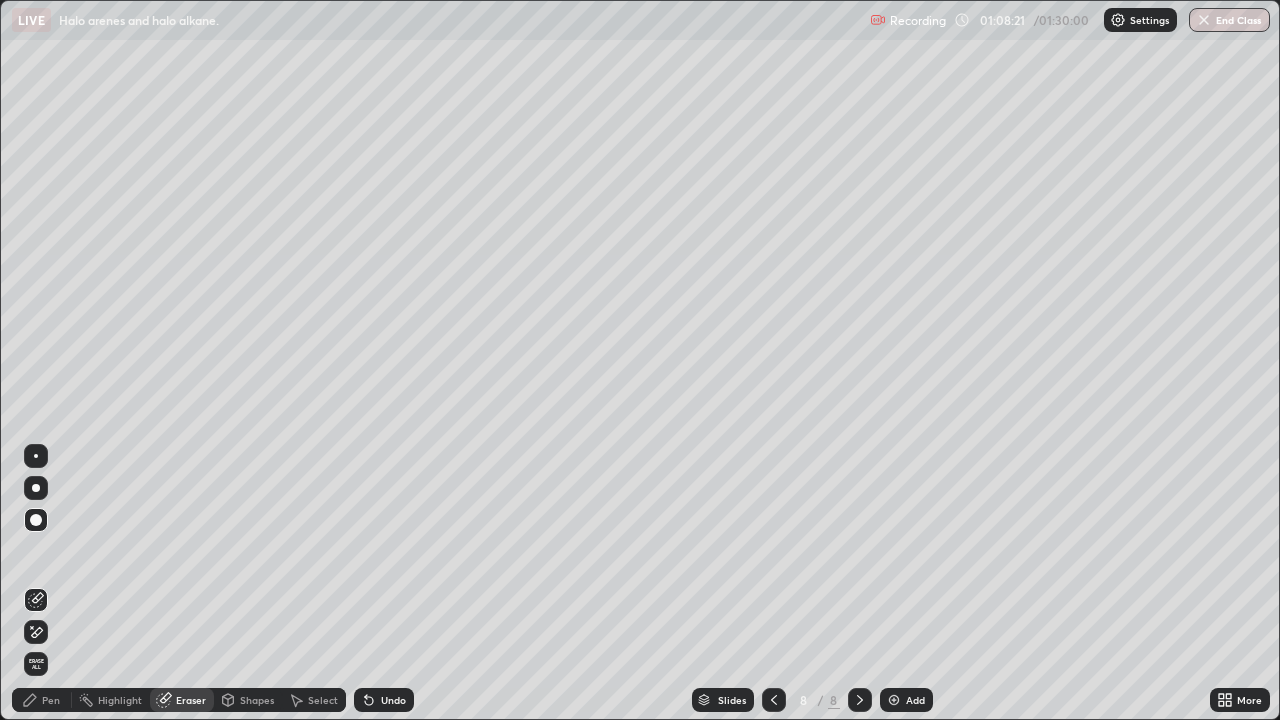 click on "Pen" at bounding box center [51, 700] 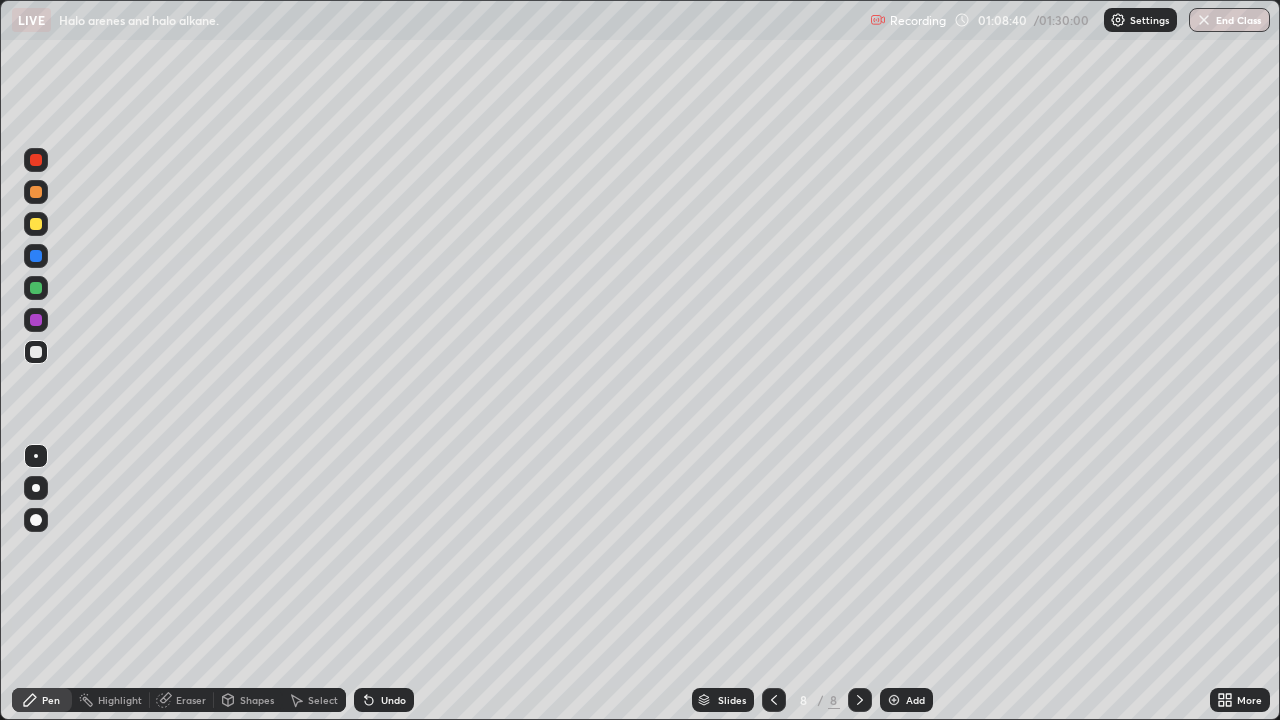 click on "Undo" at bounding box center [393, 700] 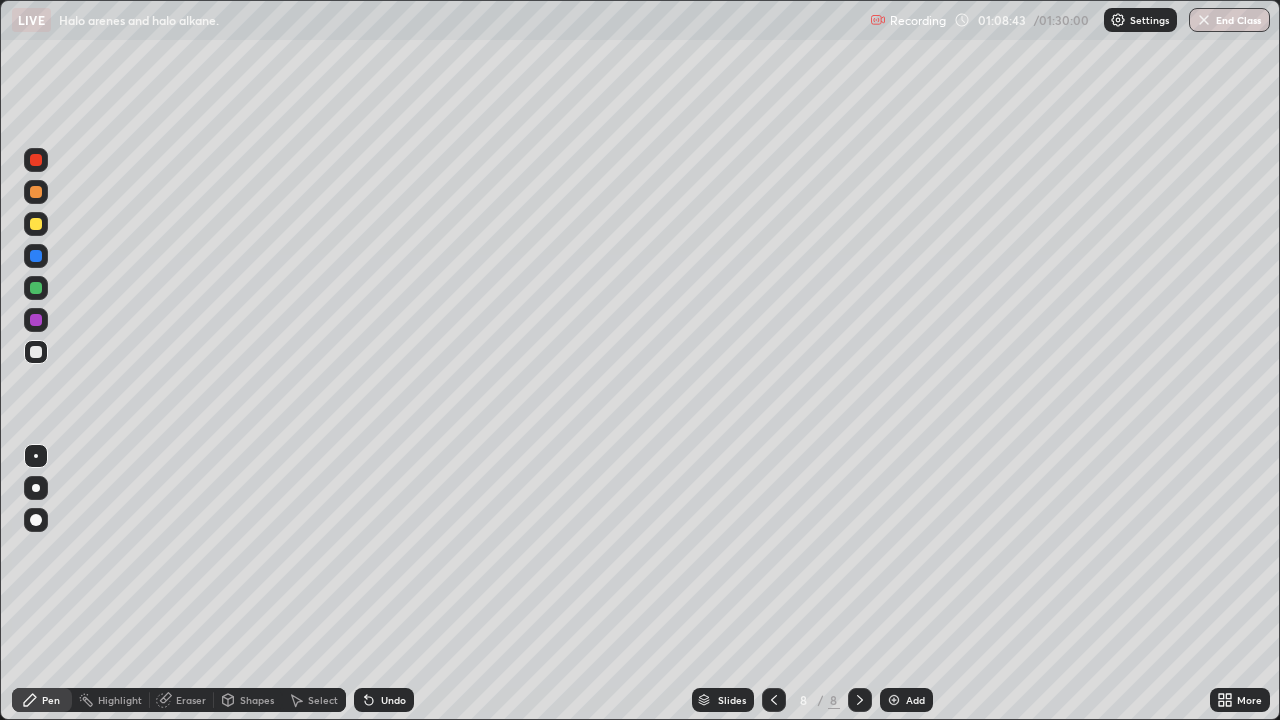 click 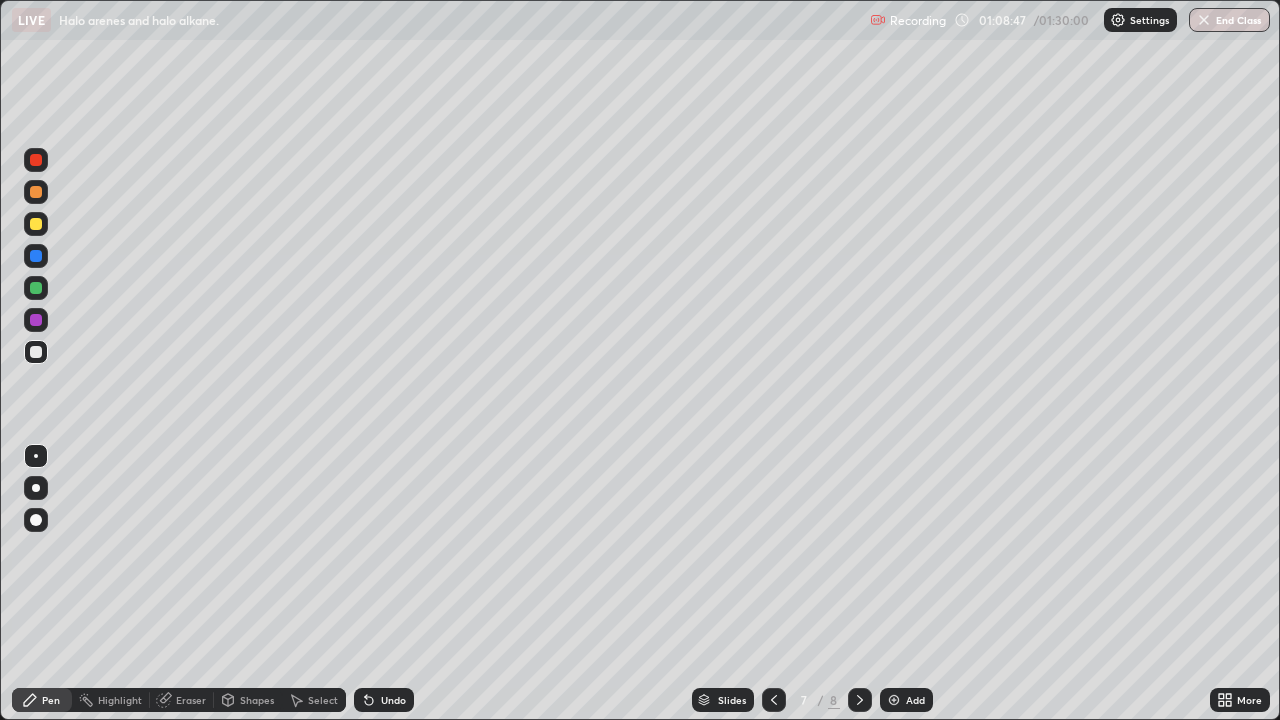 click 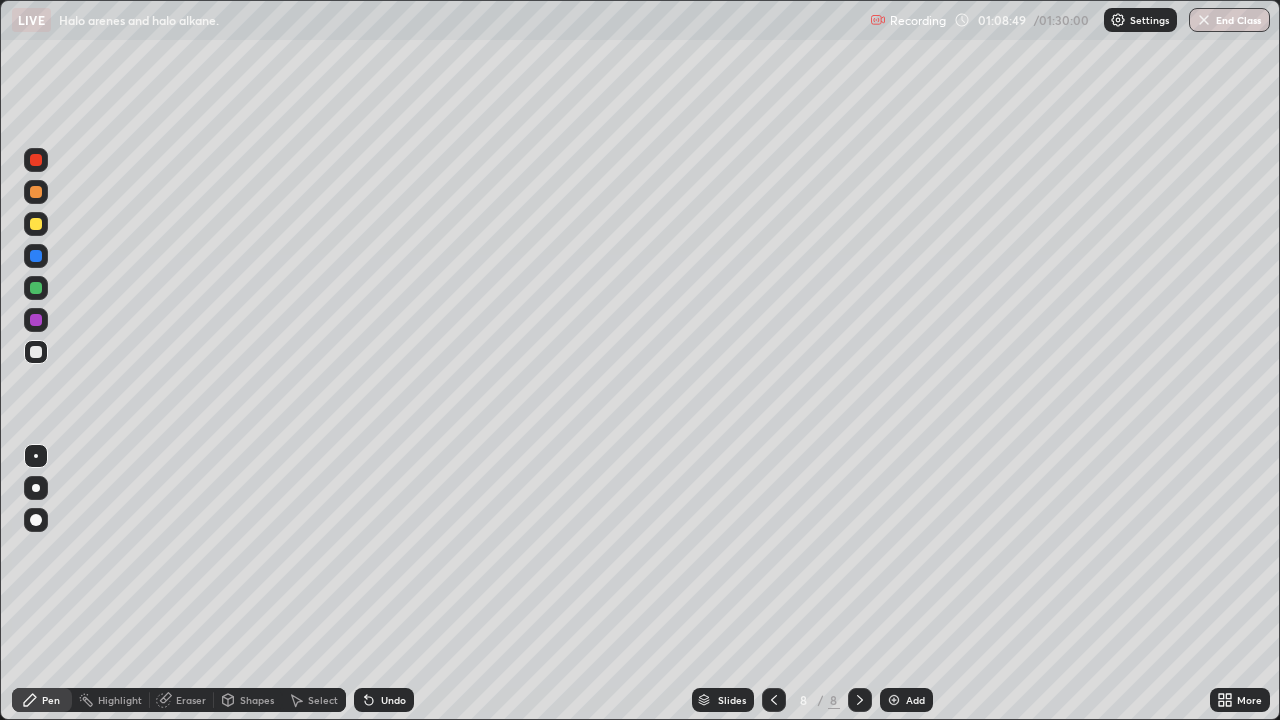 click at bounding box center [36, 224] 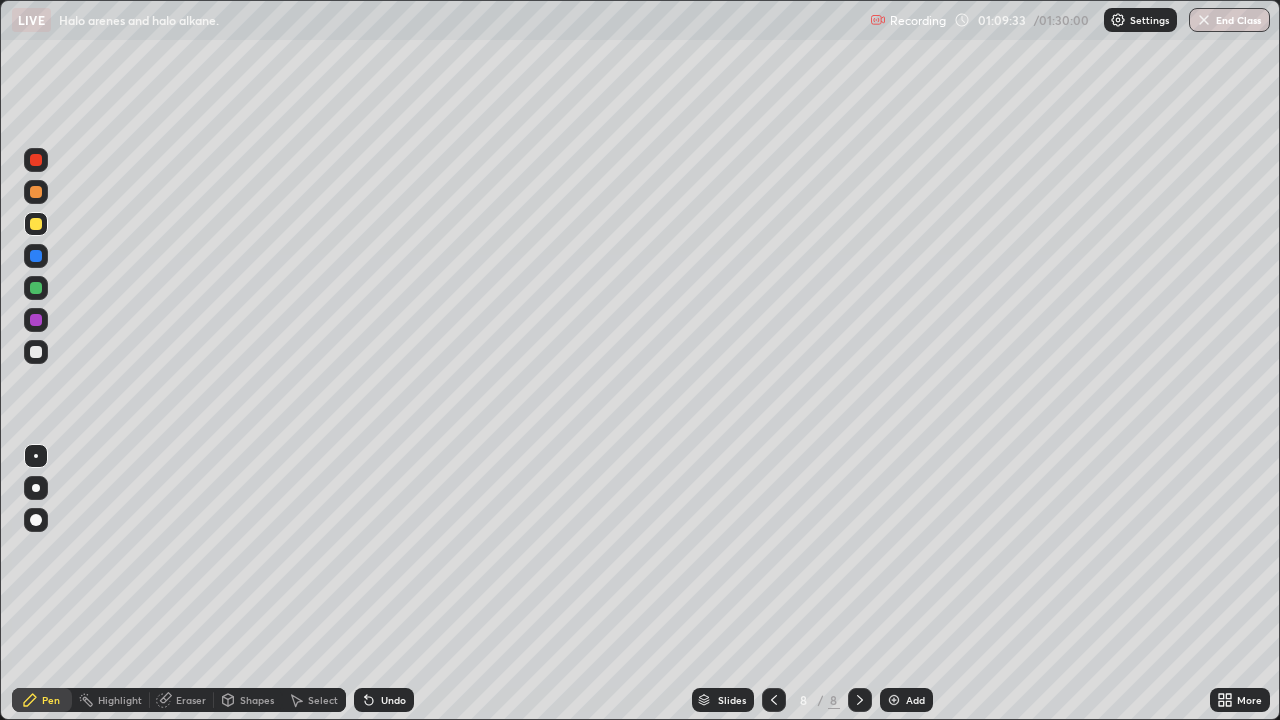 click on "Eraser" at bounding box center (191, 700) 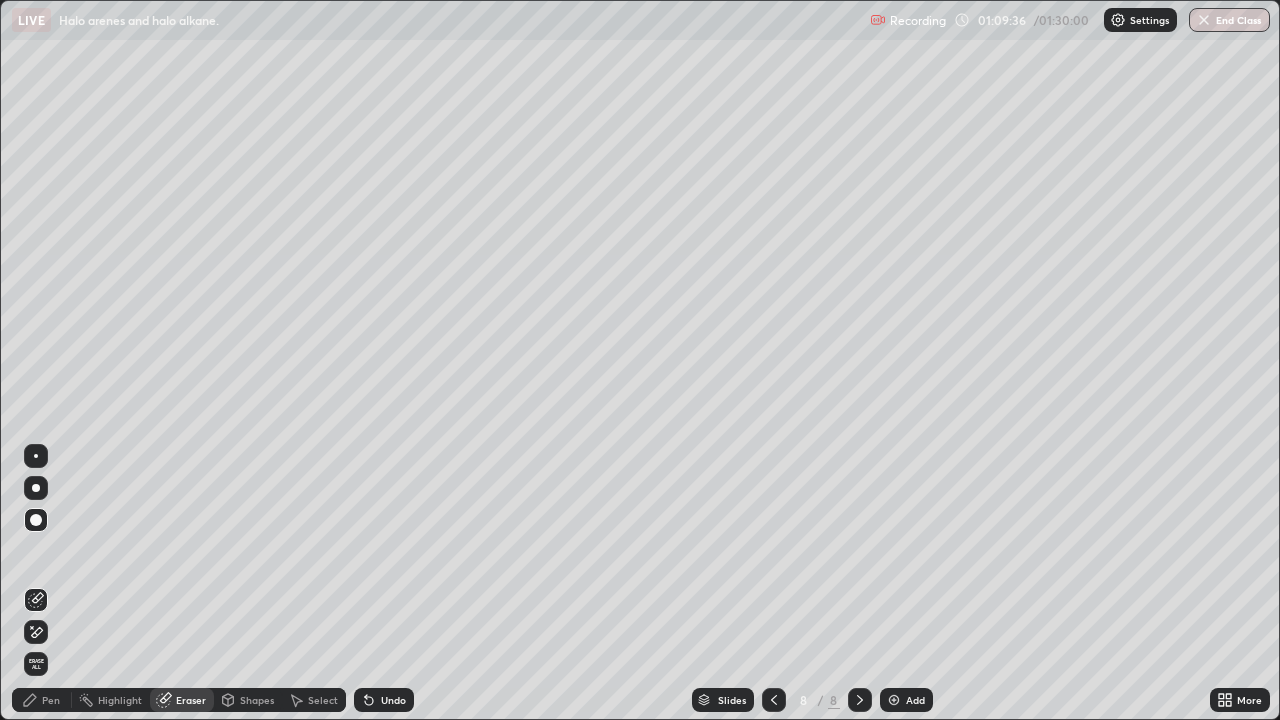 click on "Pen" at bounding box center (51, 700) 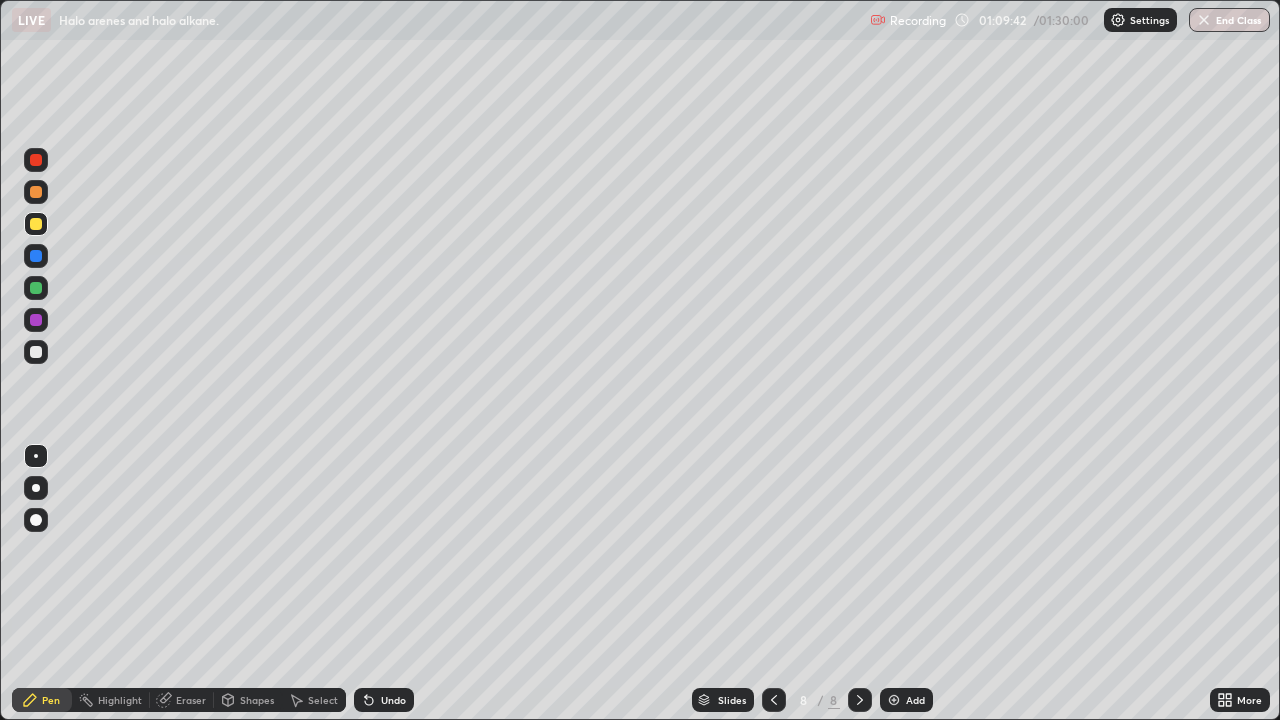 click at bounding box center [36, 352] 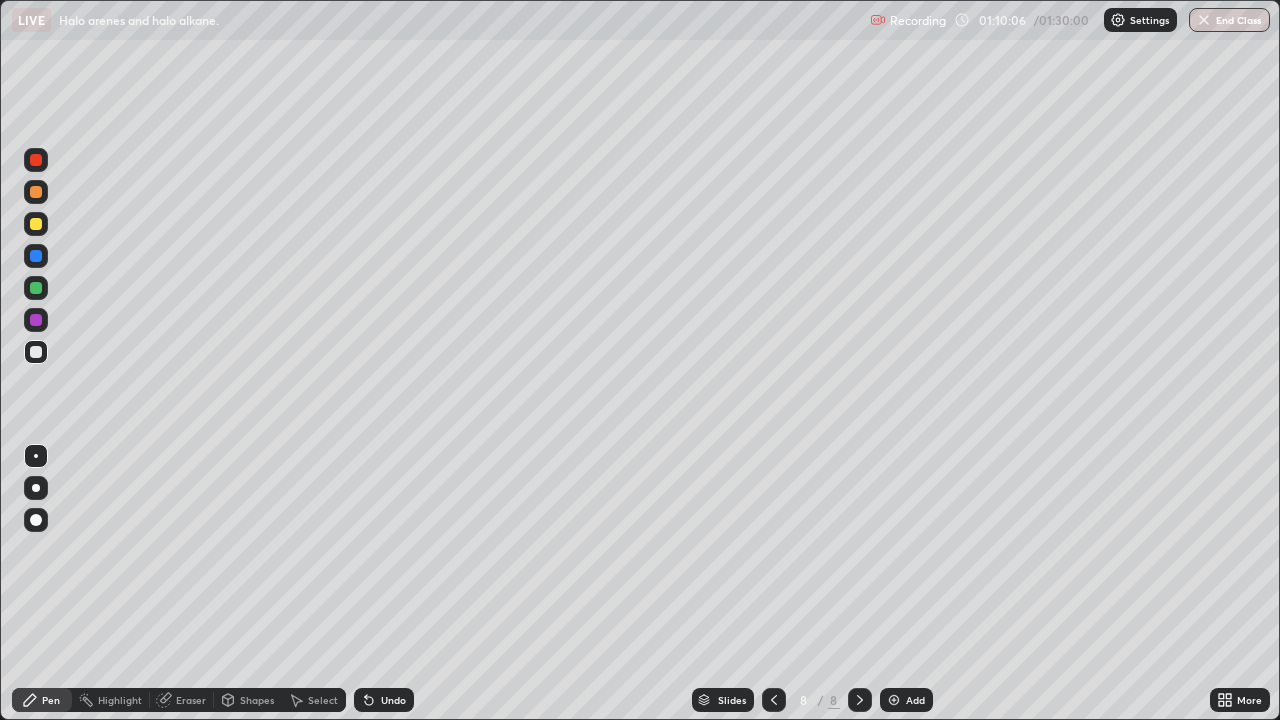 click at bounding box center [36, 224] 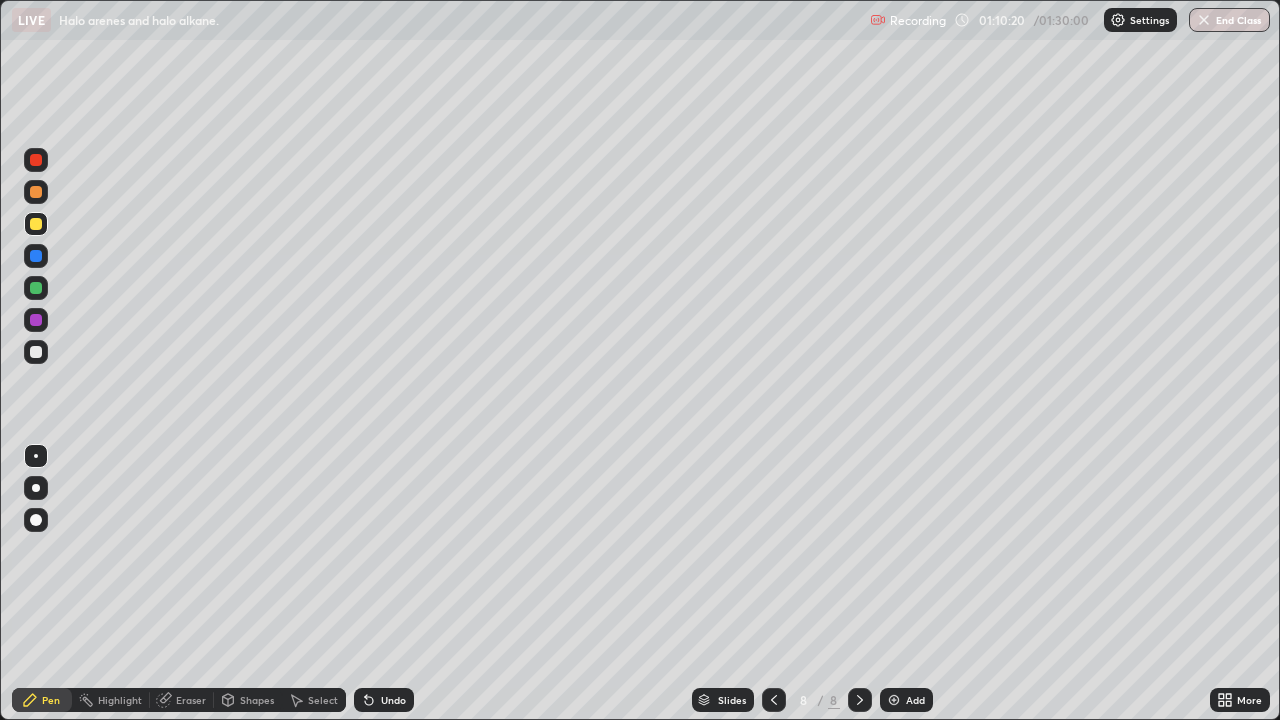 click at bounding box center [36, 352] 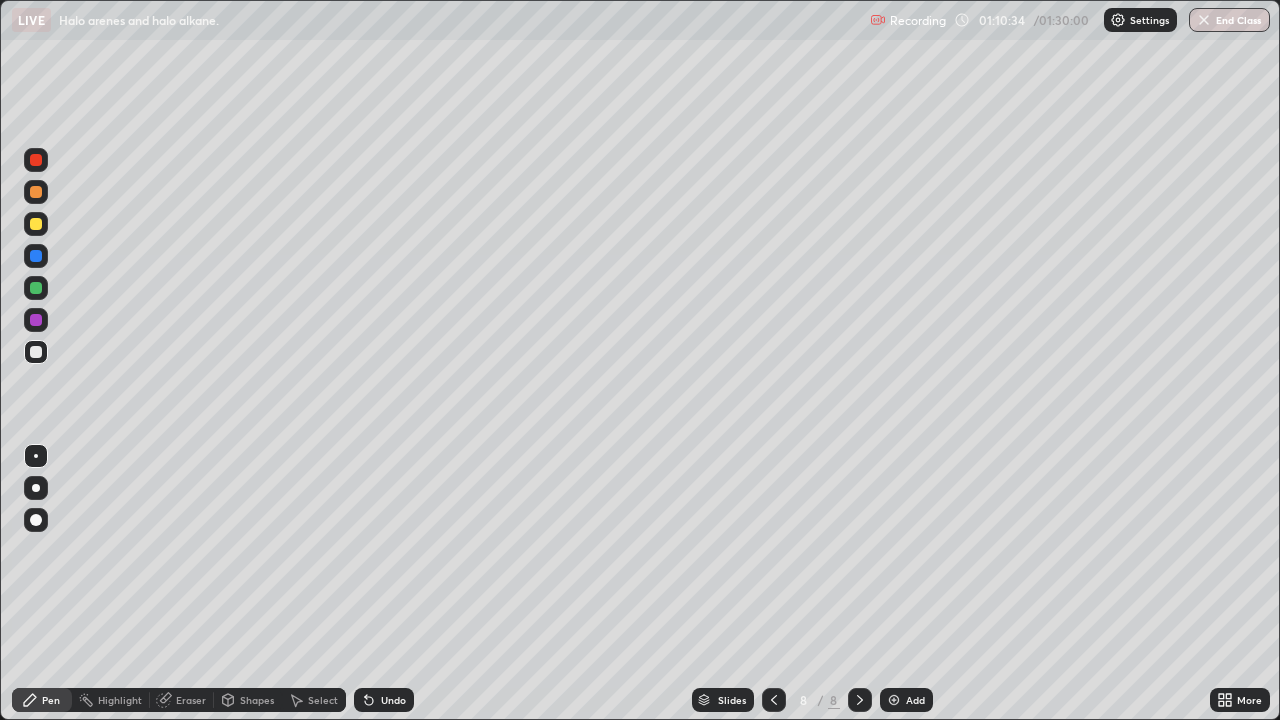 click at bounding box center [36, 224] 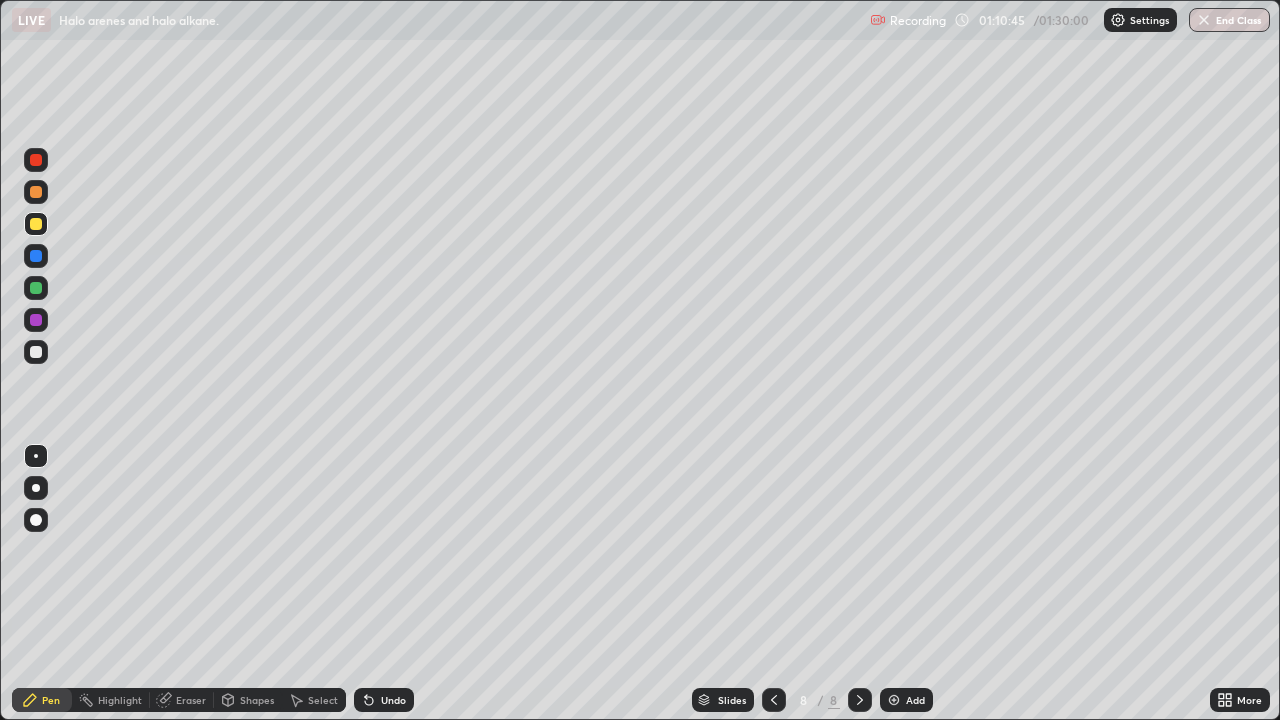 click at bounding box center [36, 352] 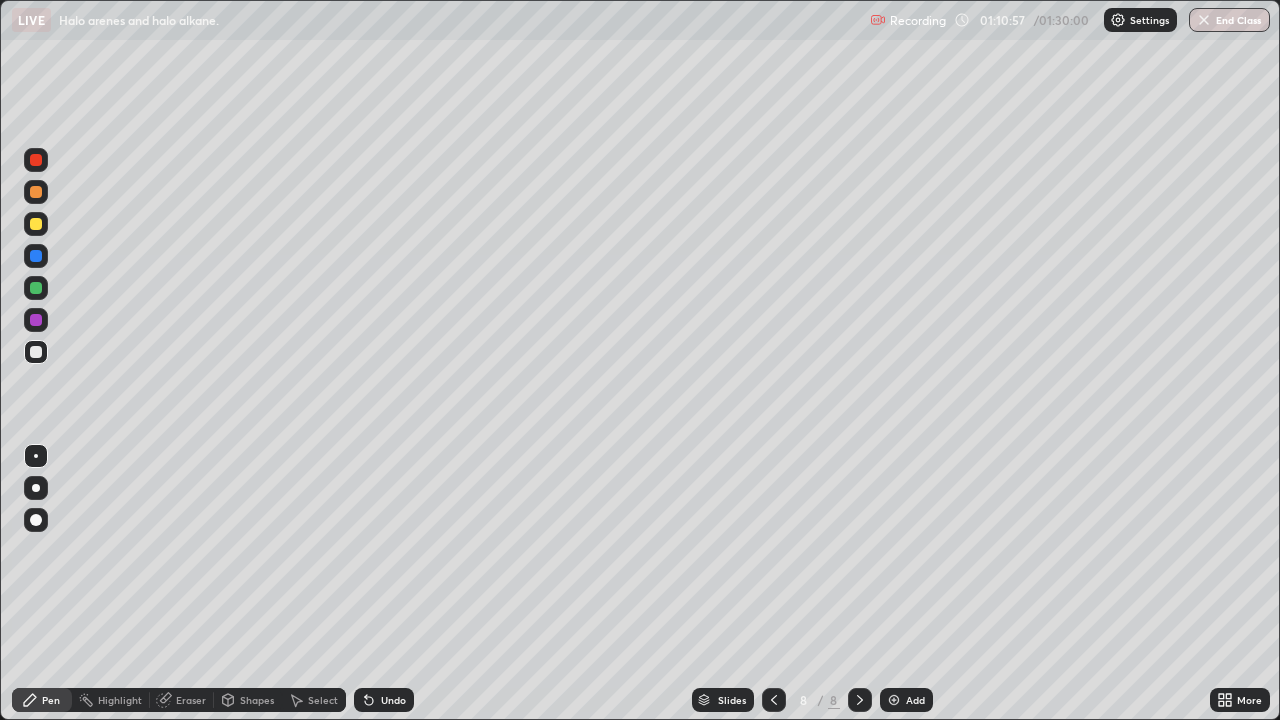 click at bounding box center [36, 224] 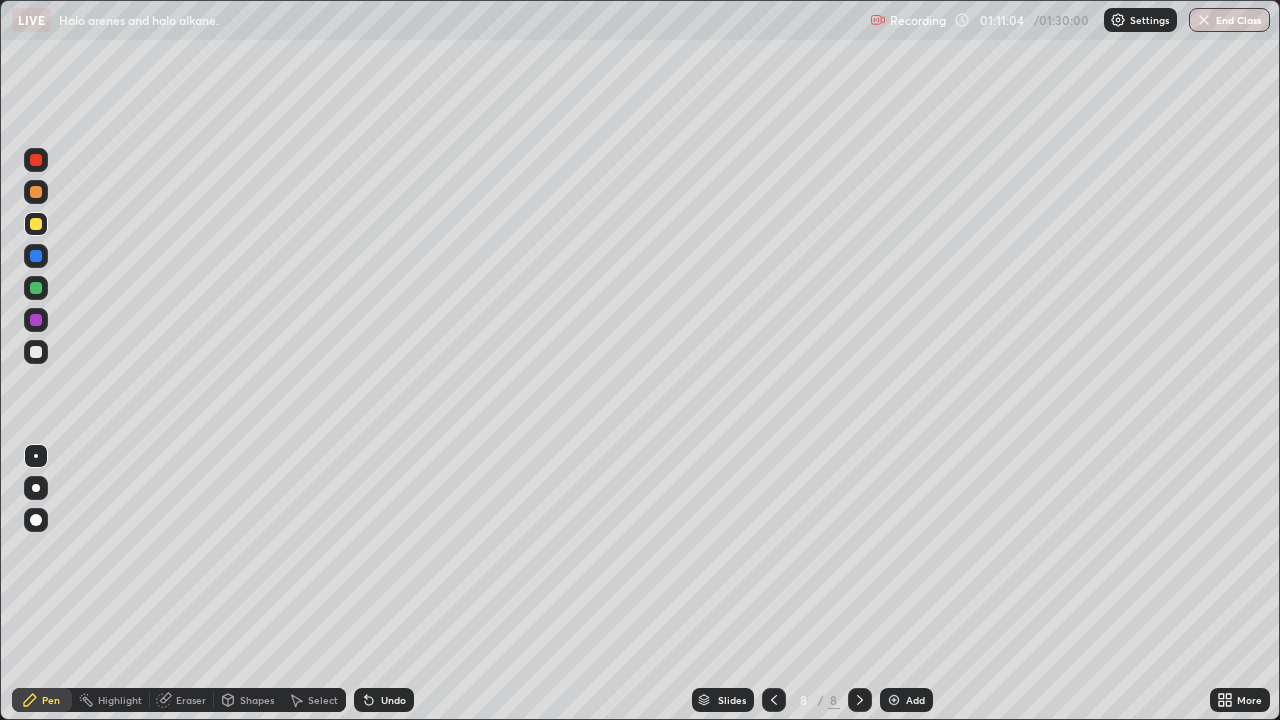 click at bounding box center (36, 352) 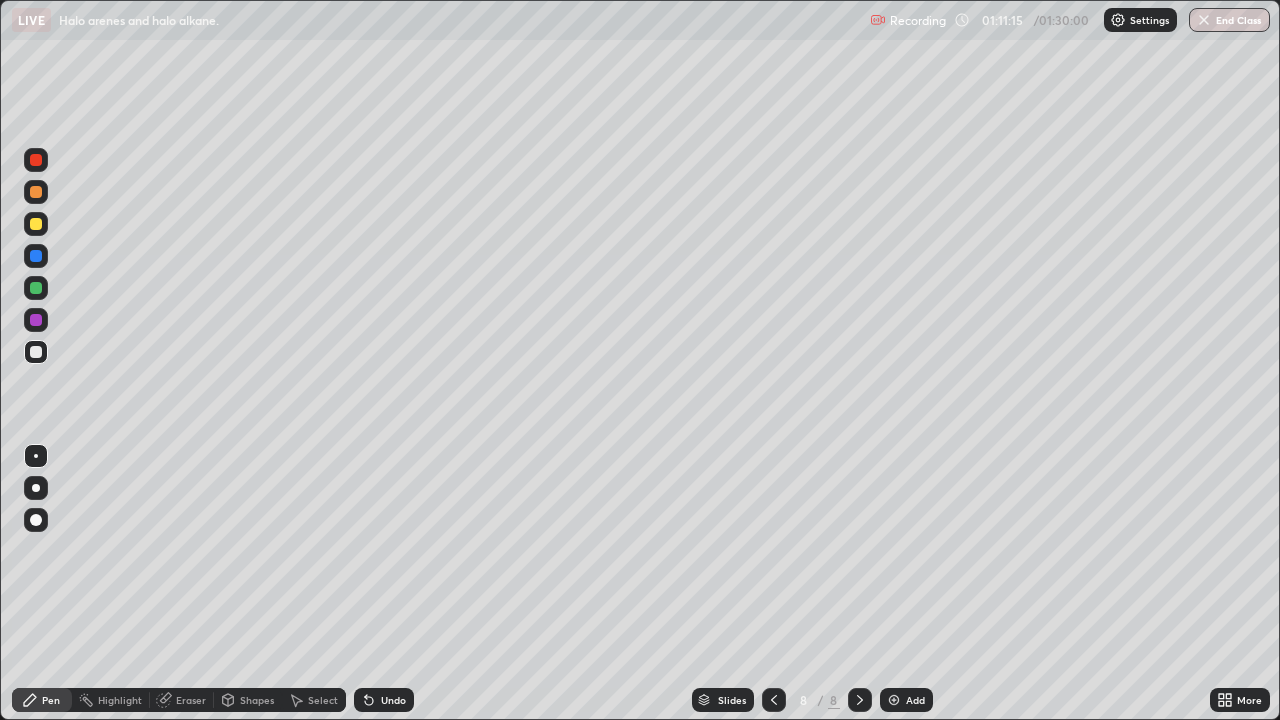 click at bounding box center (36, 224) 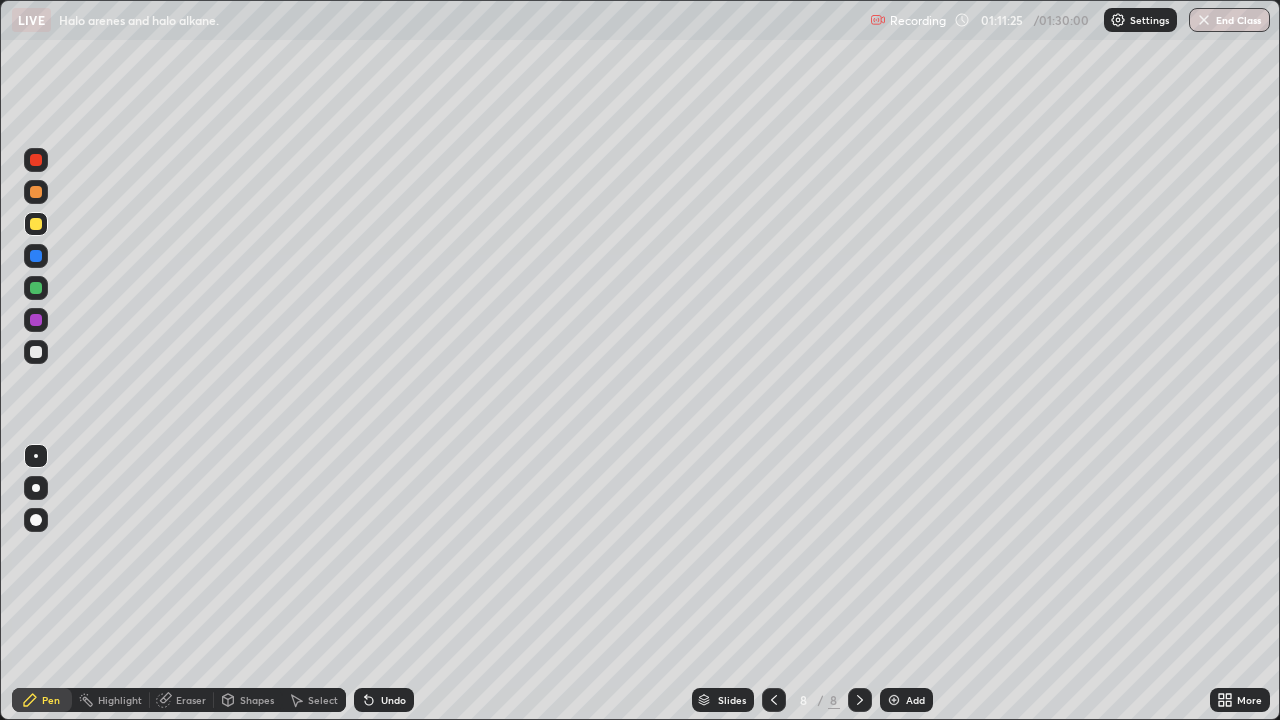 click at bounding box center [36, 352] 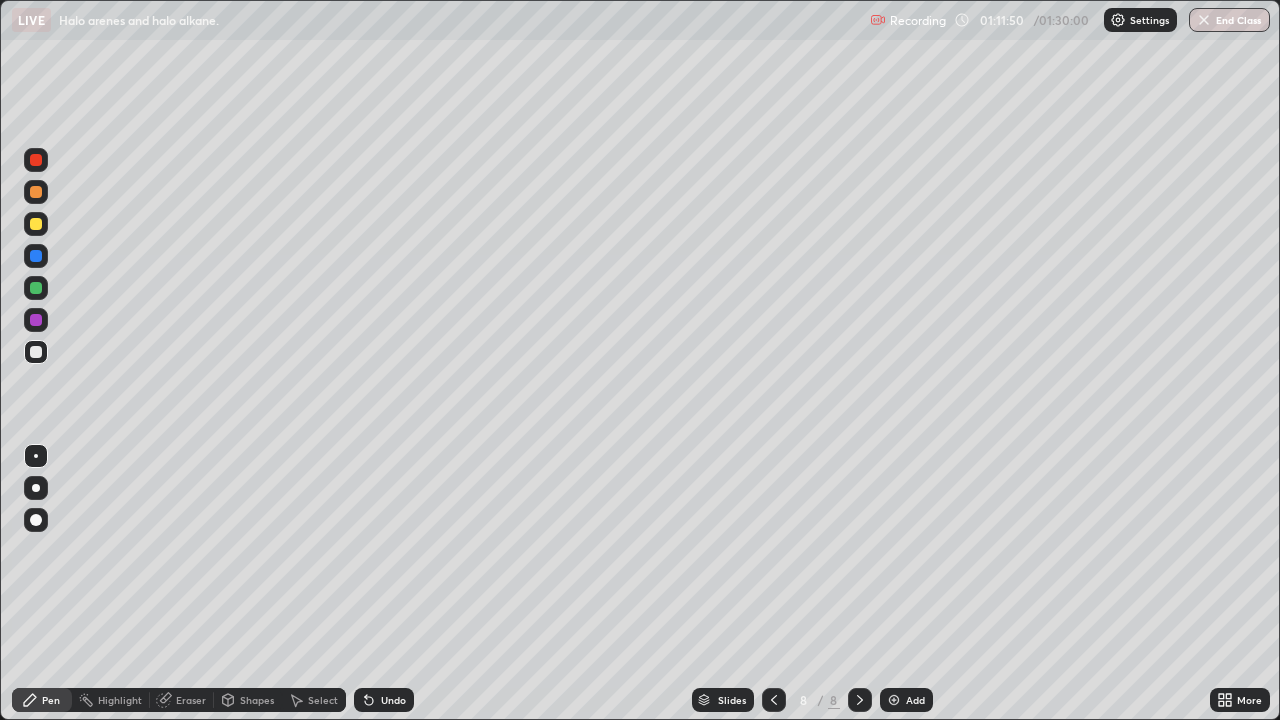 click at bounding box center (36, 224) 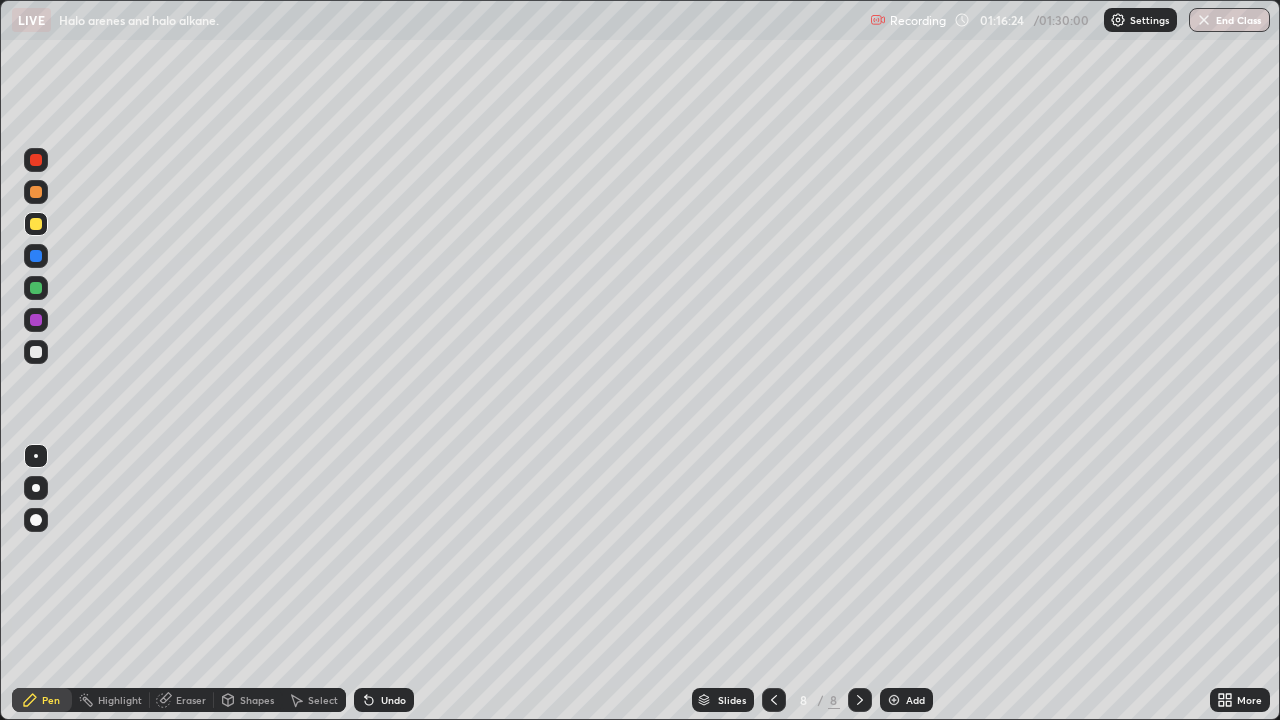 click at bounding box center [894, 700] 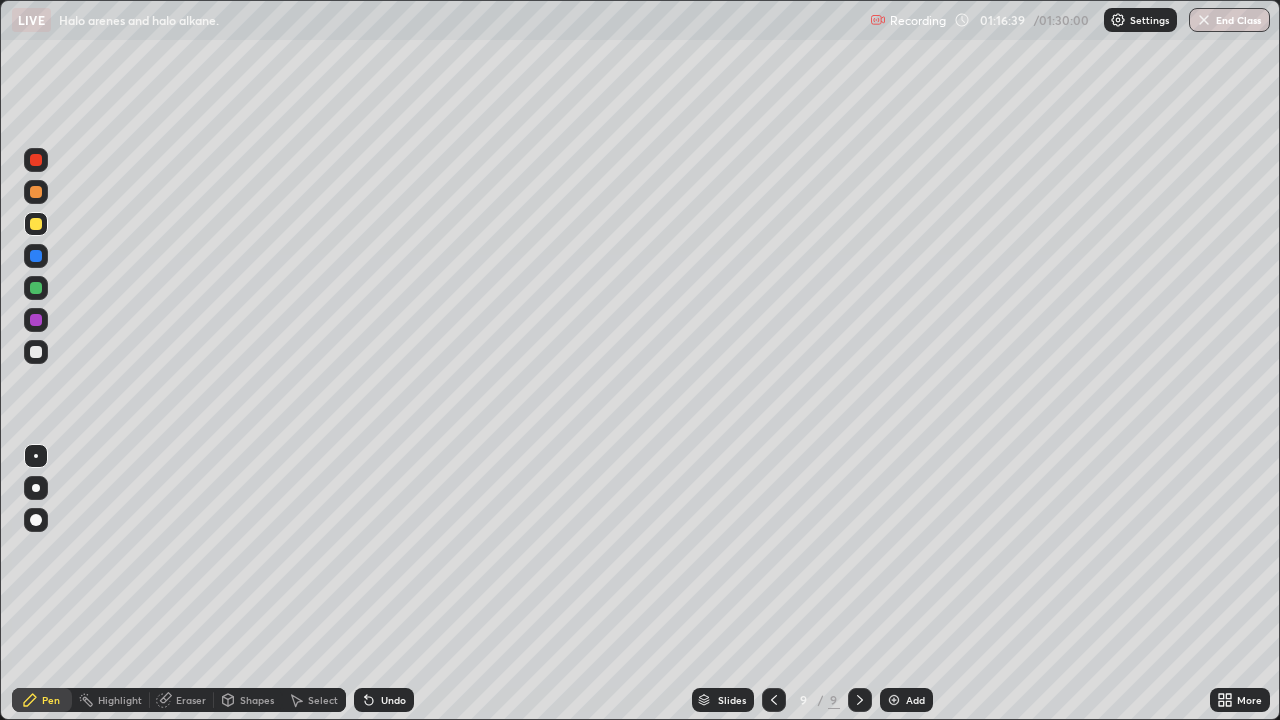 click at bounding box center (36, 352) 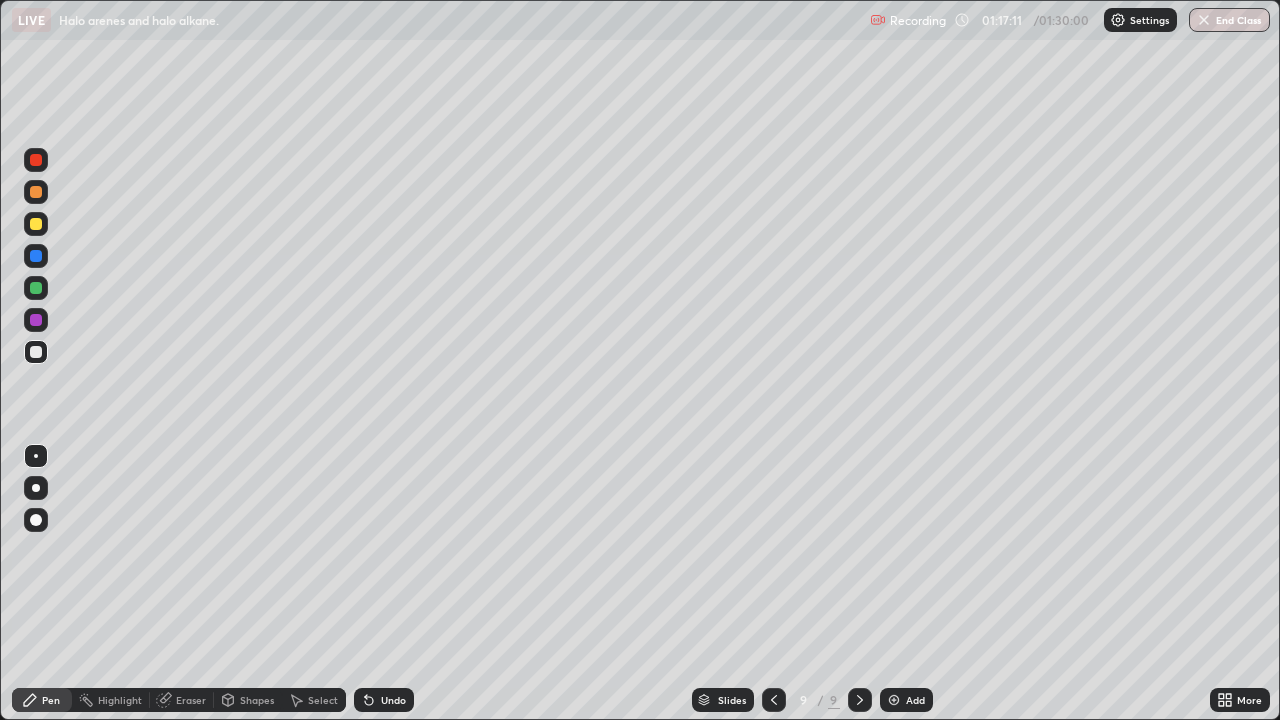 click at bounding box center [36, 224] 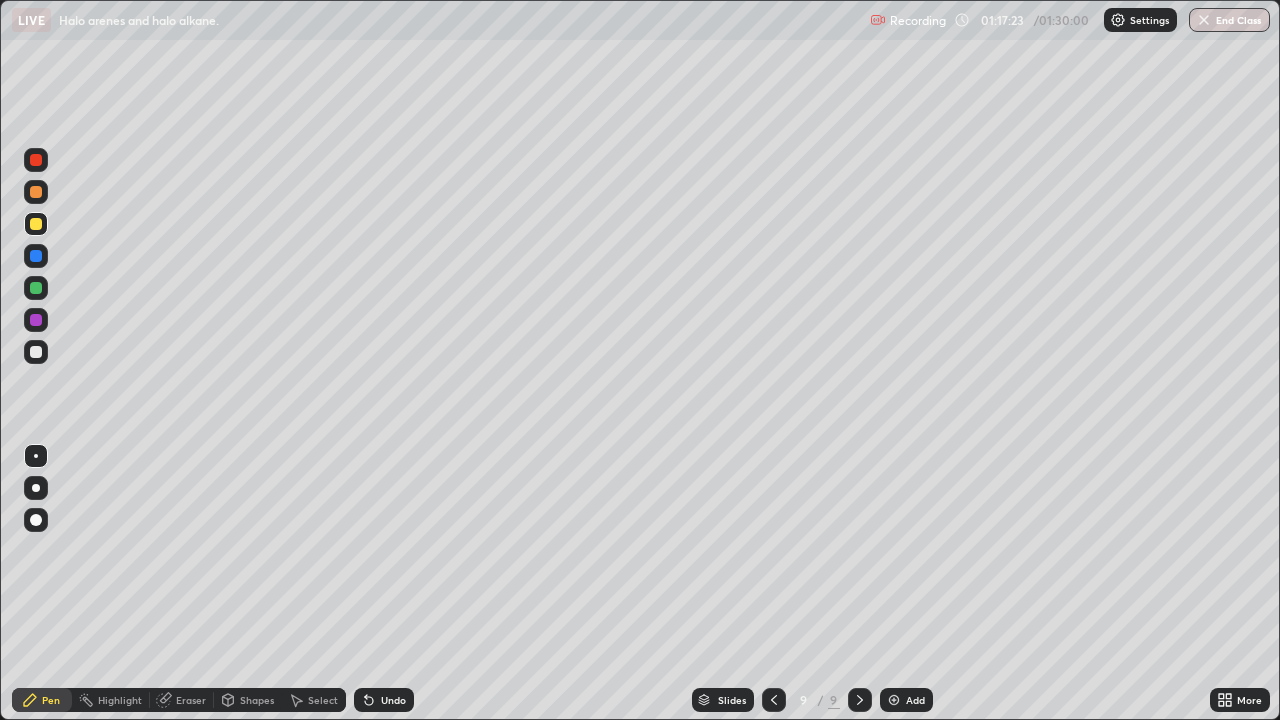 click at bounding box center (36, 352) 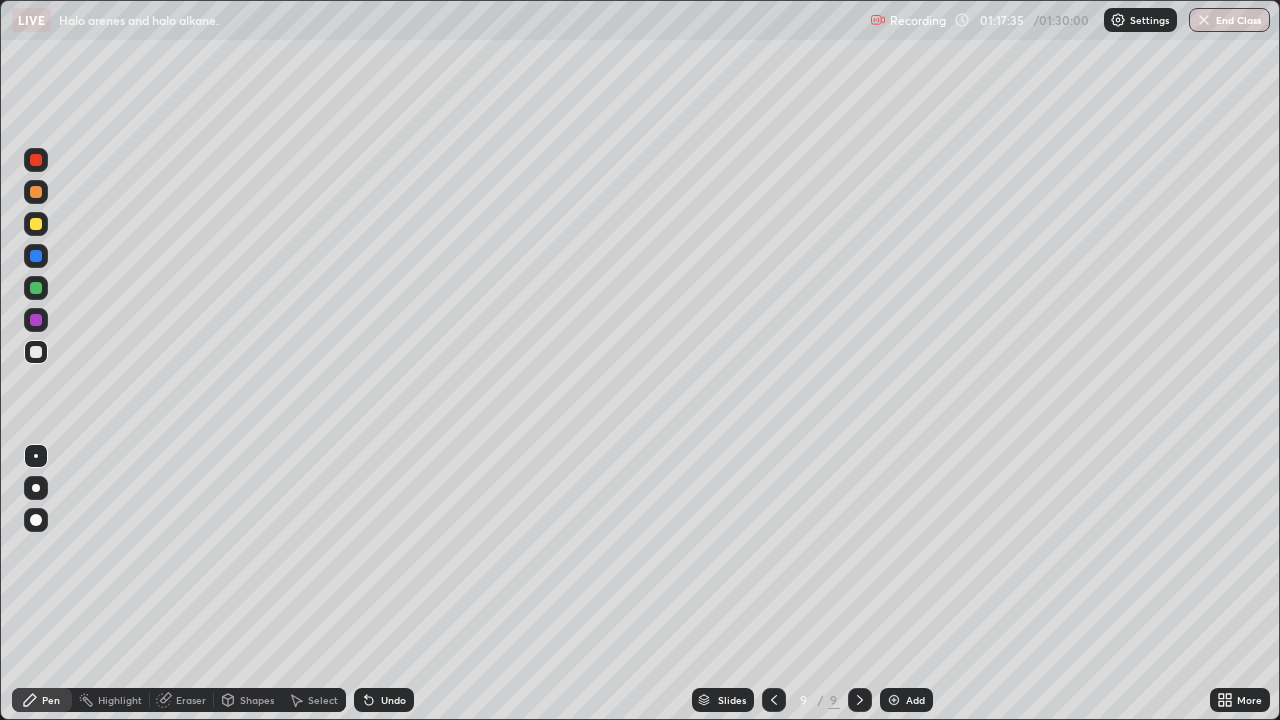 click at bounding box center (36, 224) 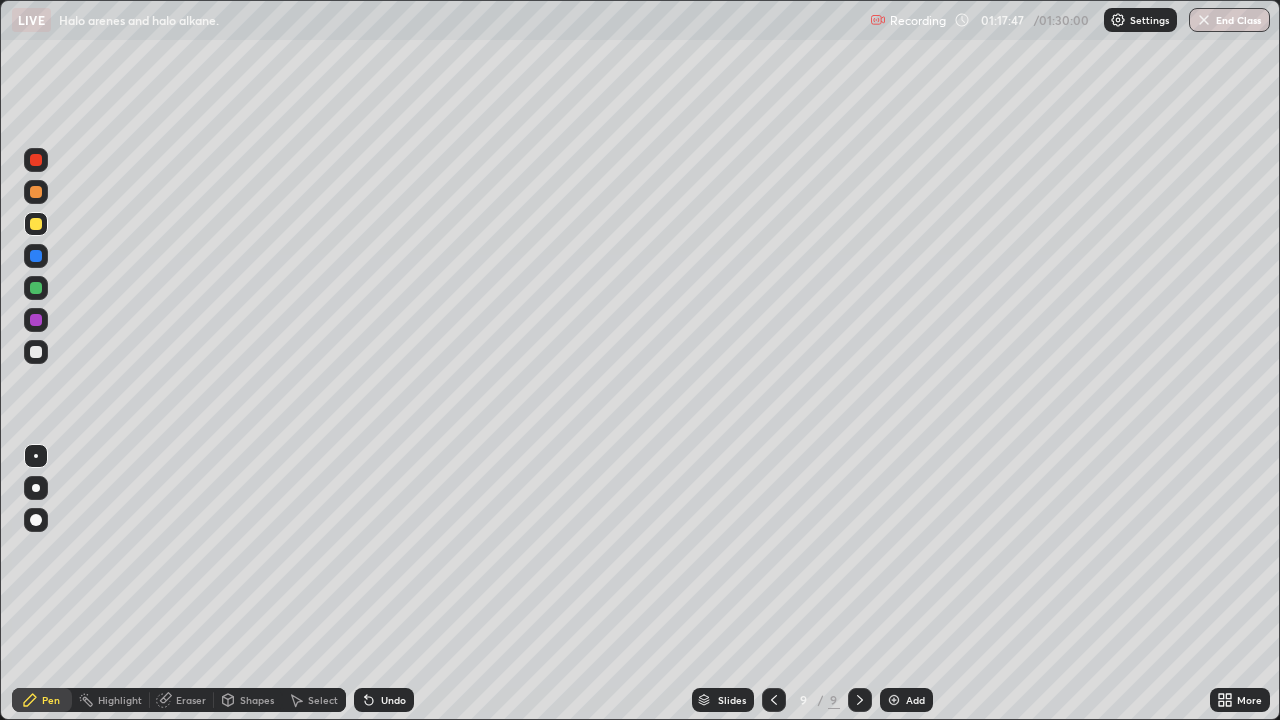 click at bounding box center (36, 352) 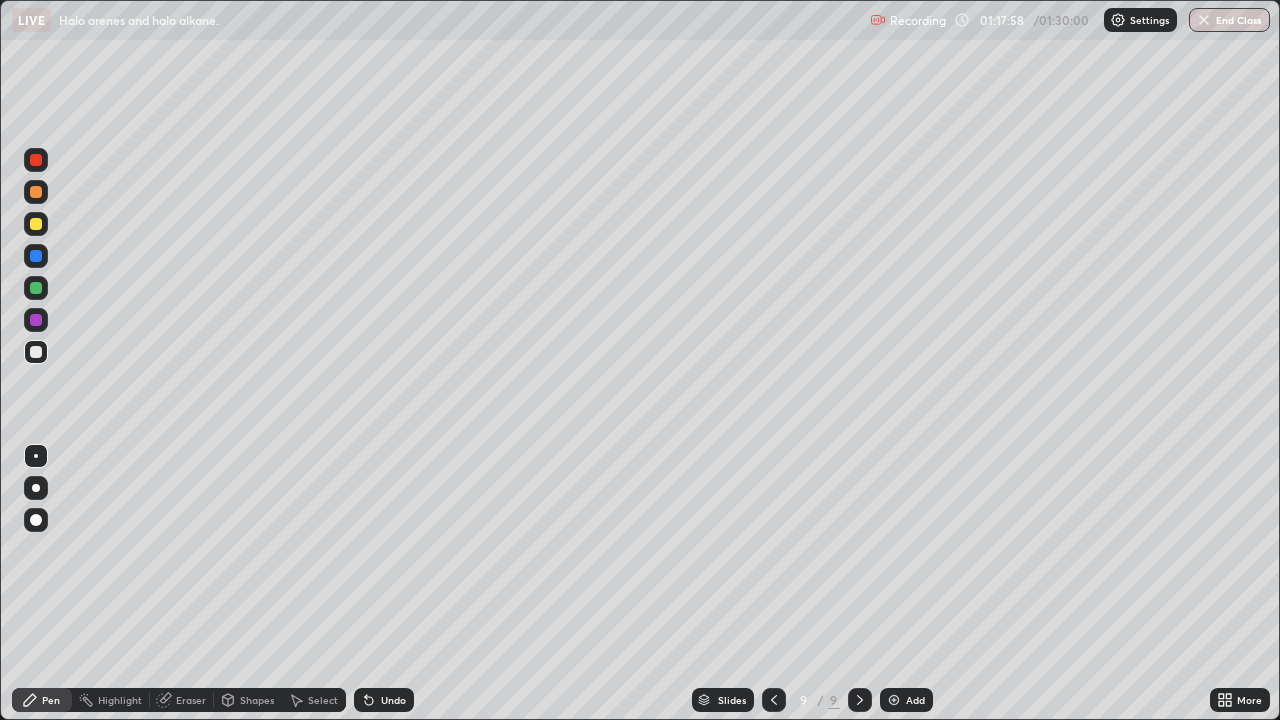 click on "Undo" at bounding box center (393, 700) 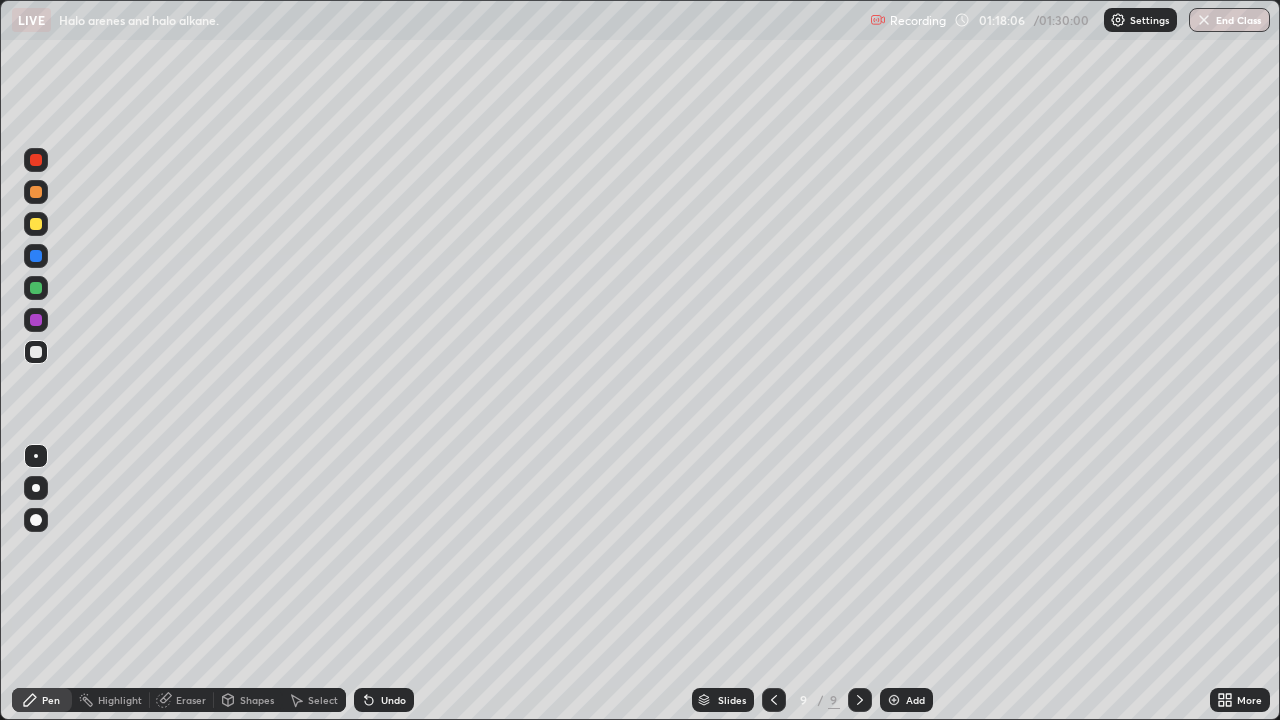 click on "Eraser" at bounding box center (182, 700) 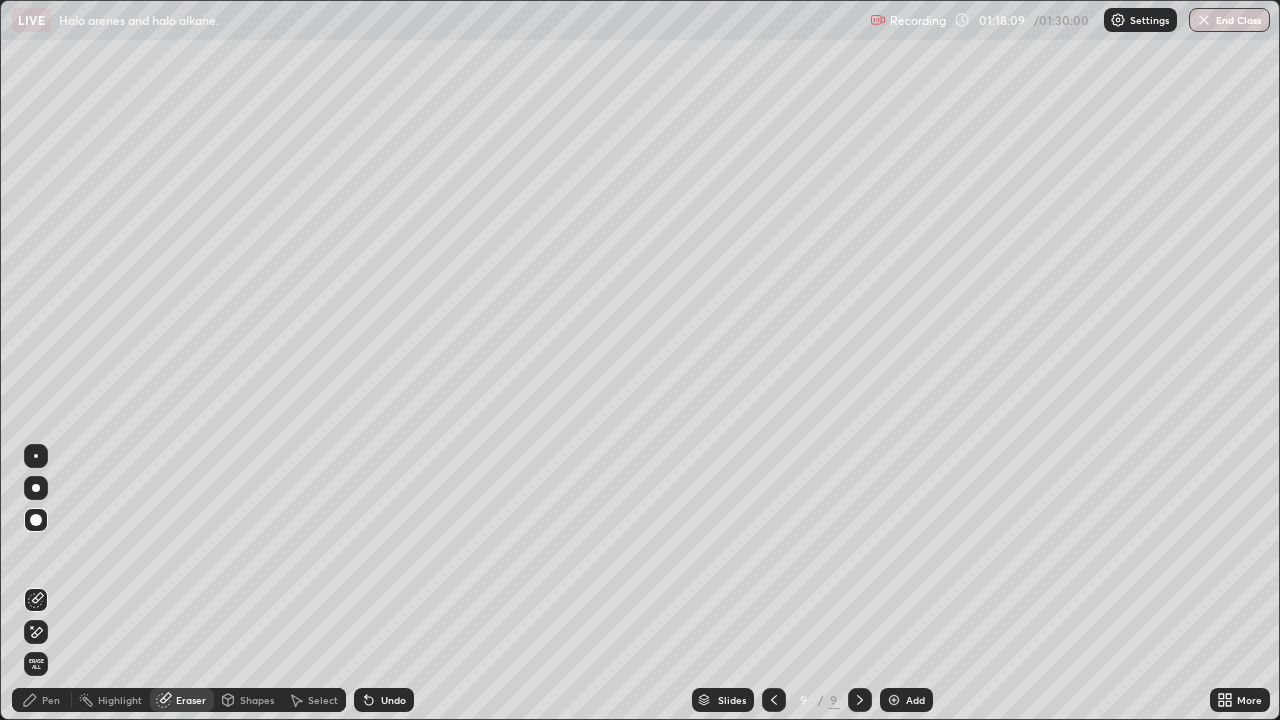 click on "Pen" at bounding box center [51, 700] 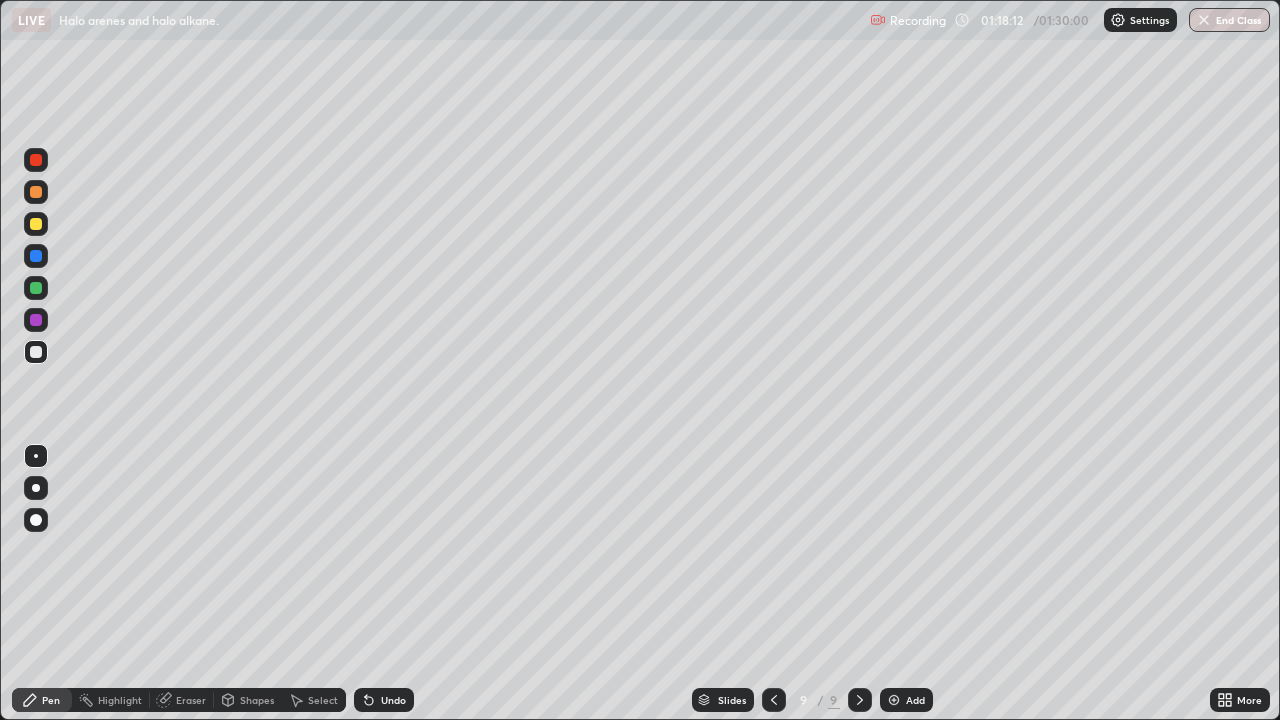 click at bounding box center (36, 224) 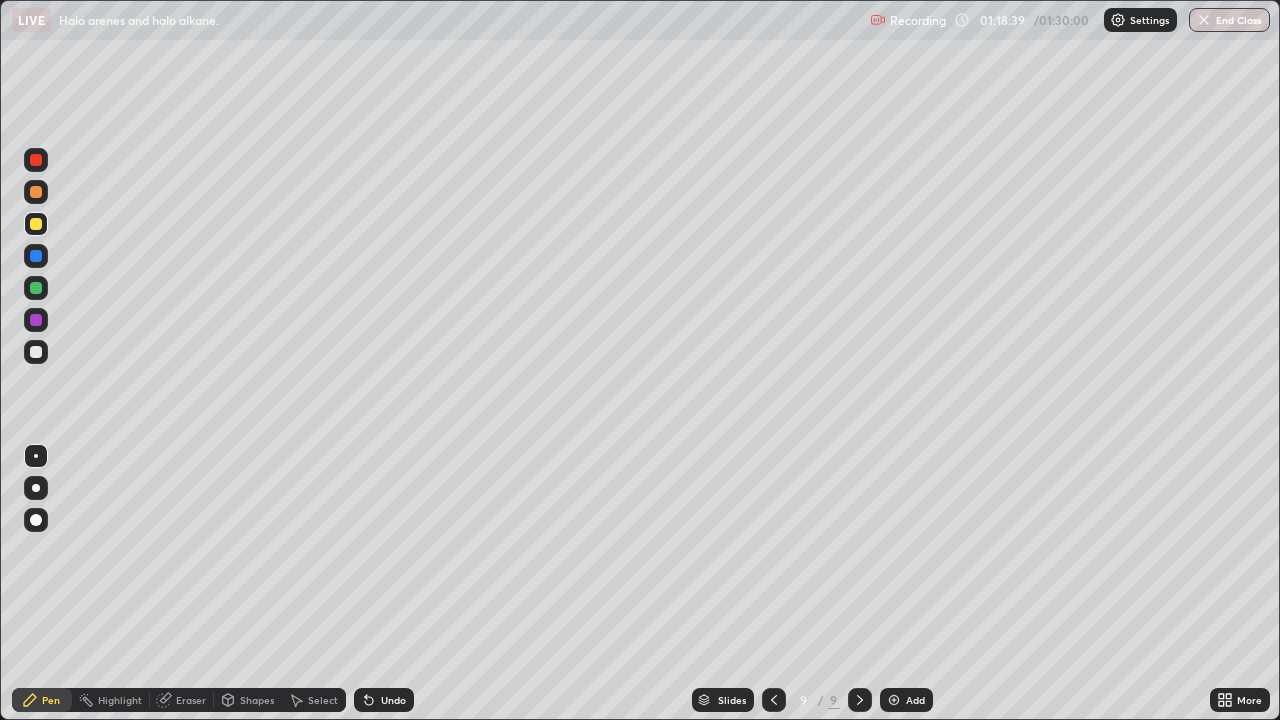 click at bounding box center [36, 352] 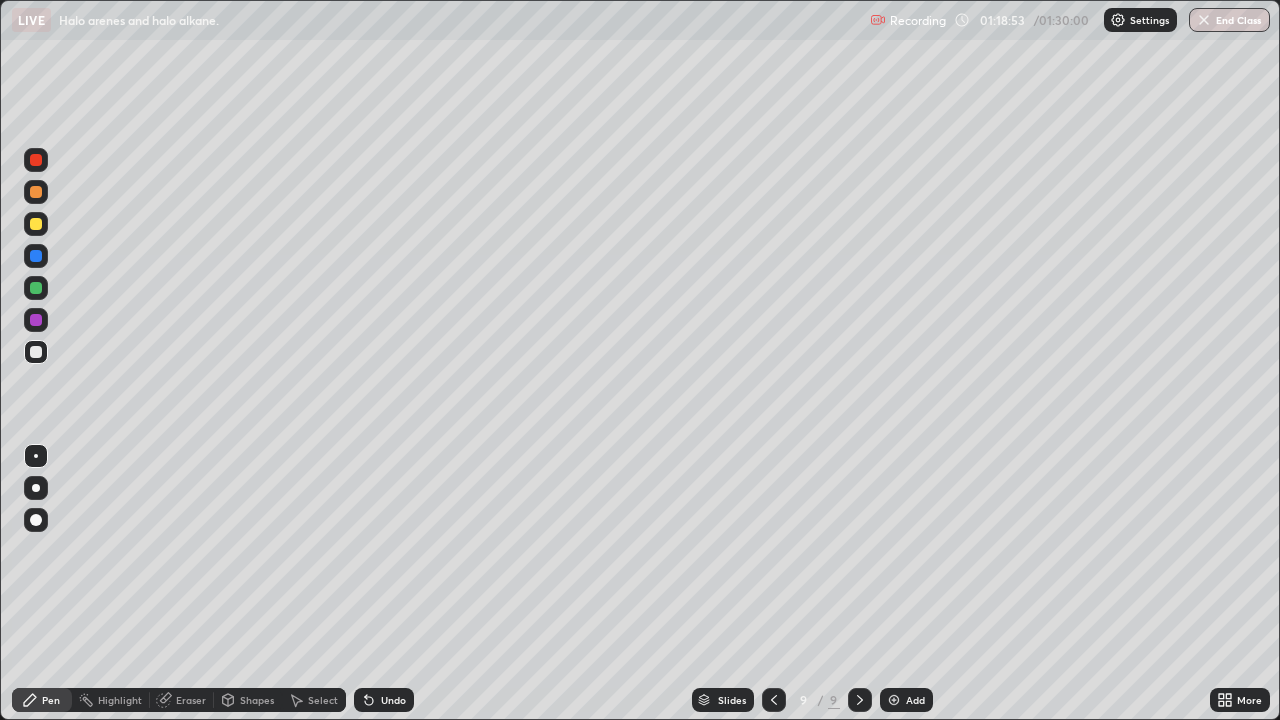 click at bounding box center (36, 224) 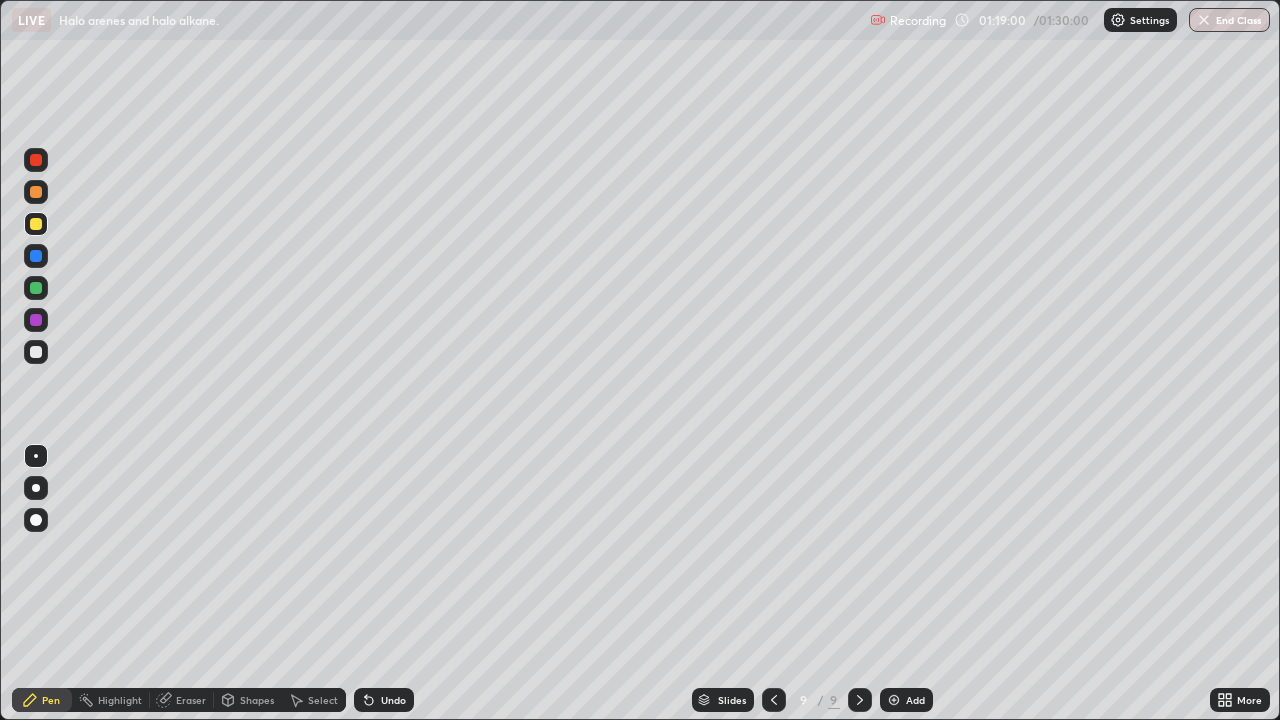 click at bounding box center (36, 352) 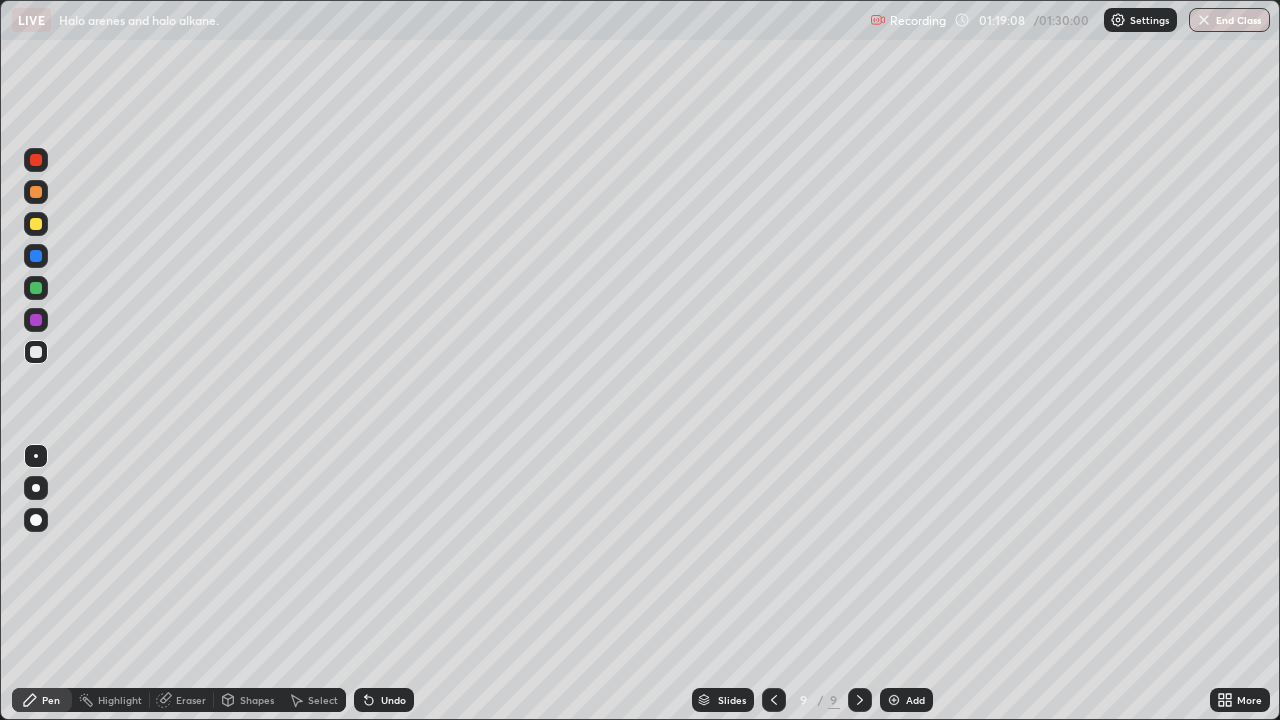 click at bounding box center (36, 224) 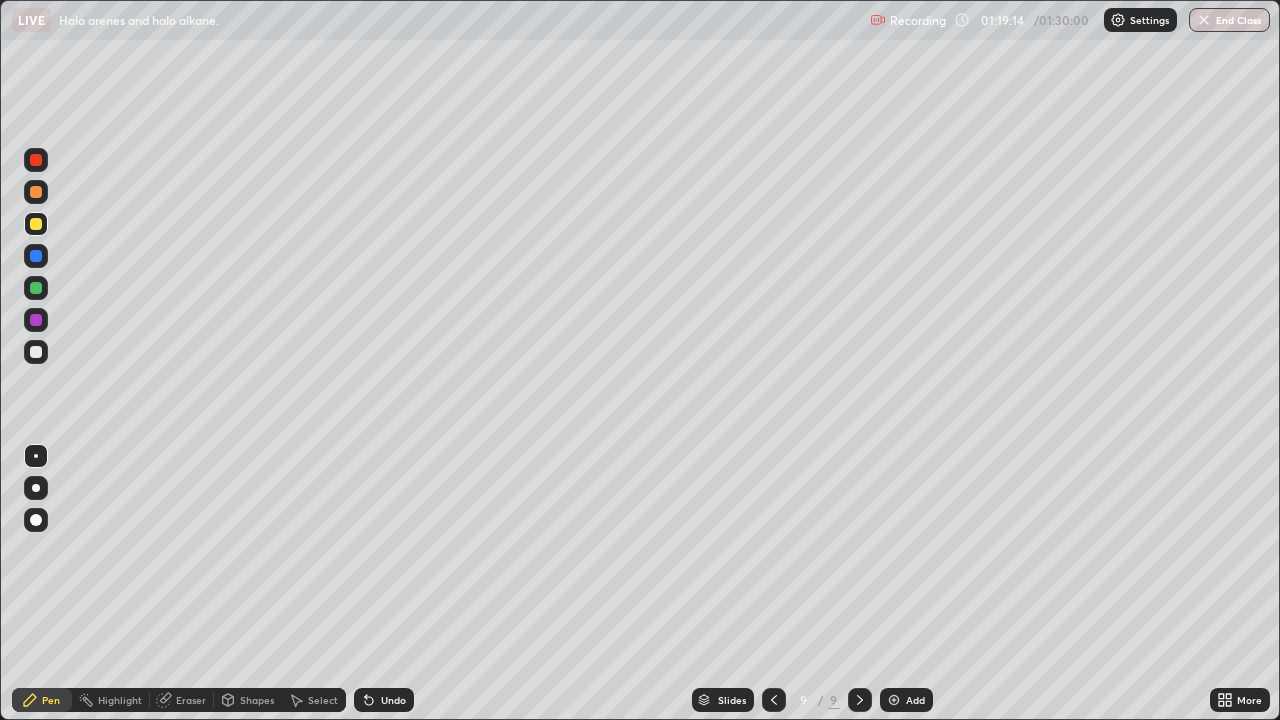 click at bounding box center [36, 352] 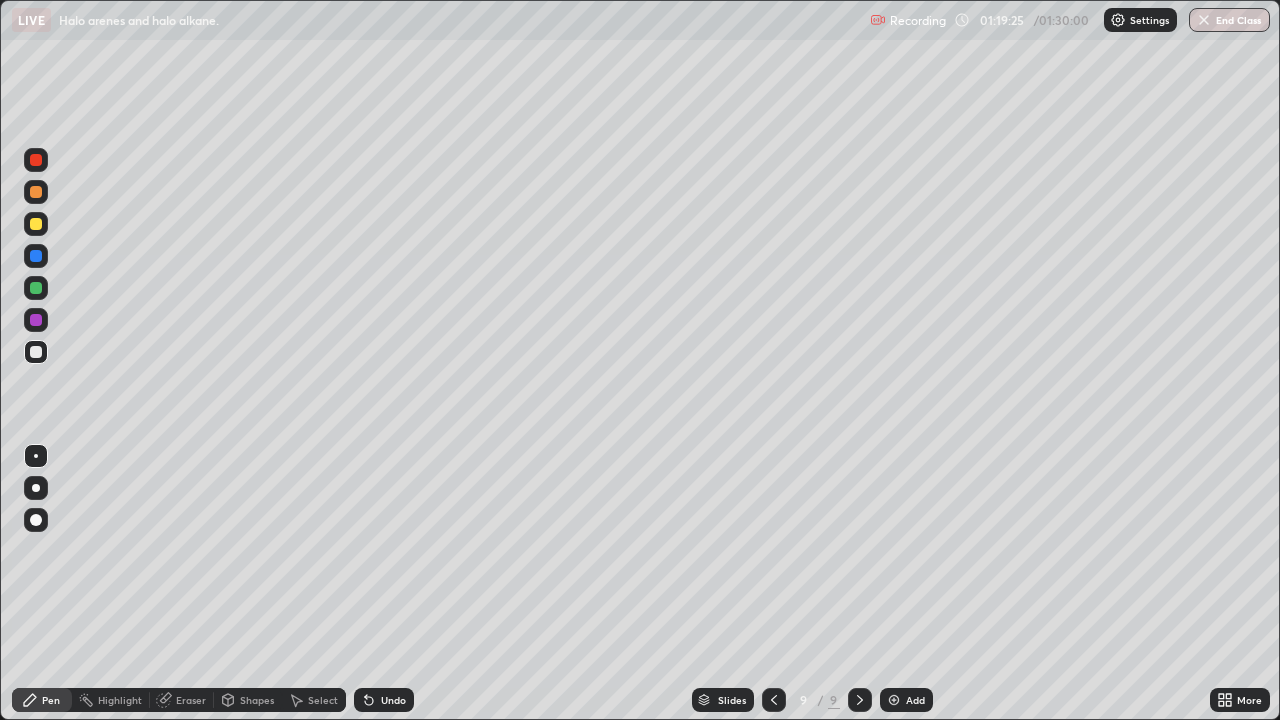 click at bounding box center [36, 224] 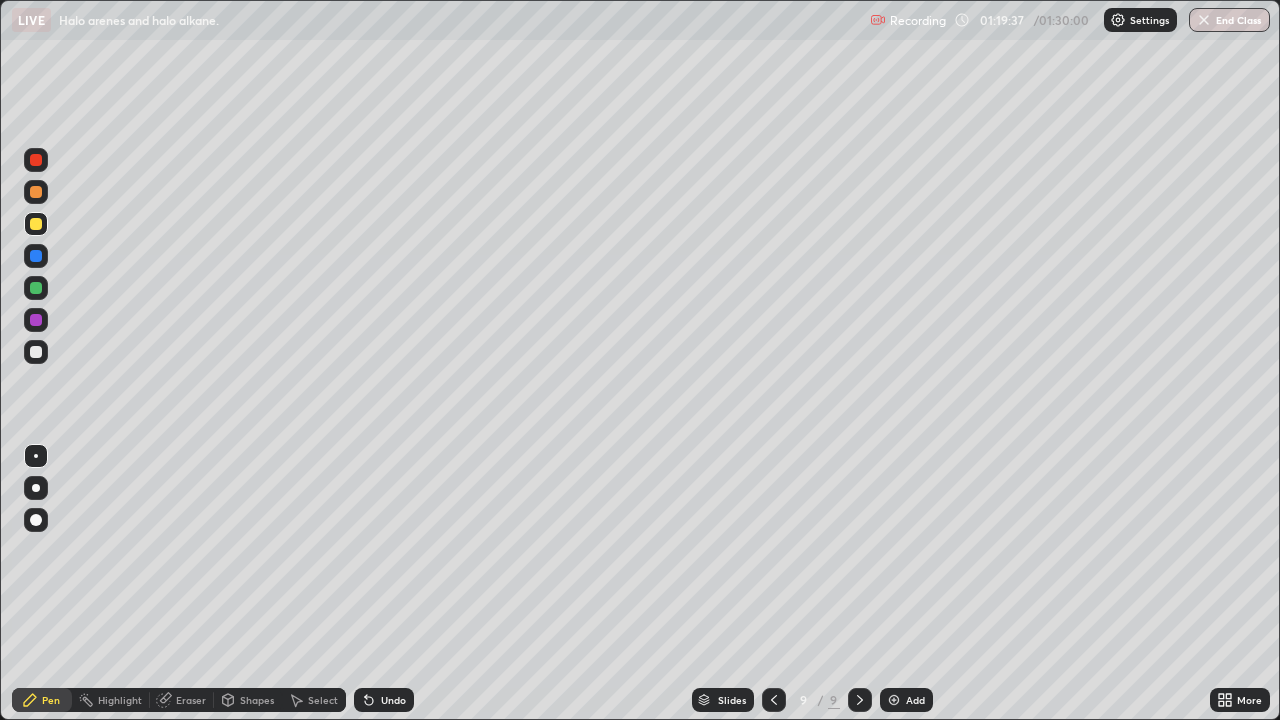 click on "Undo" at bounding box center (393, 700) 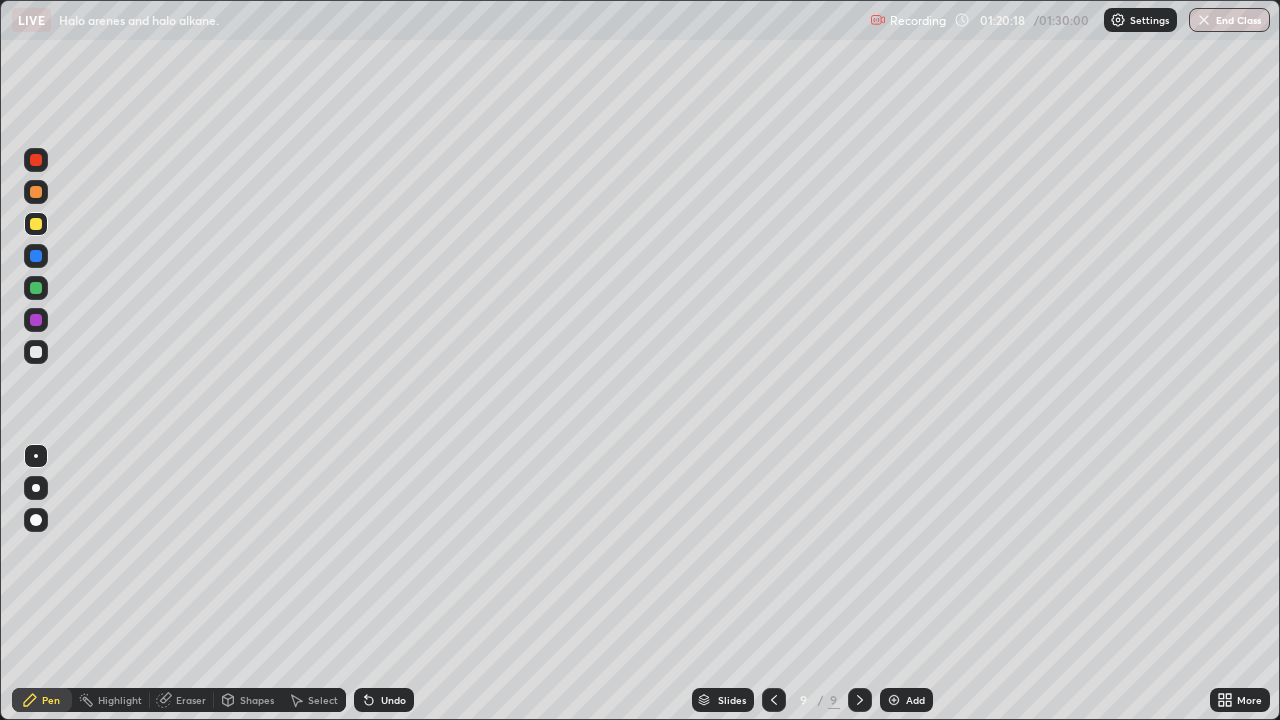 click at bounding box center (36, 224) 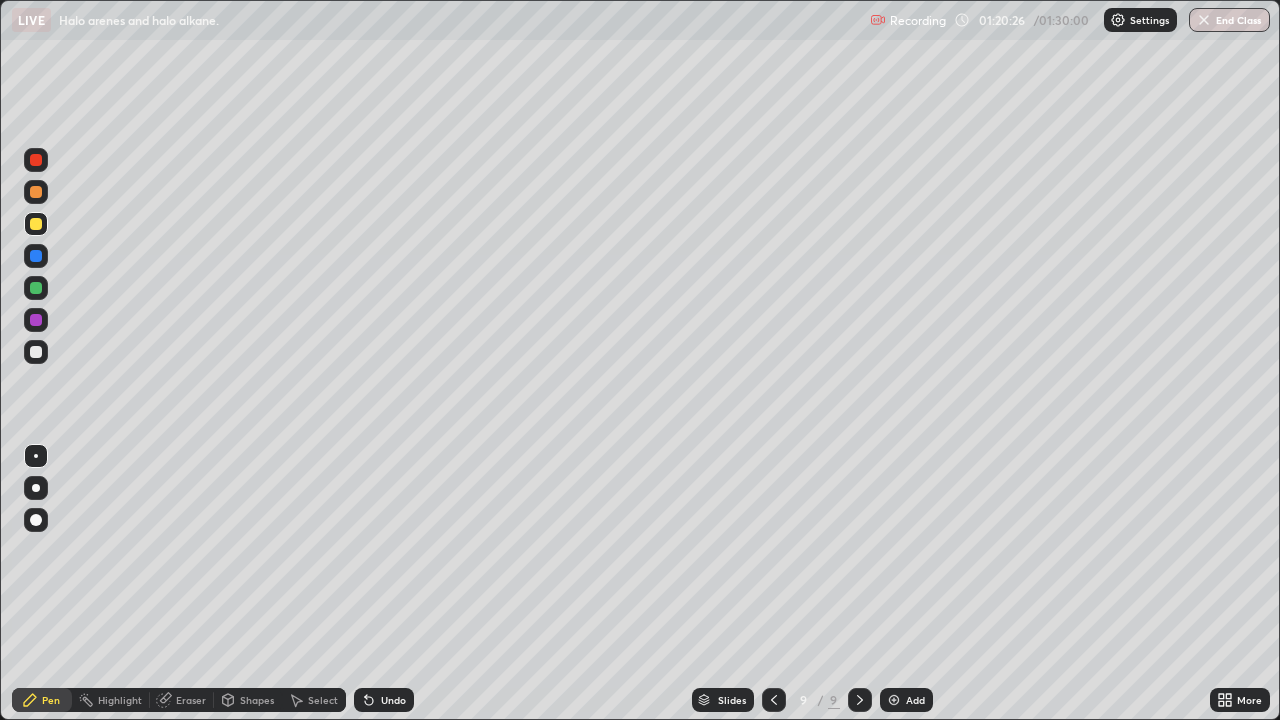 click at bounding box center (36, 352) 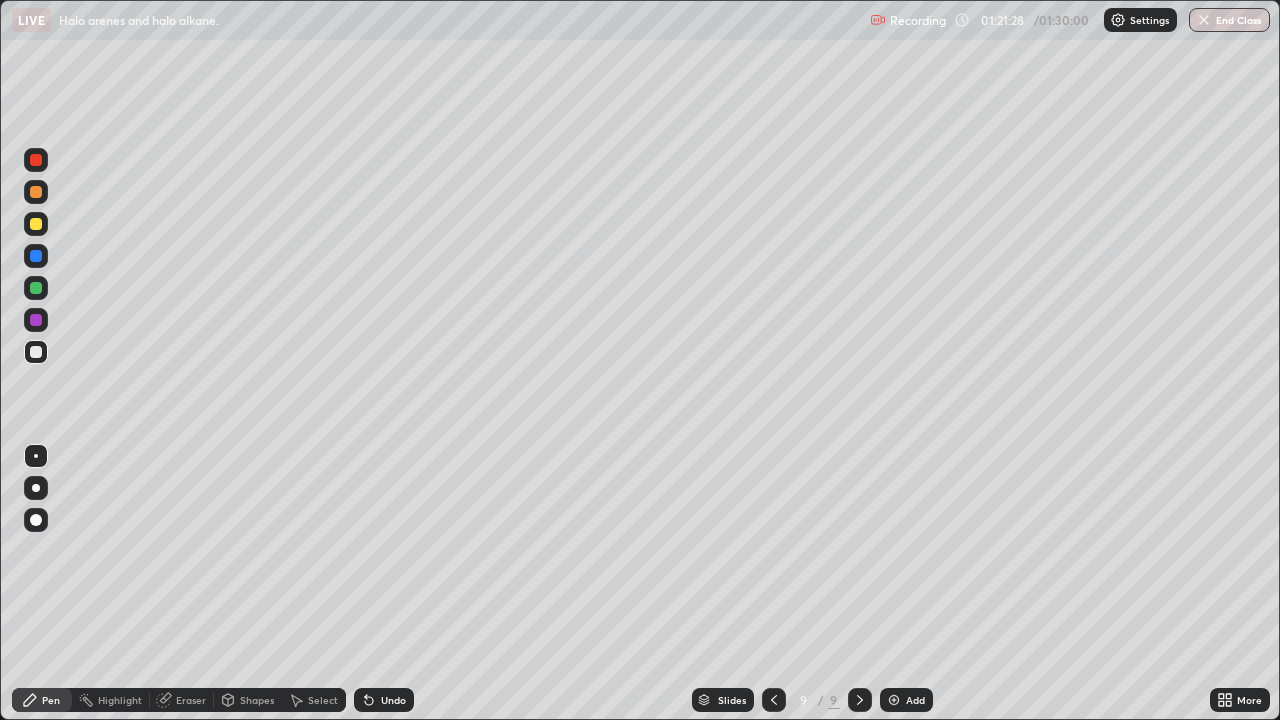 click on "Eraser" at bounding box center [191, 700] 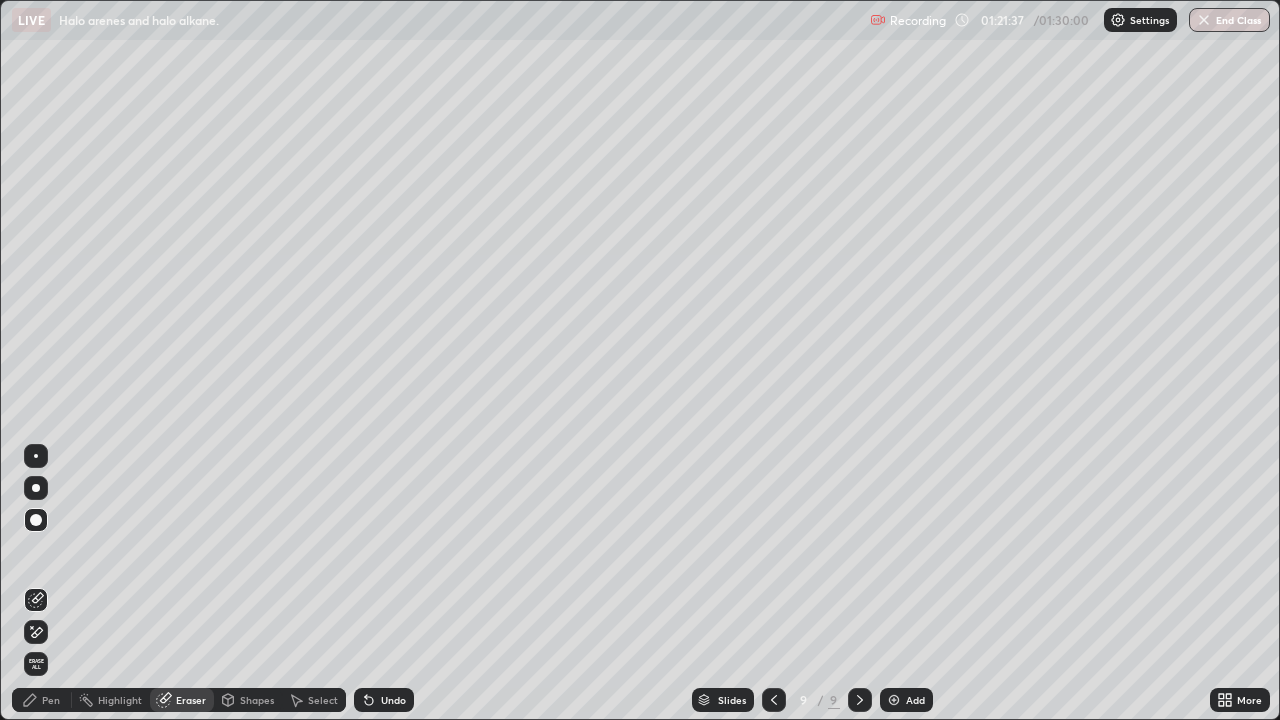 click on "Pen" at bounding box center (51, 700) 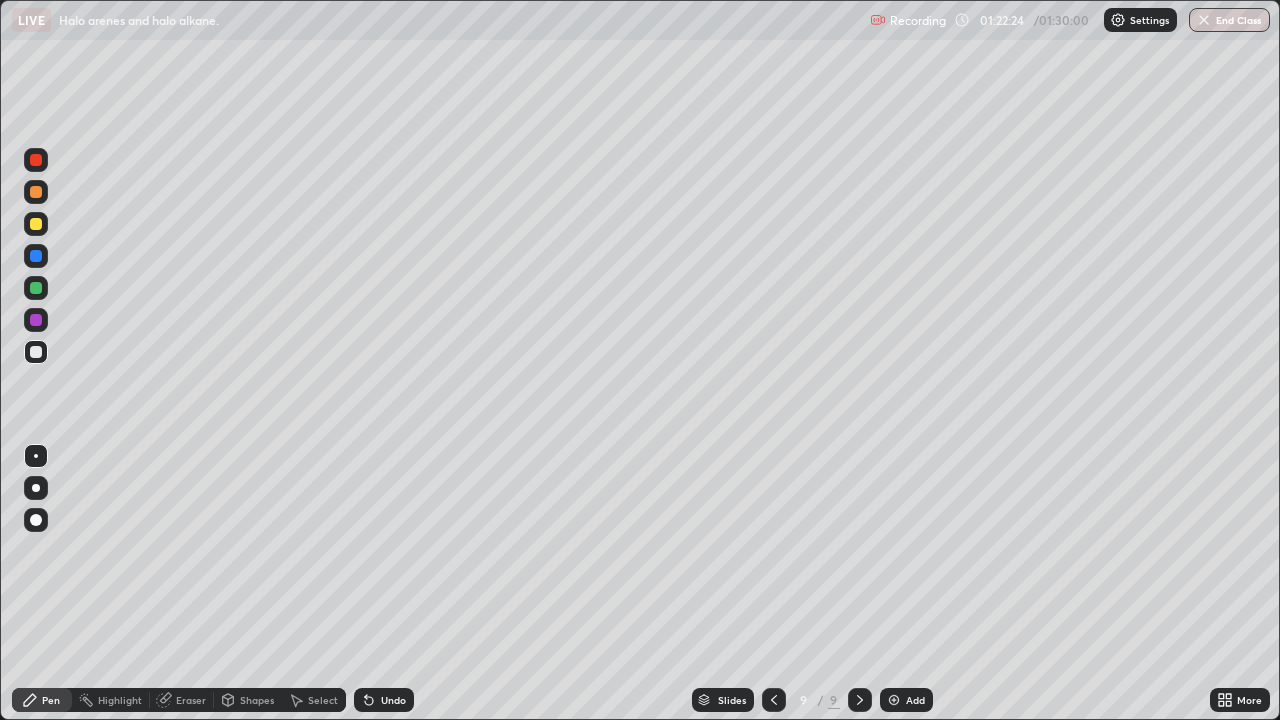 click at bounding box center [36, 224] 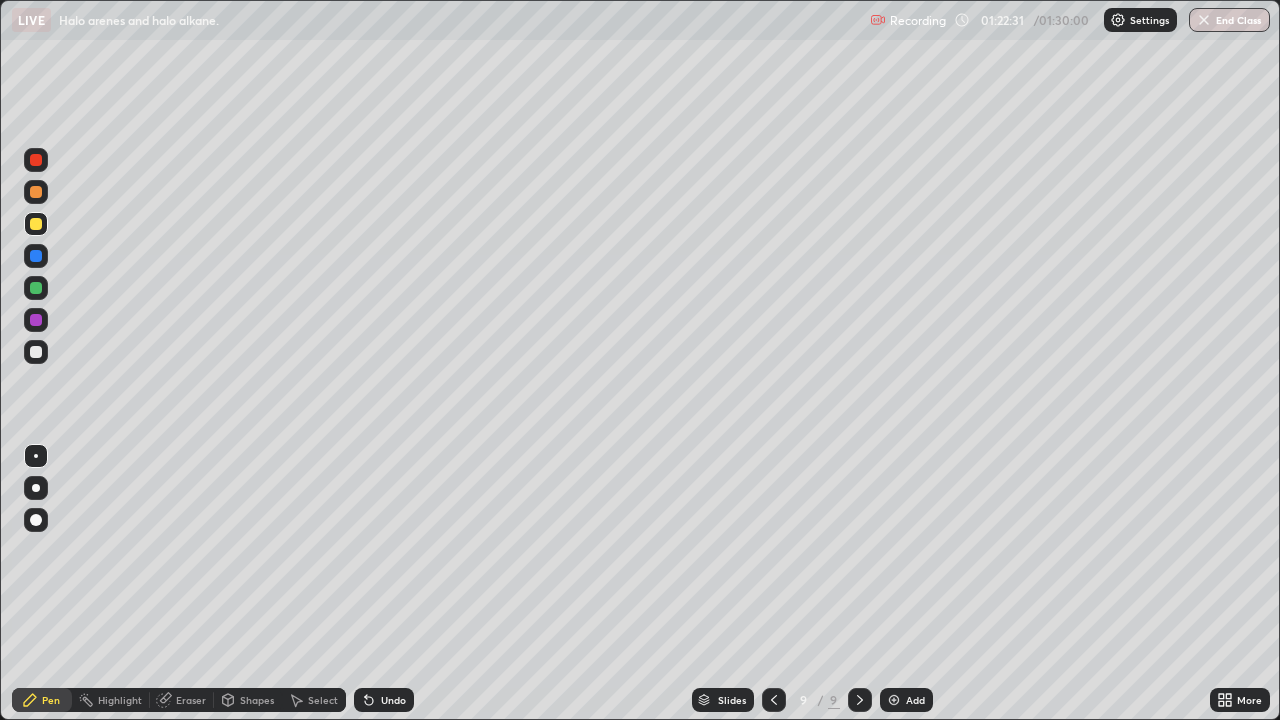 click on "Undo" at bounding box center [393, 700] 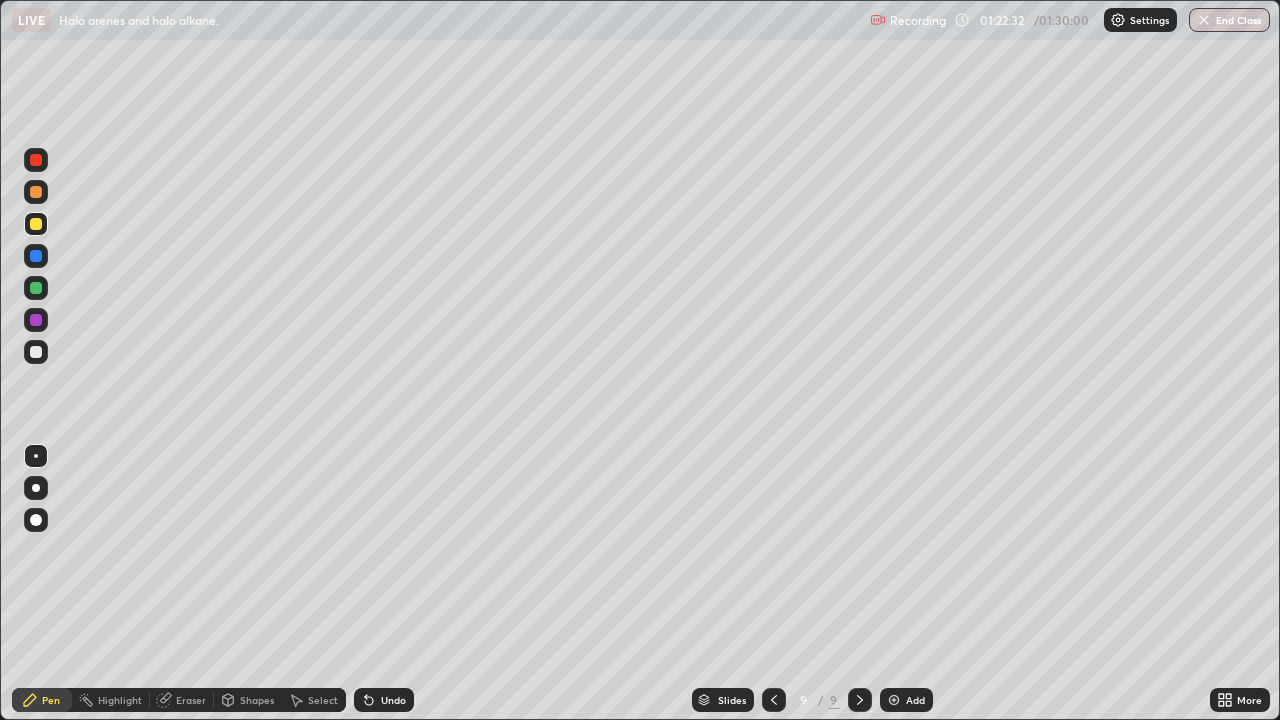 click on "Undo" at bounding box center [384, 700] 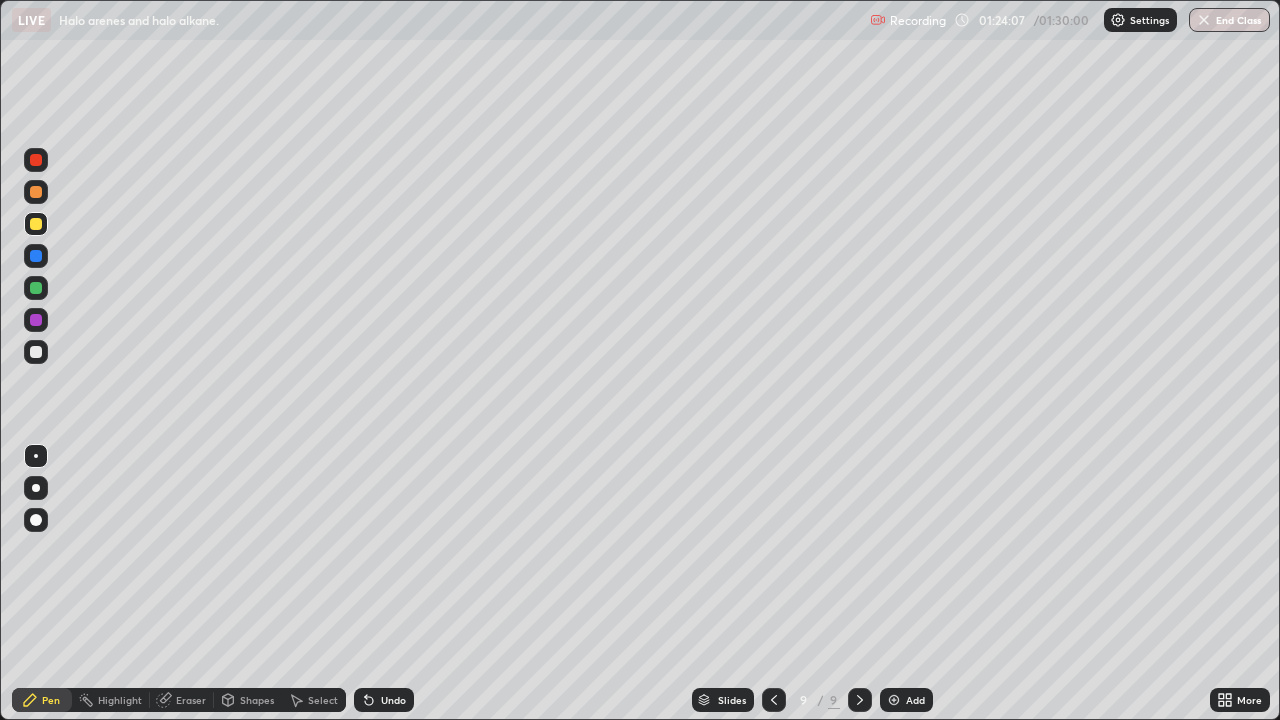 click on "Eraser" at bounding box center [191, 700] 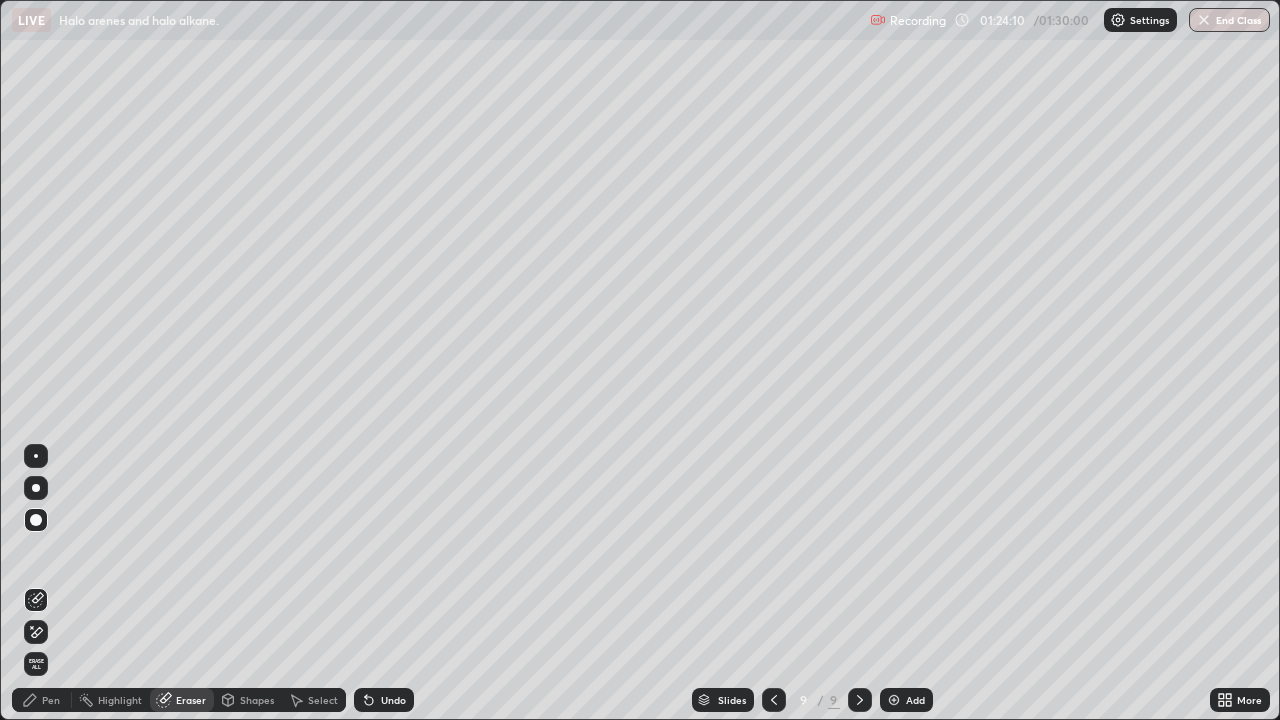 click on "Pen" at bounding box center [51, 700] 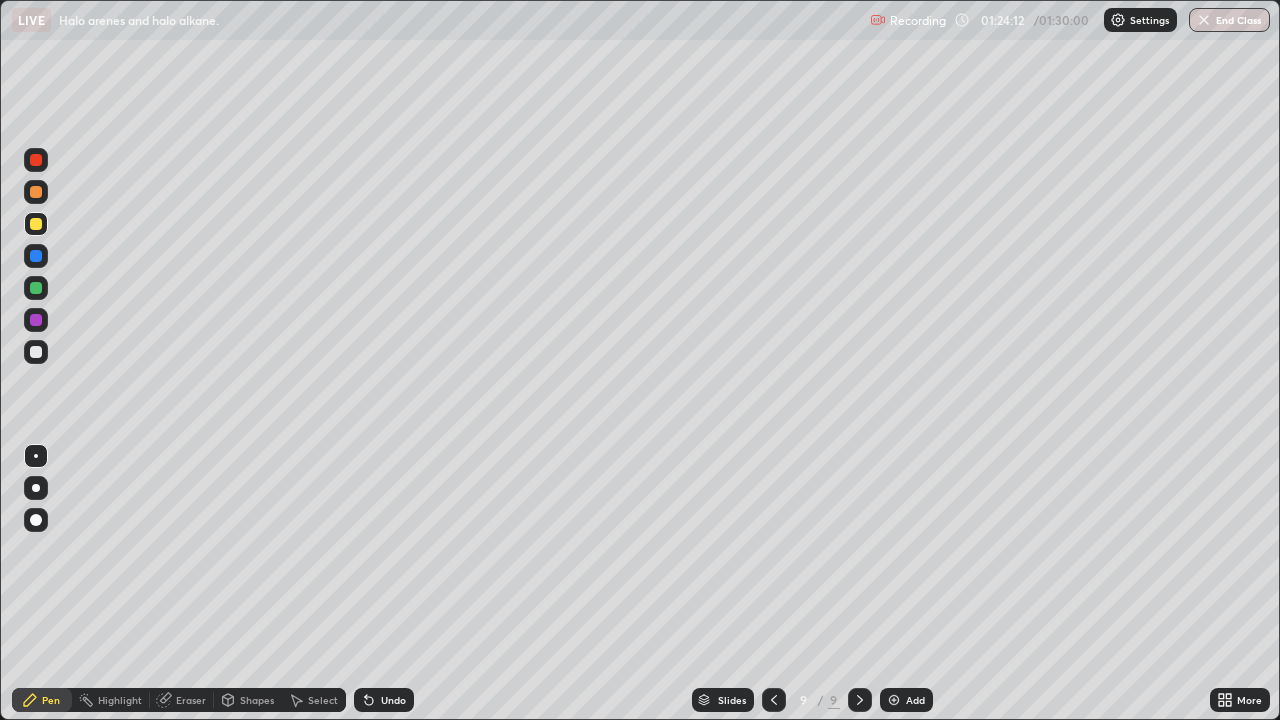 click at bounding box center (36, 224) 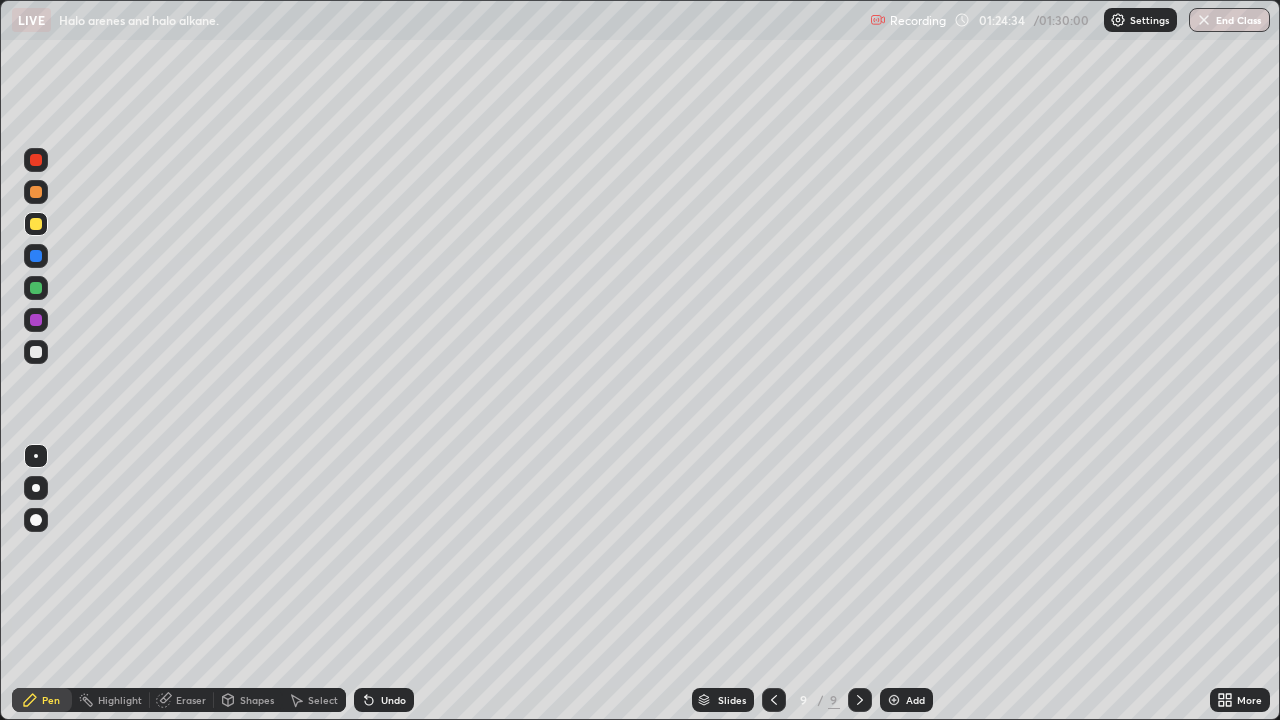 click at bounding box center (36, 352) 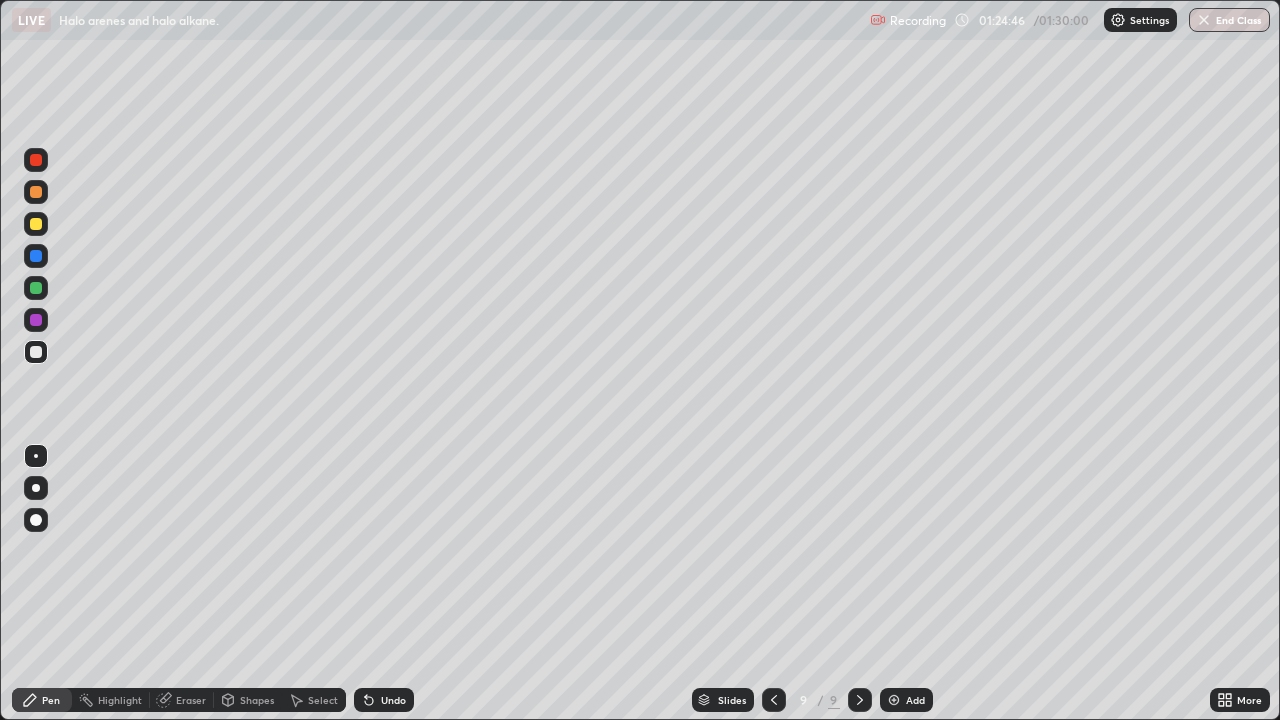 click at bounding box center [36, 224] 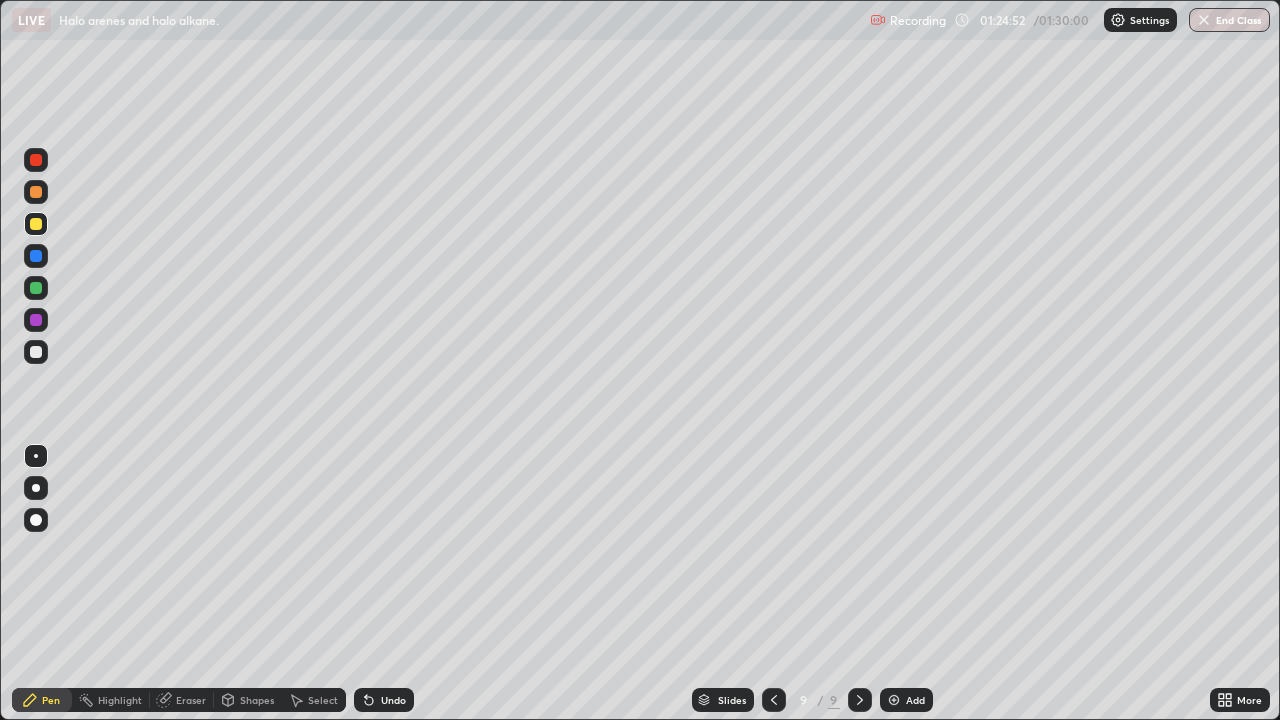 click at bounding box center (36, 352) 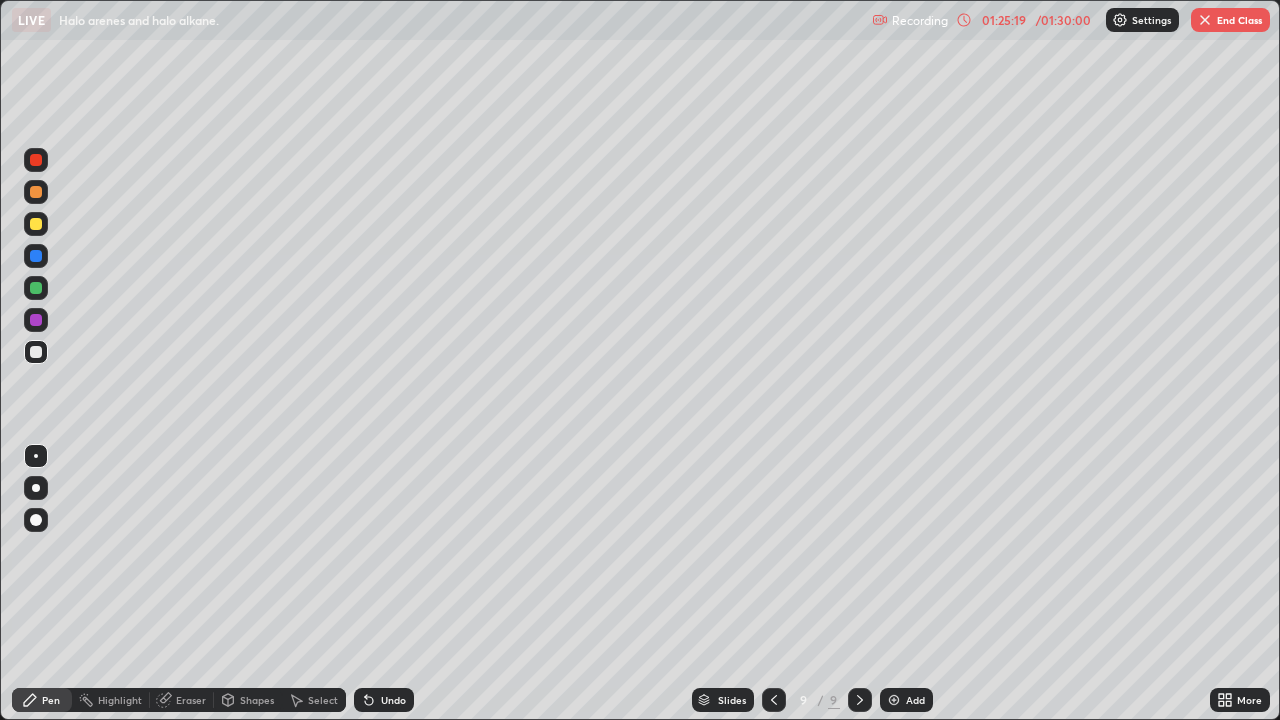 click at bounding box center [36, 224] 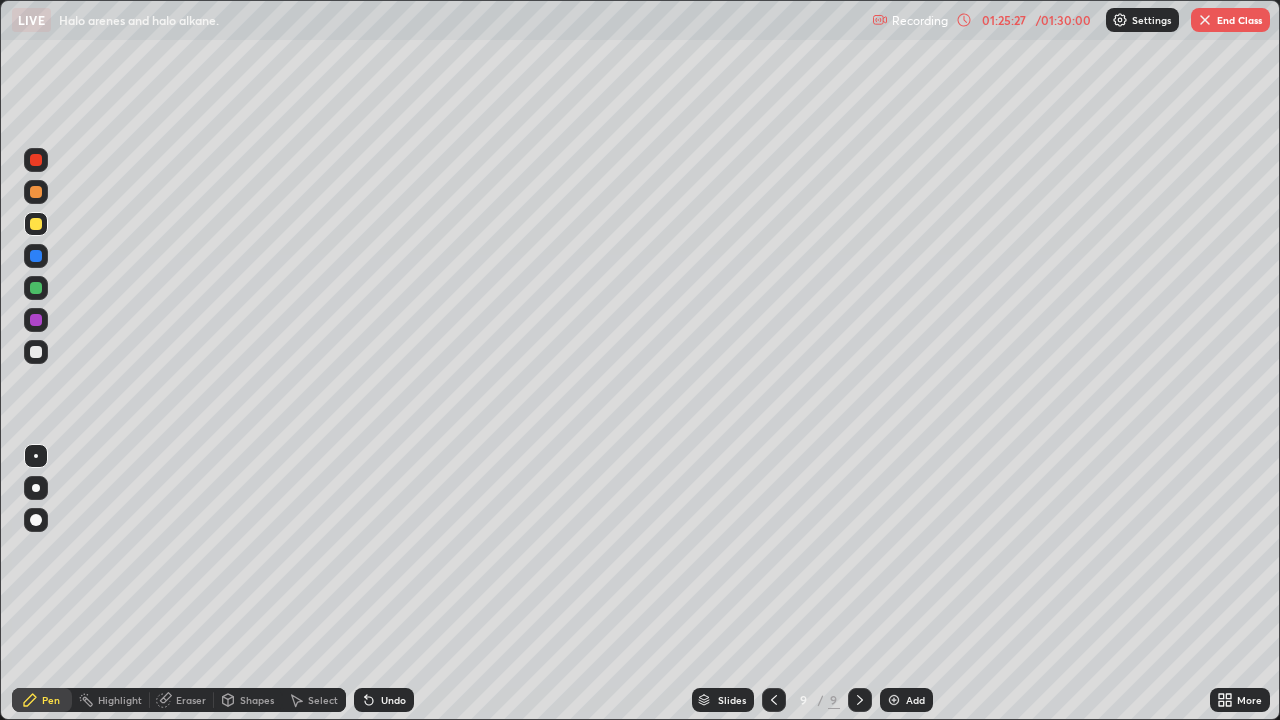 click at bounding box center (36, 352) 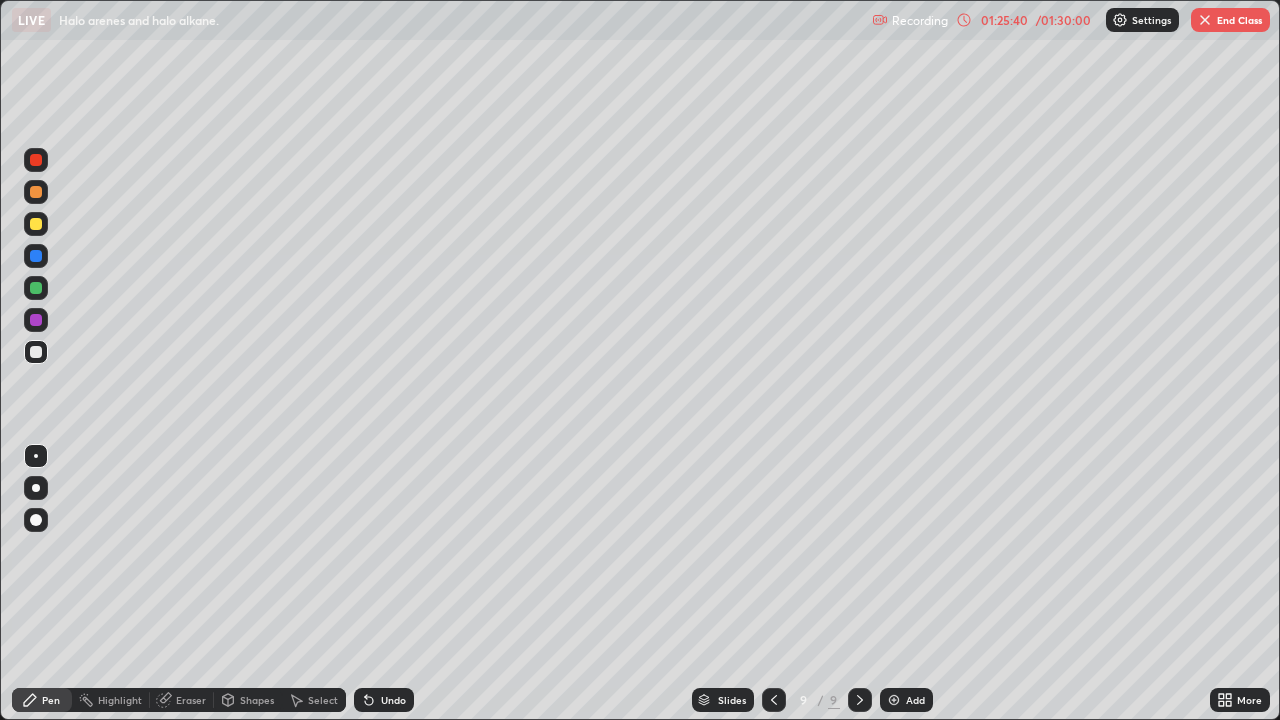 click at bounding box center (36, 224) 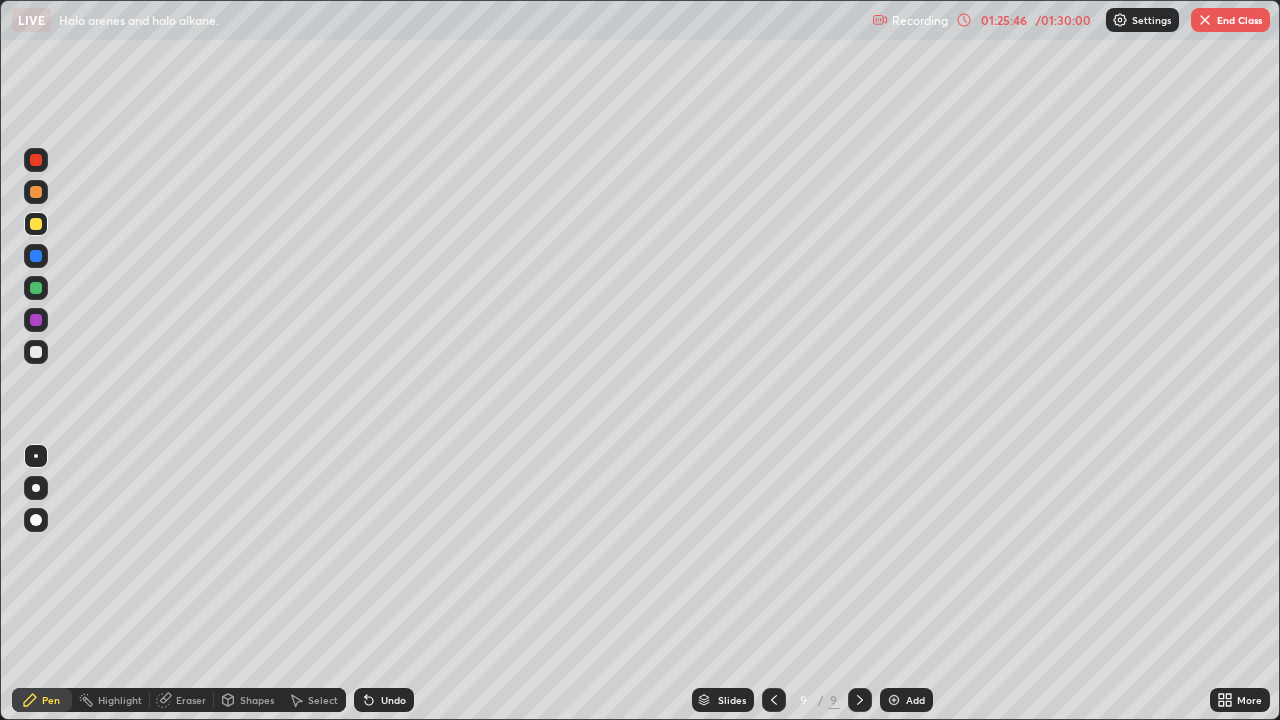 click at bounding box center (36, 352) 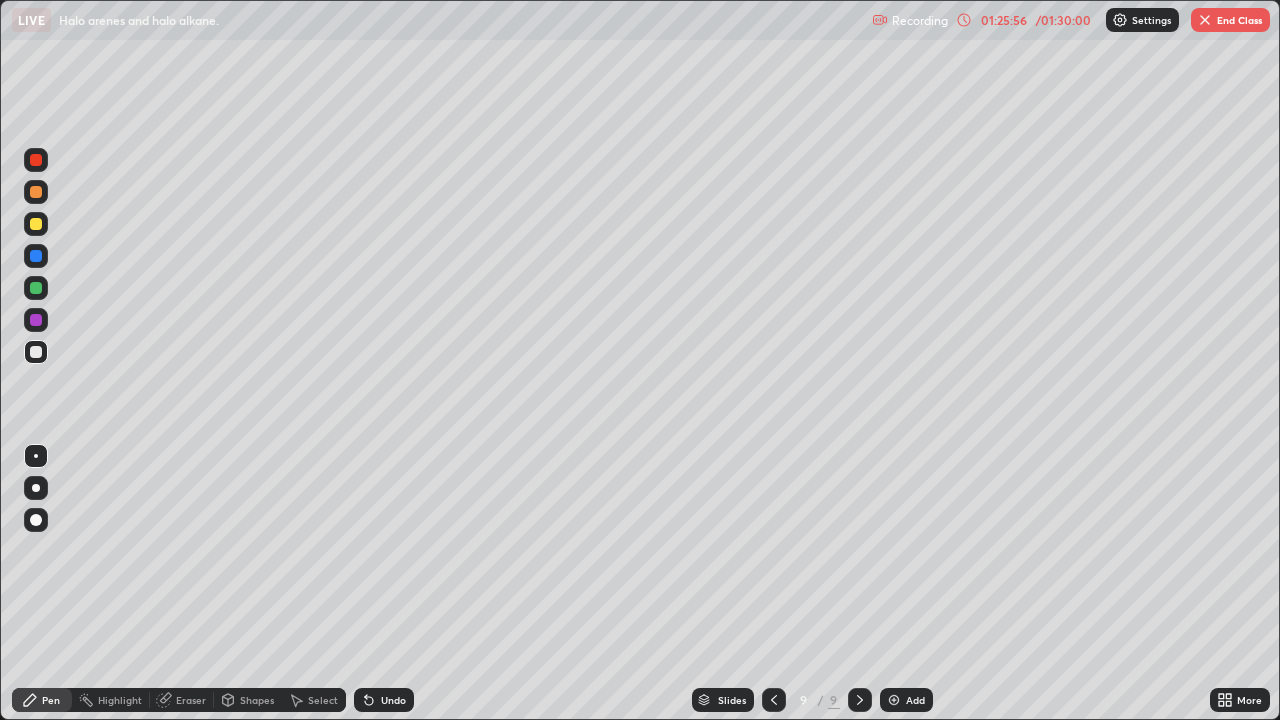 click at bounding box center (36, 224) 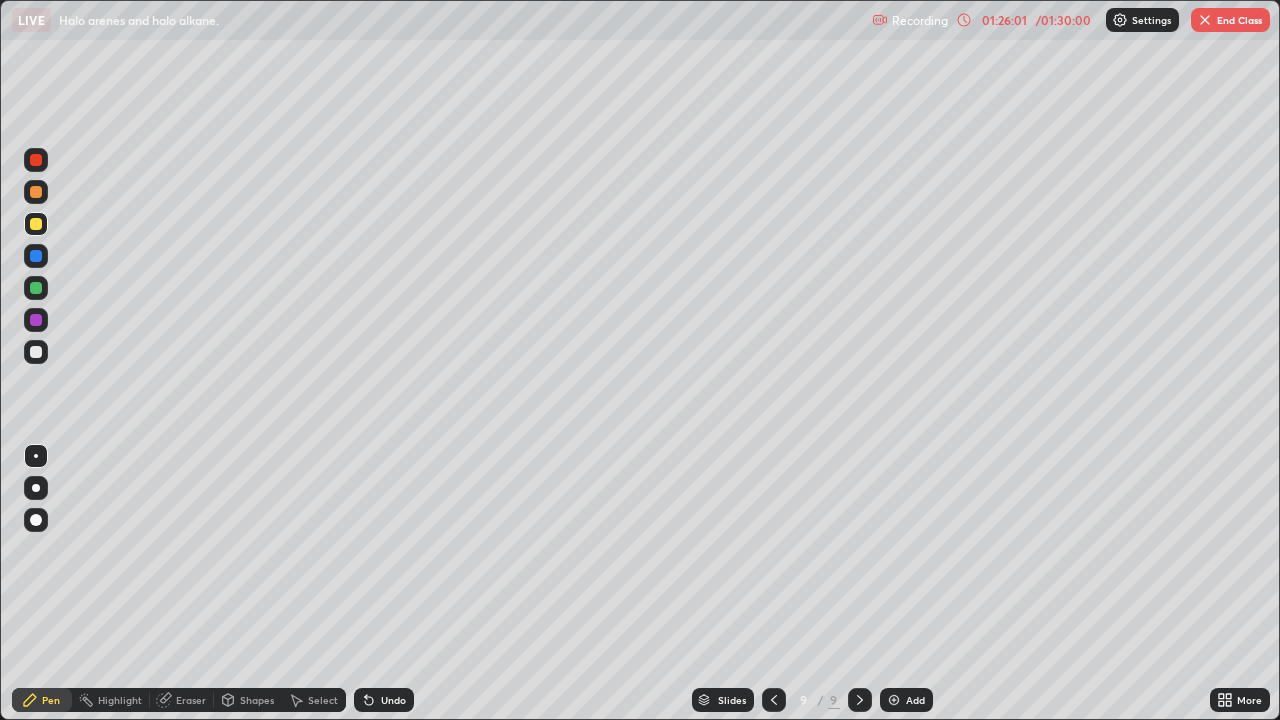 click at bounding box center (36, 352) 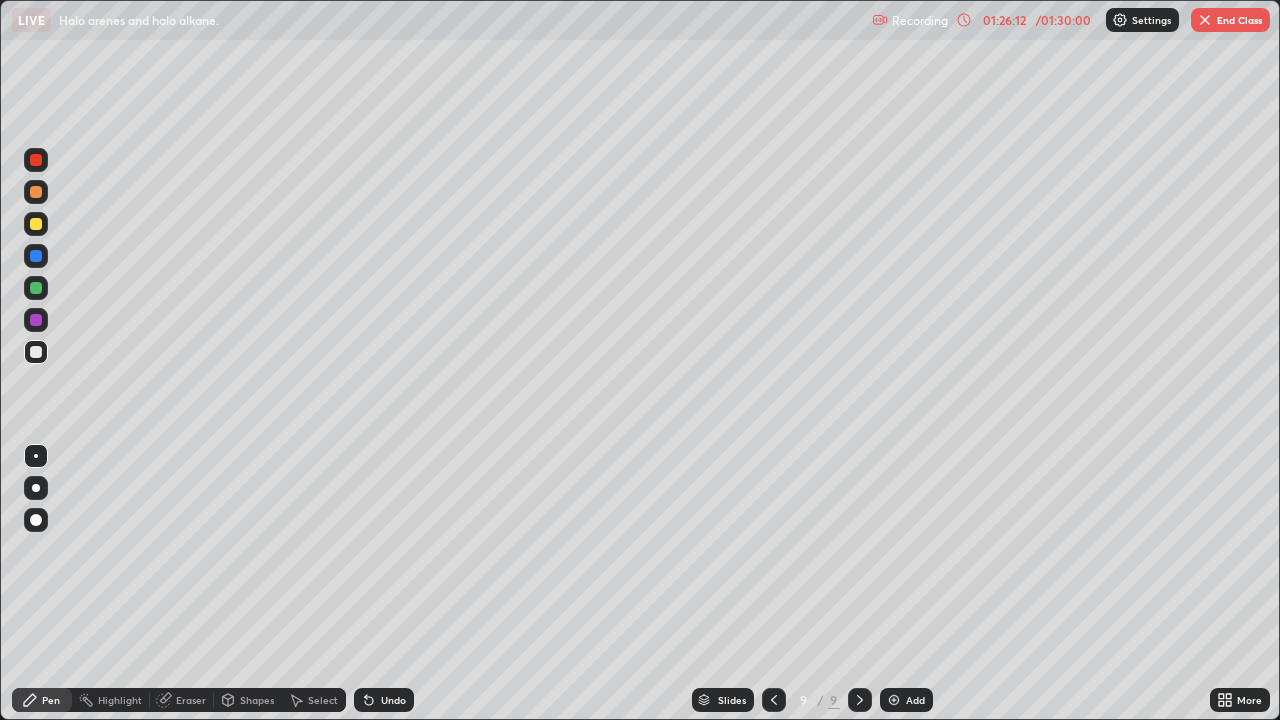 click on "Eraser" at bounding box center (191, 700) 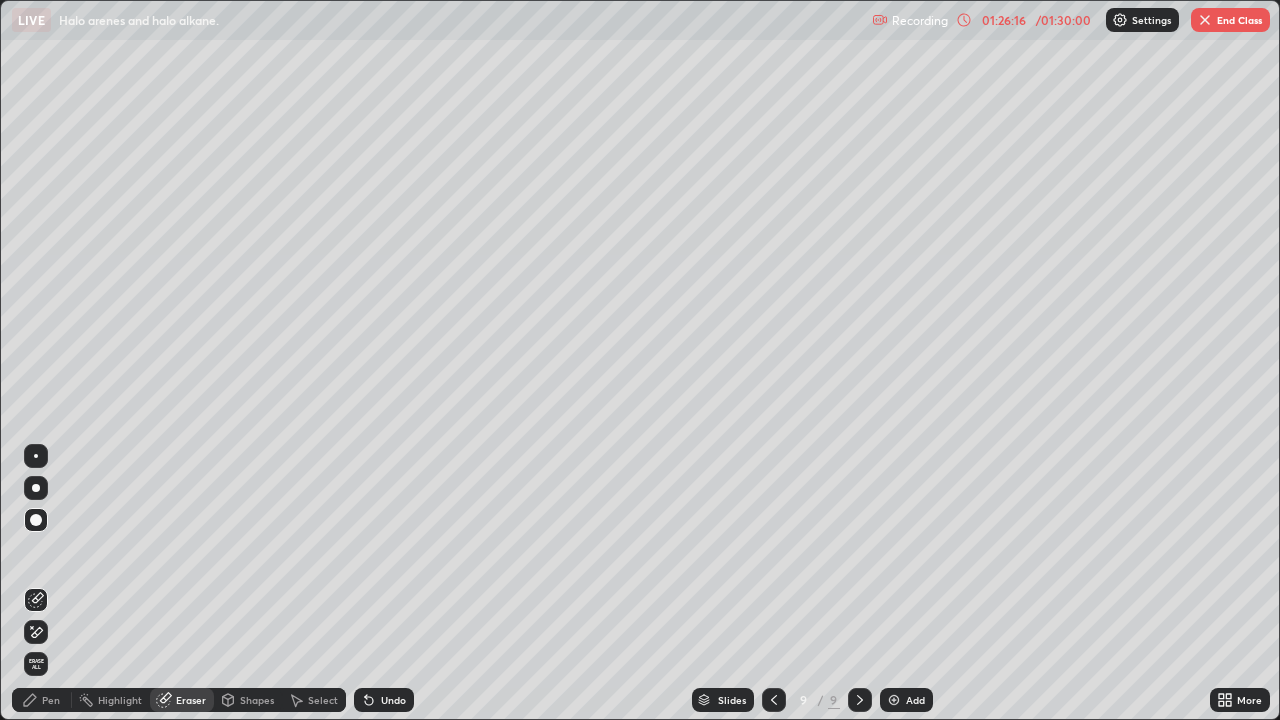 click on "Pen" at bounding box center [51, 700] 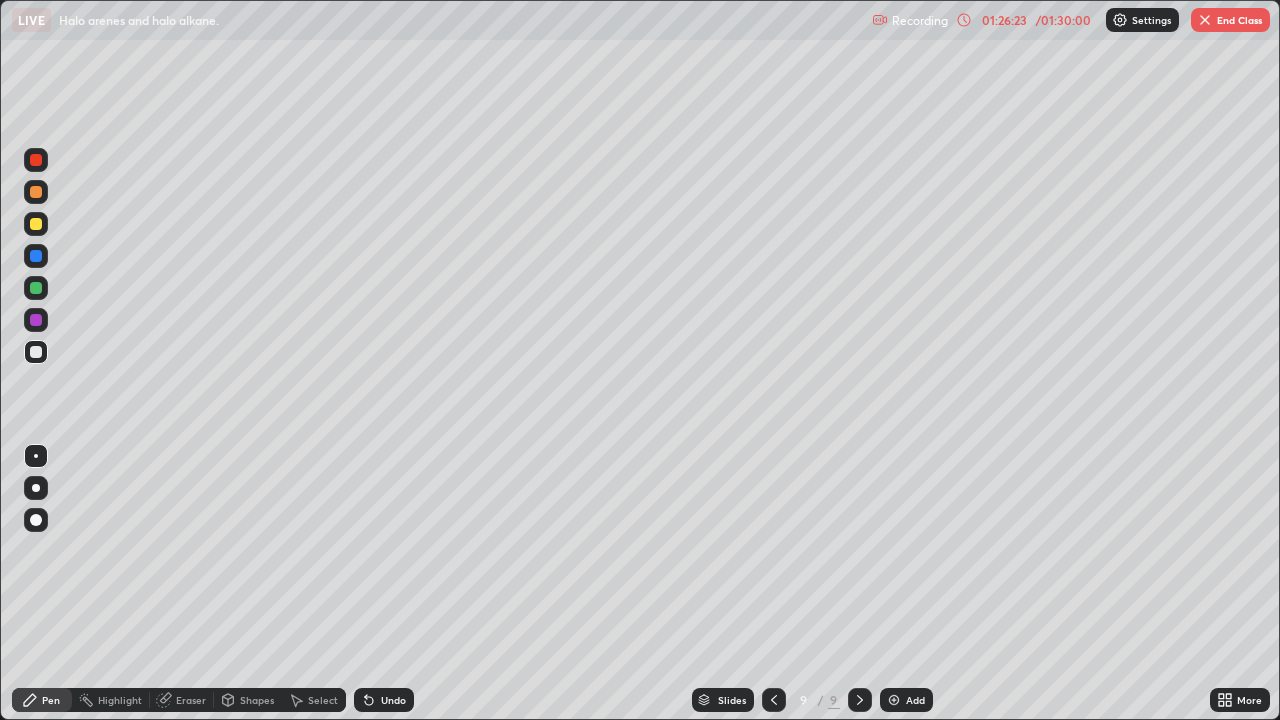 click at bounding box center (36, 224) 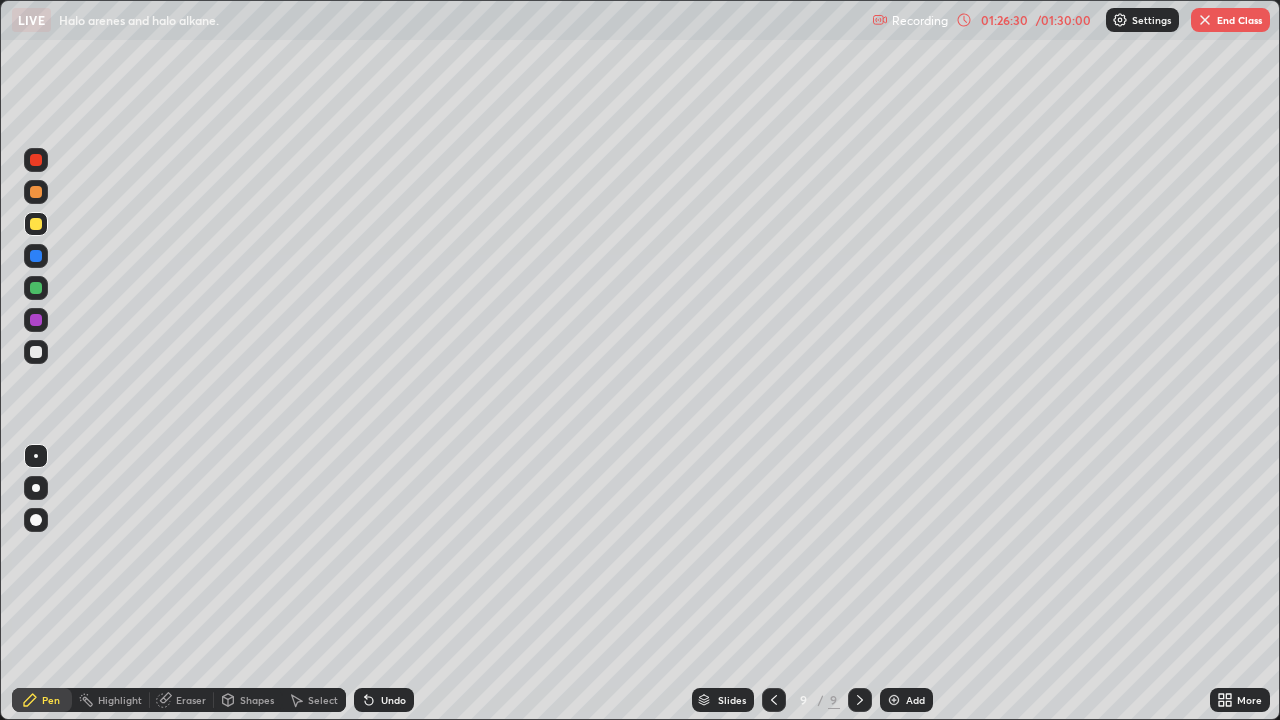 click at bounding box center (36, 352) 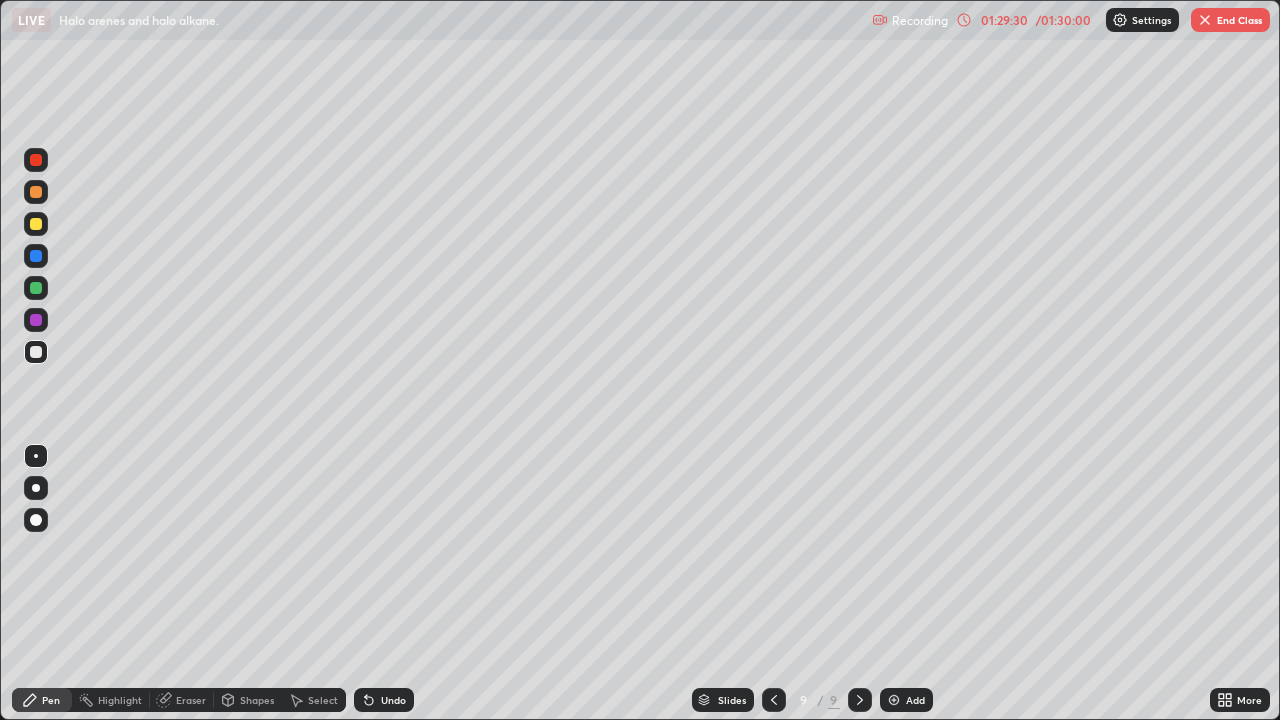 click at bounding box center [1205, 20] 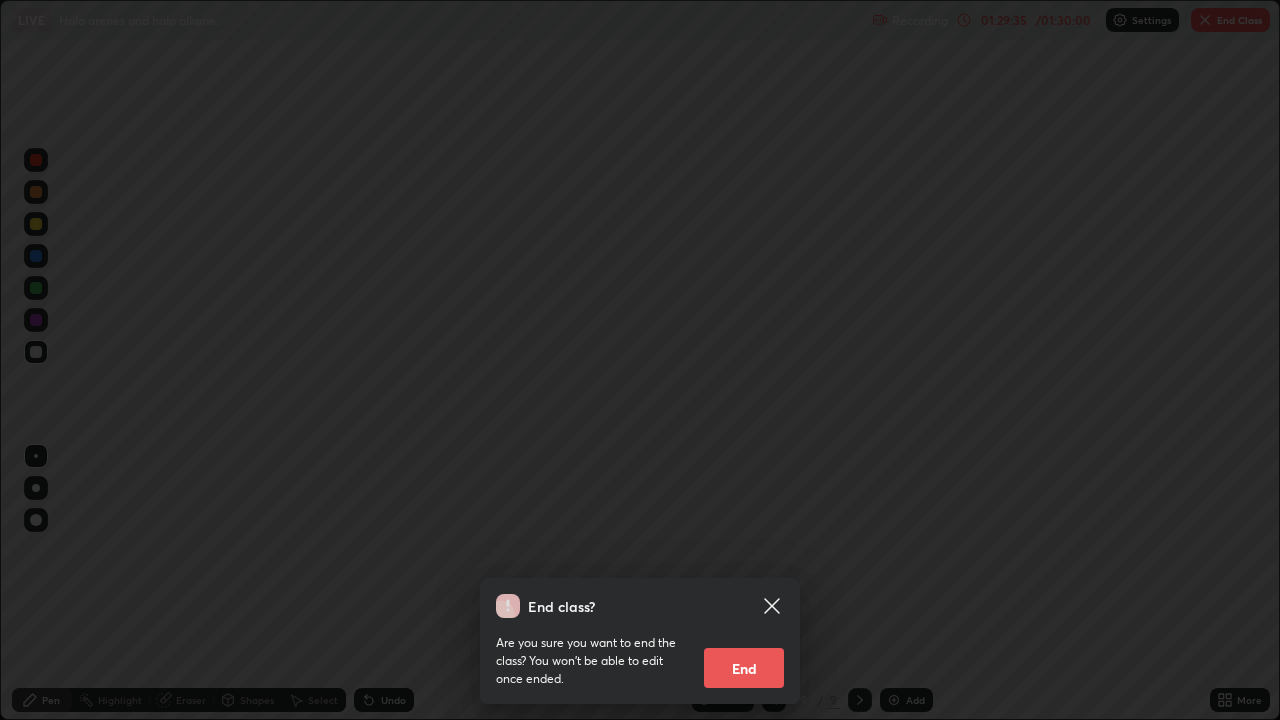 click on "End" at bounding box center (744, 668) 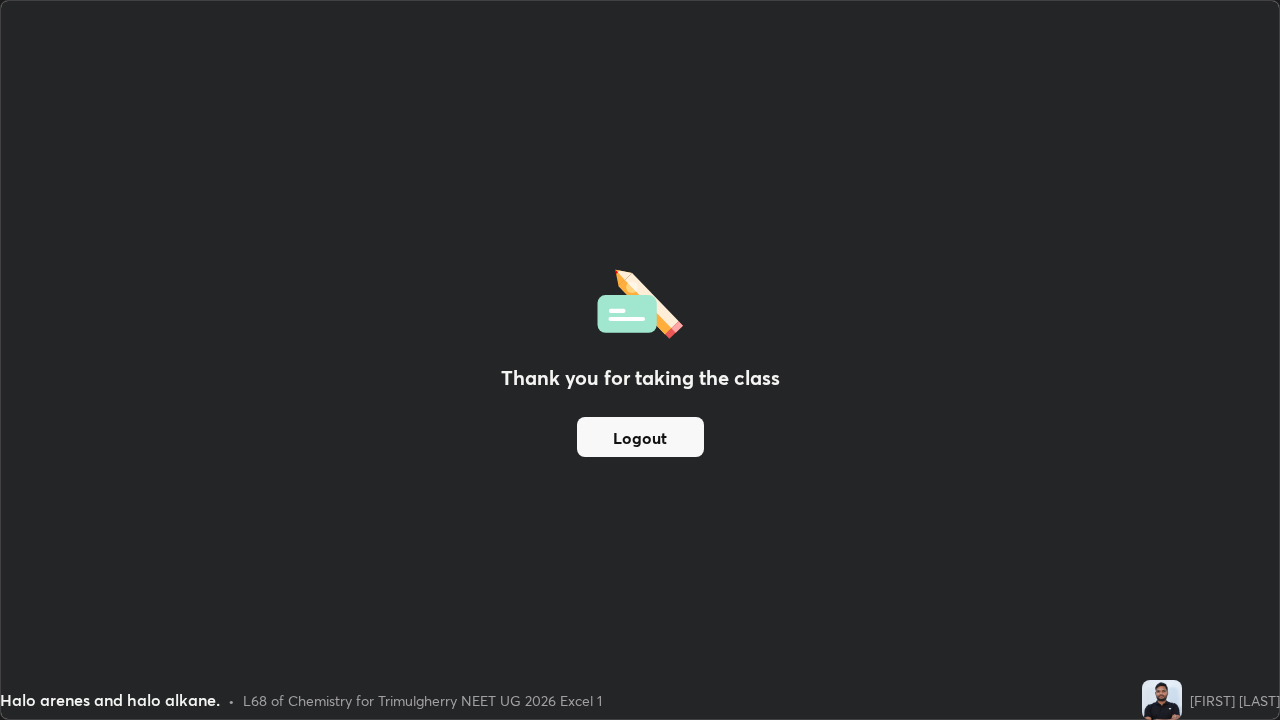 click on "Logout" at bounding box center (640, 437) 